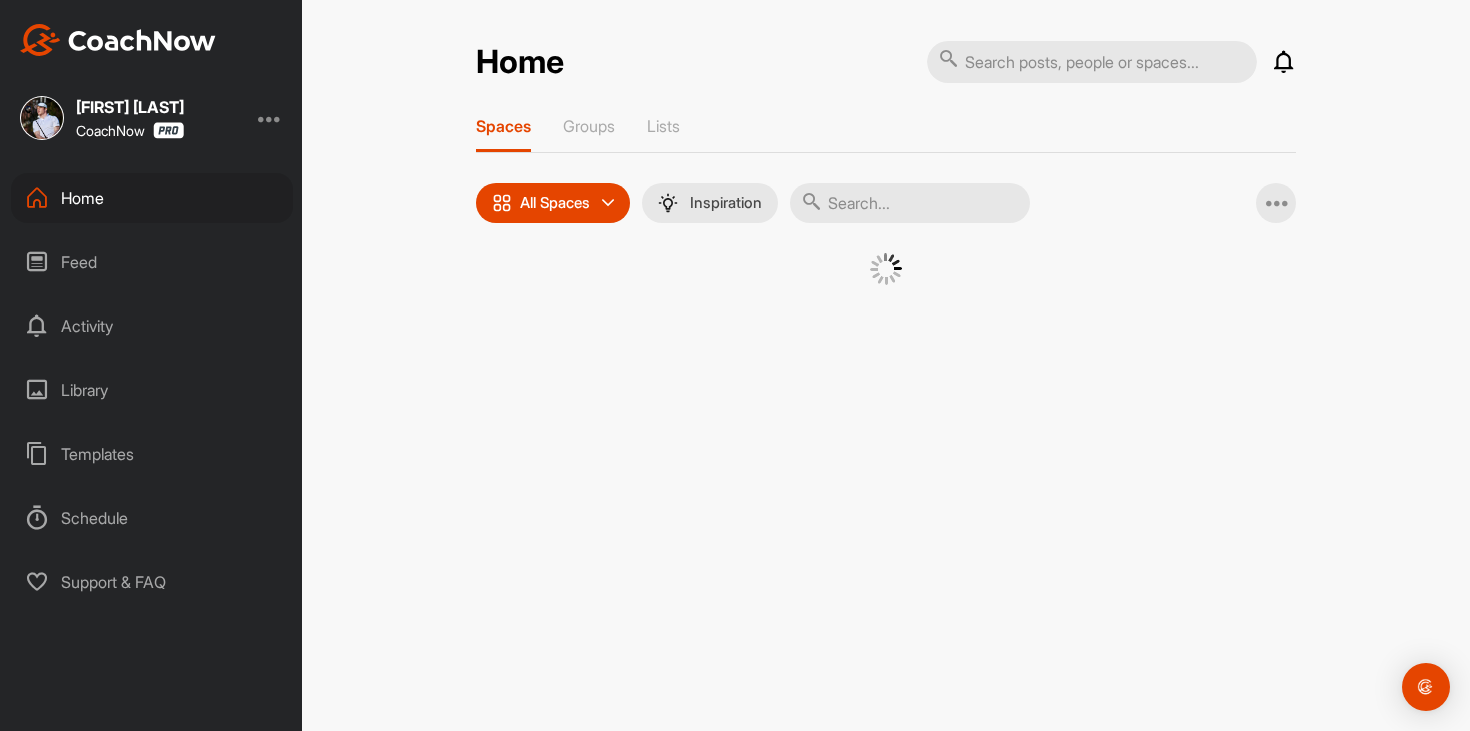 scroll, scrollTop: 0, scrollLeft: 0, axis: both 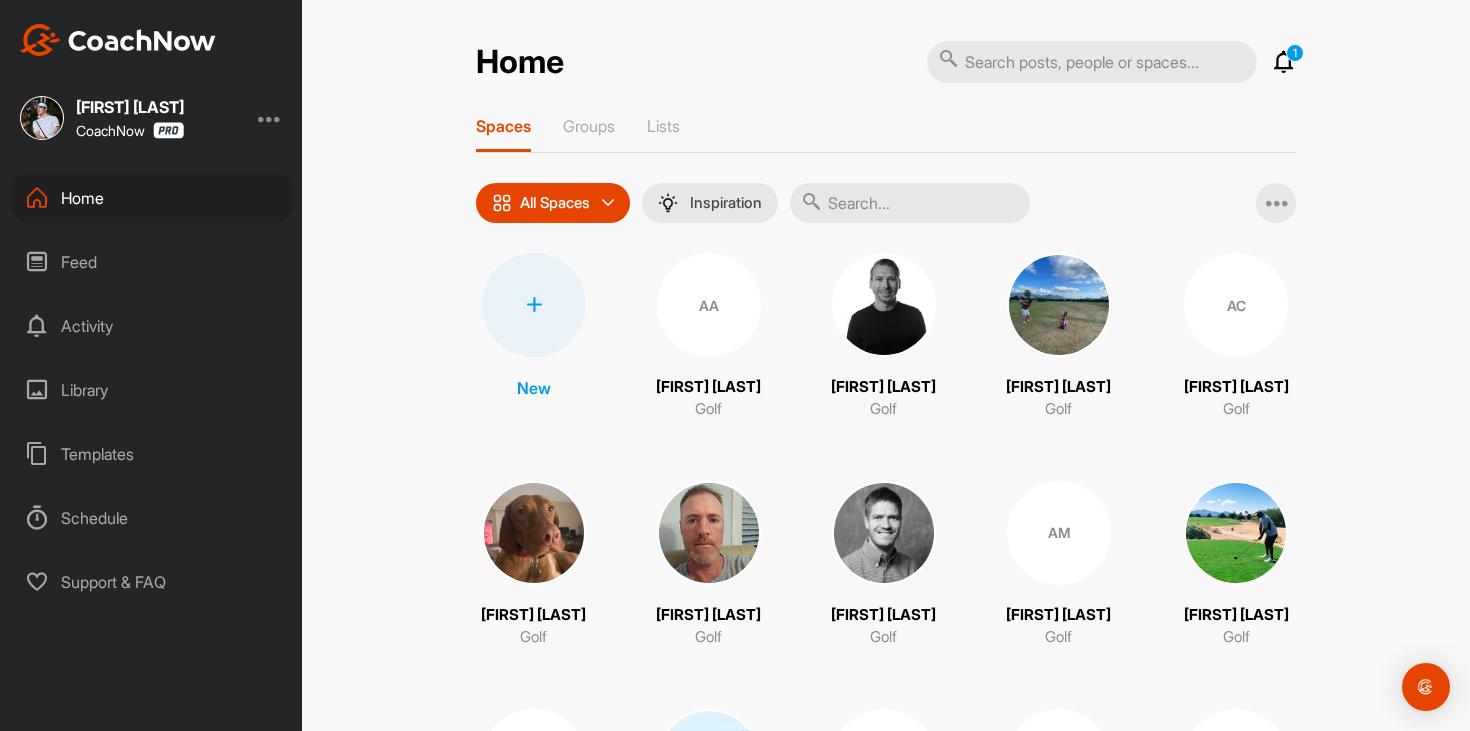 click at bounding box center (1284, 62) 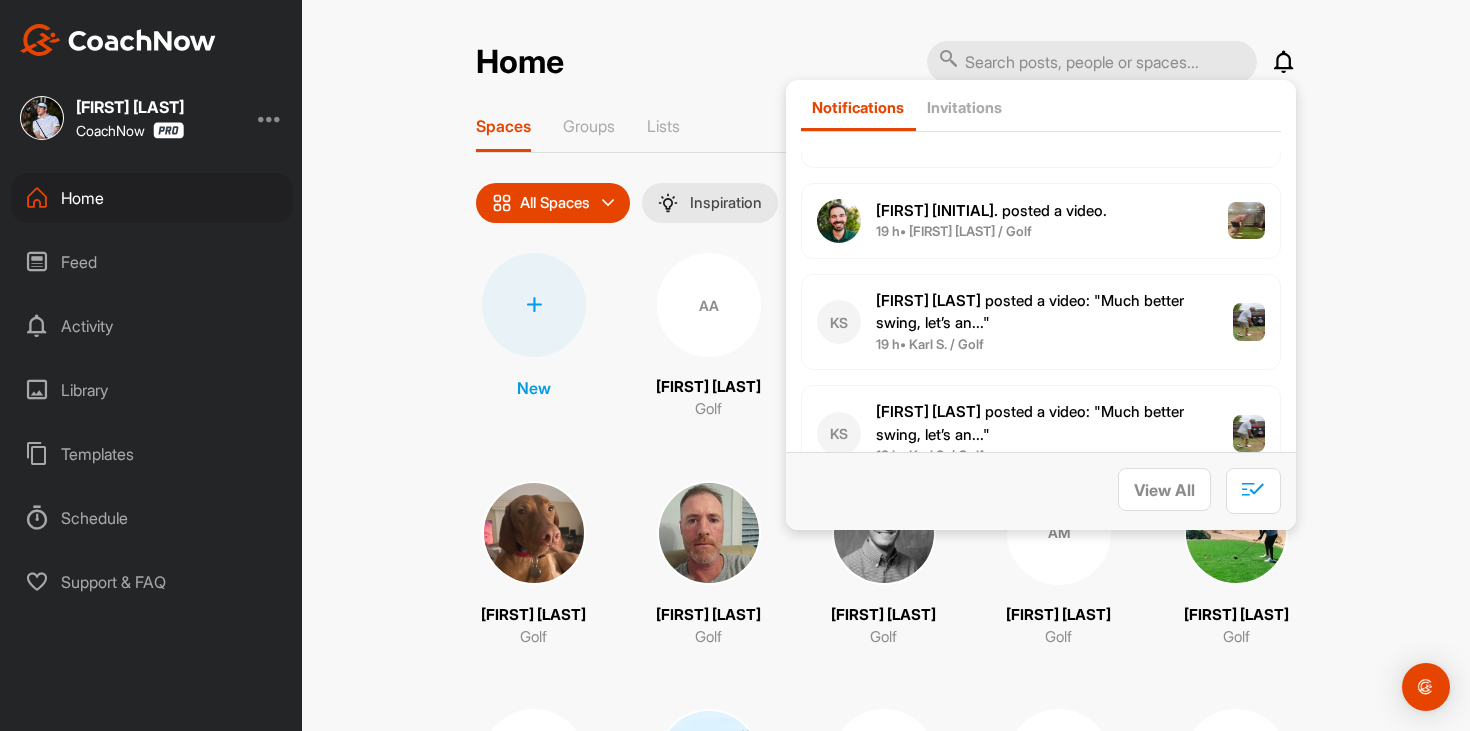 scroll, scrollTop: 3360, scrollLeft: 0, axis: vertical 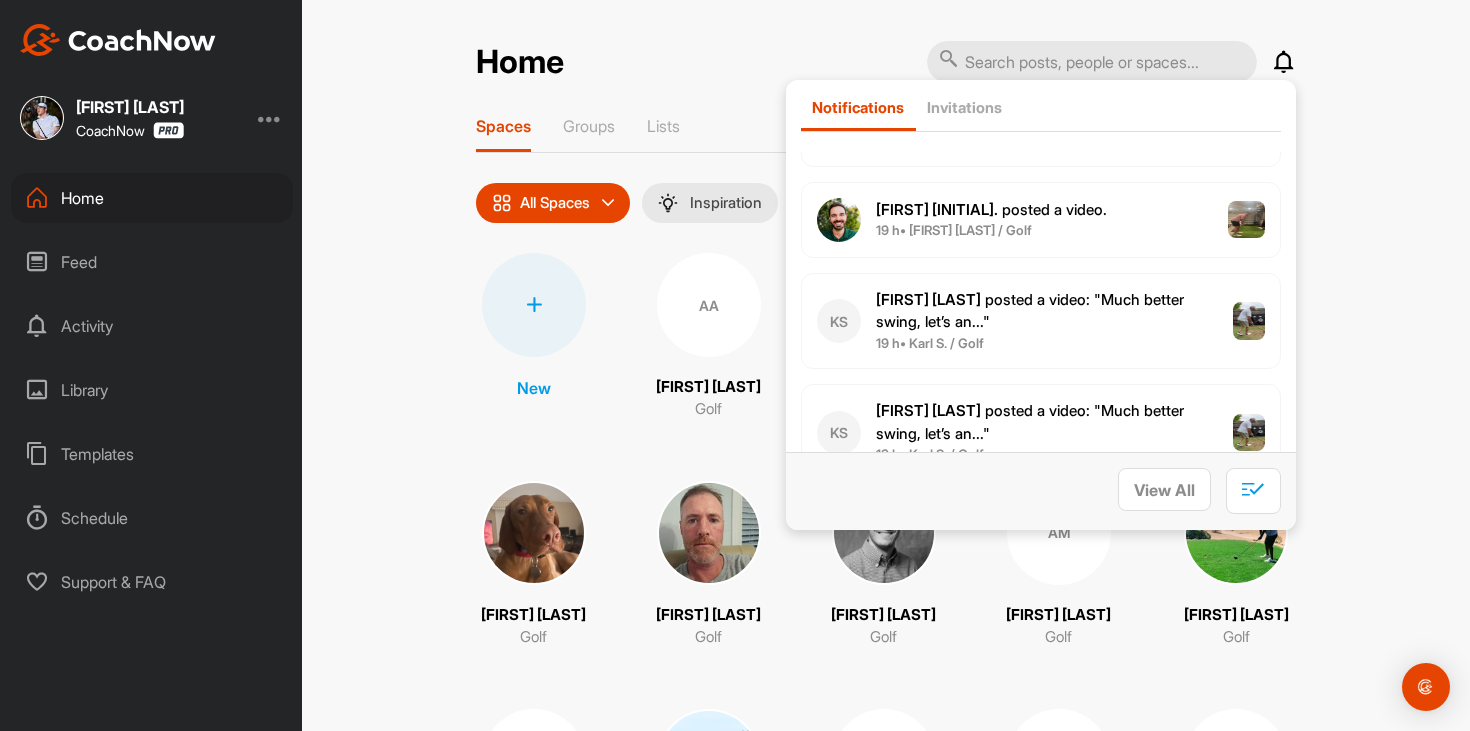 click on "19 h • [FIRST] [LAST] / Golf" at bounding box center (1054, 344) 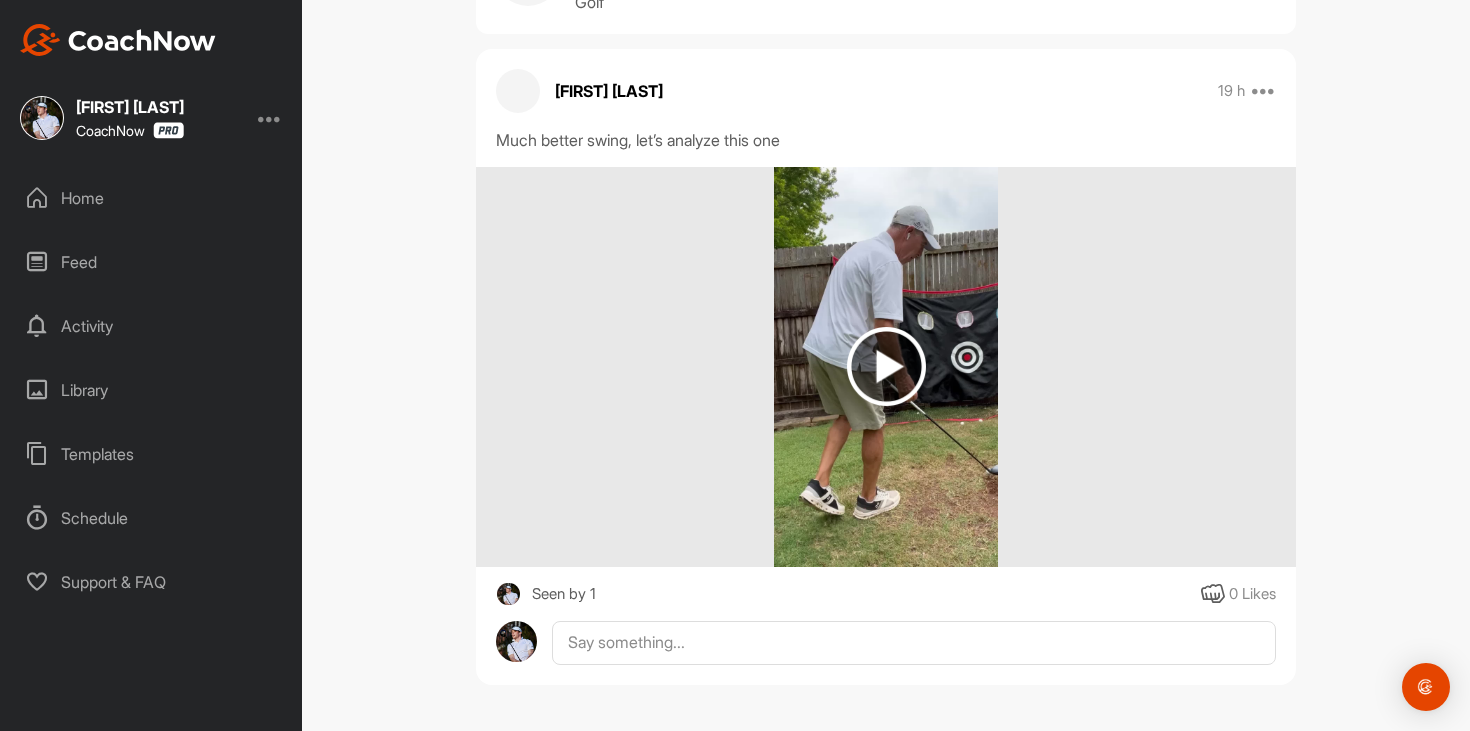 scroll, scrollTop: 0, scrollLeft: 0, axis: both 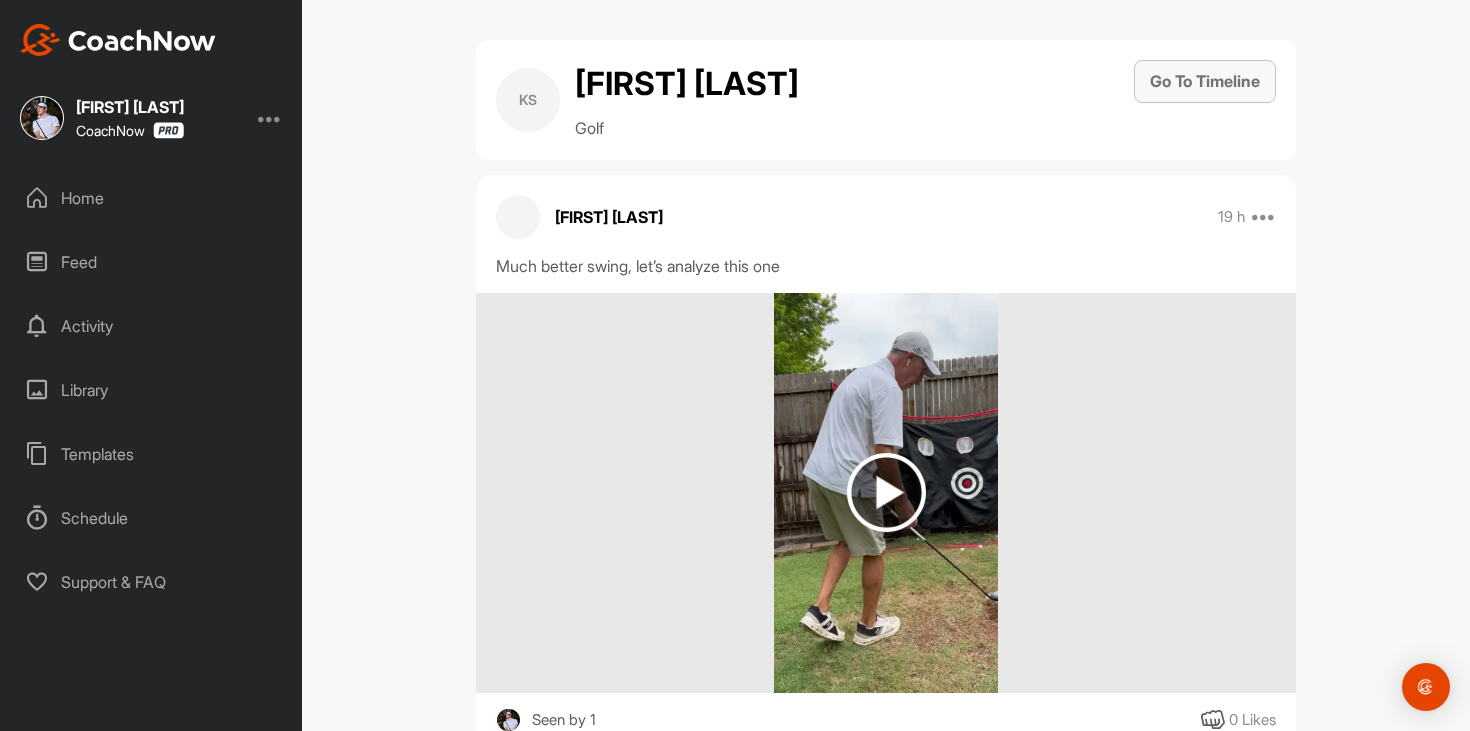 click on "Go To Timeline" at bounding box center [1205, 81] 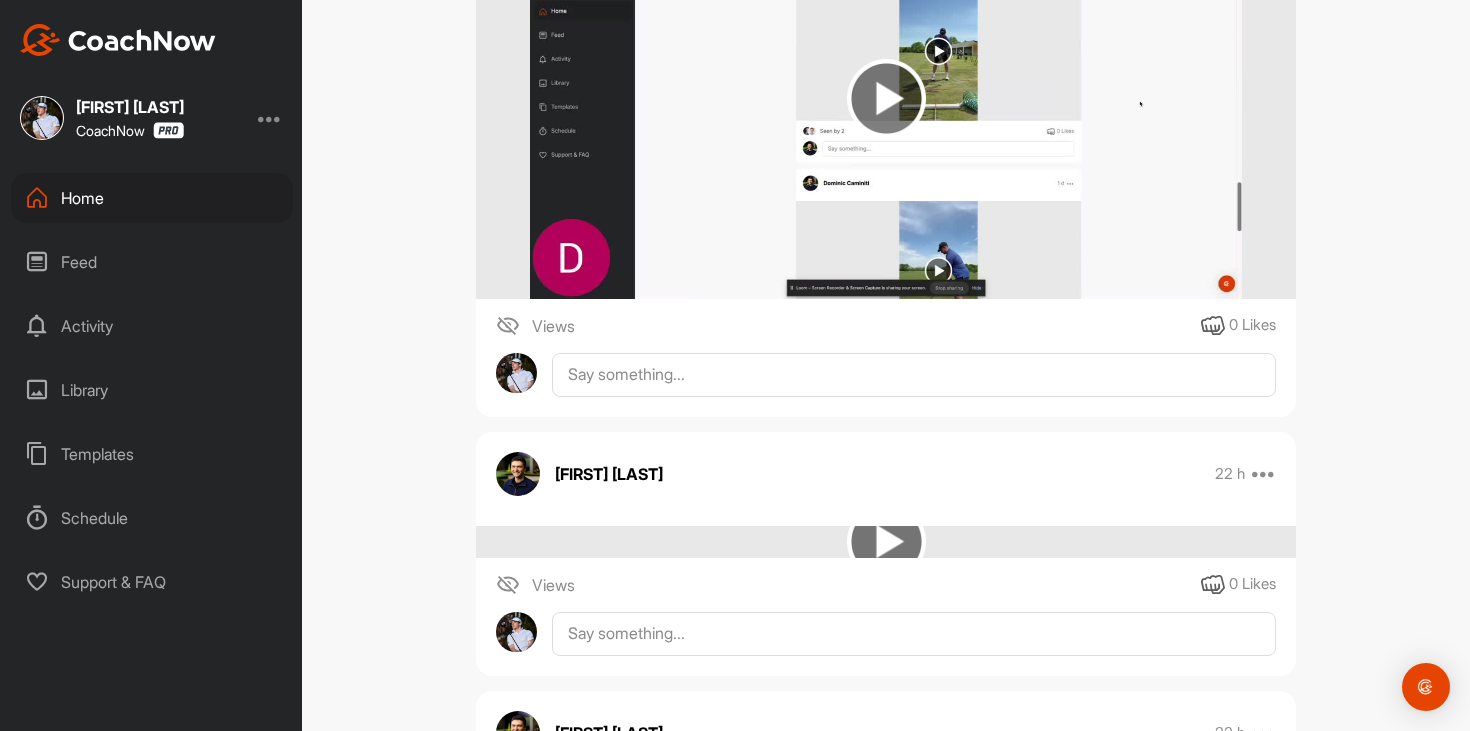 scroll, scrollTop: 806, scrollLeft: 0, axis: vertical 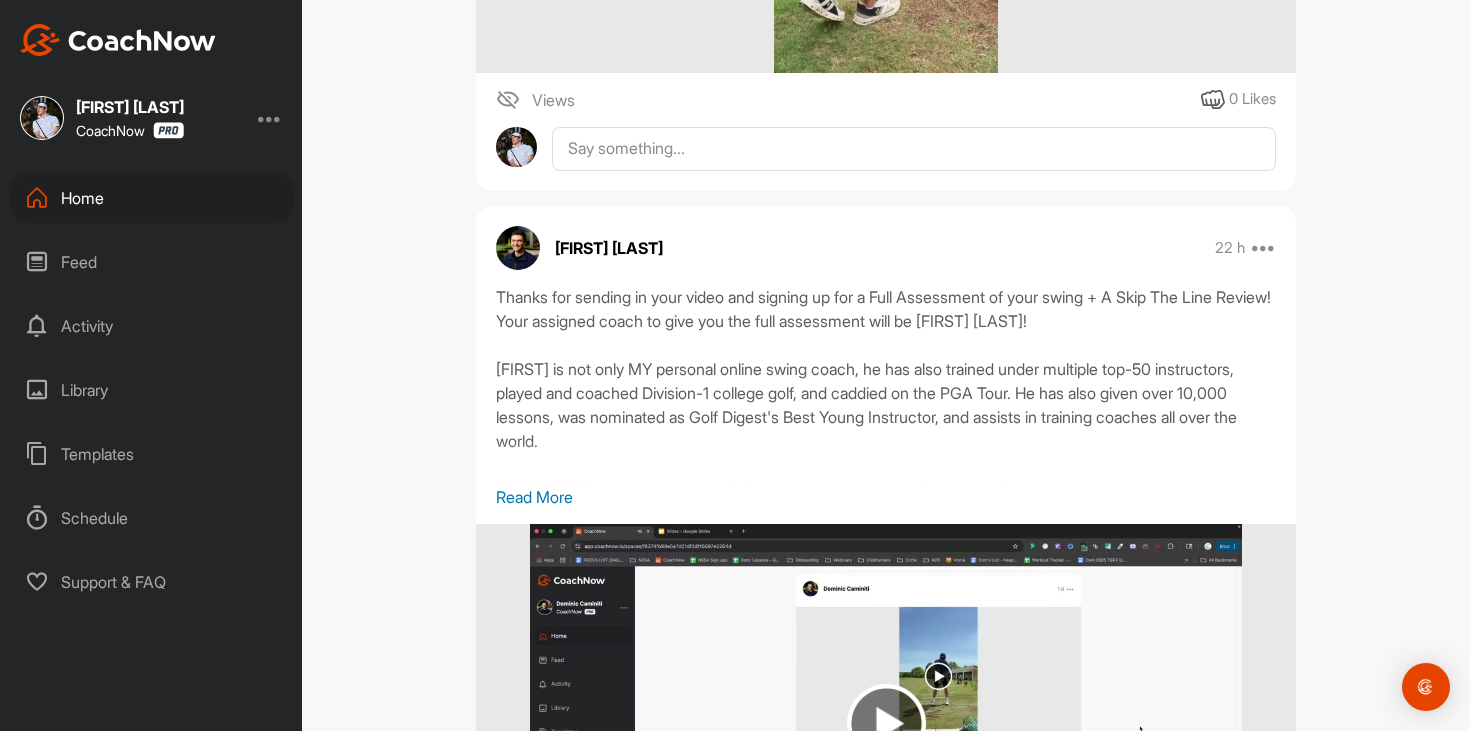 click on "Home" at bounding box center (152, 198) 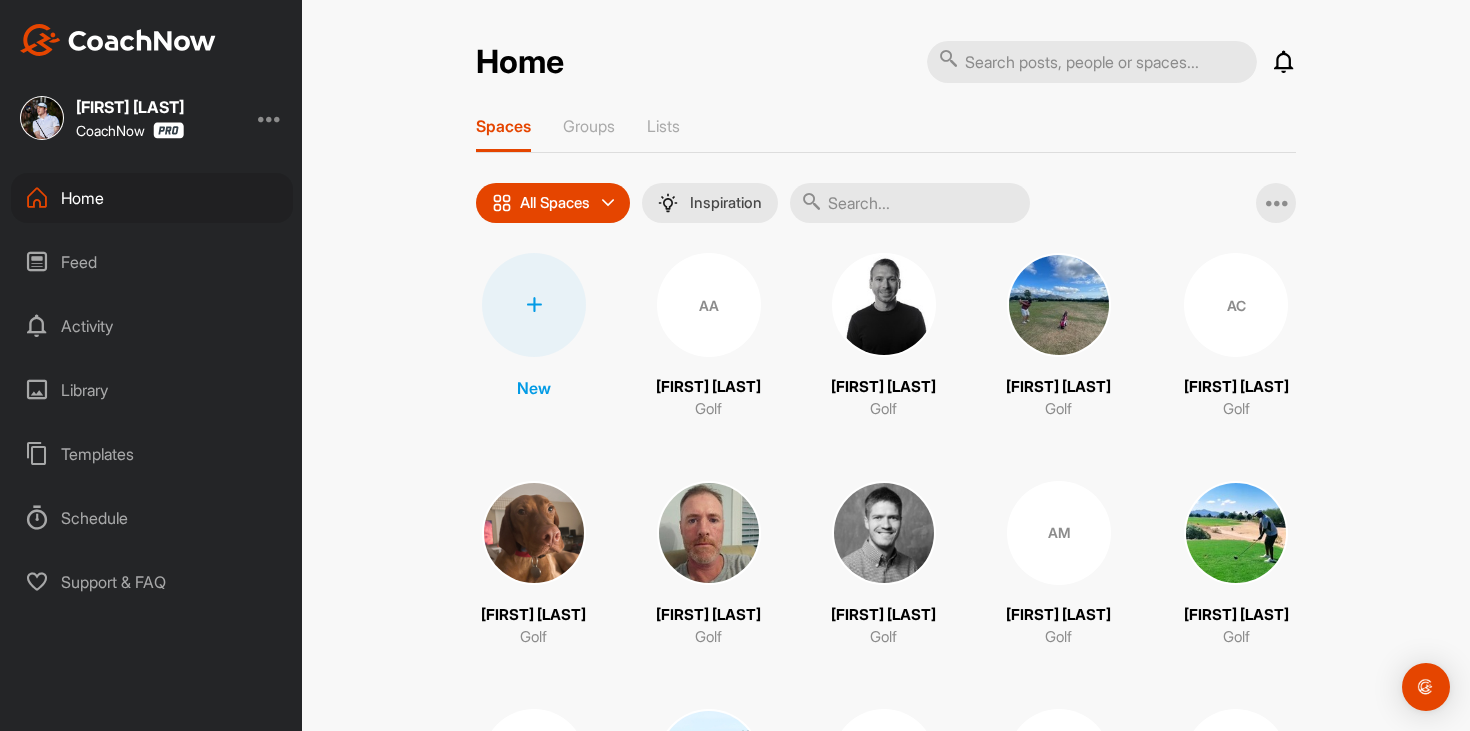 click at bounding box center [910, 203] 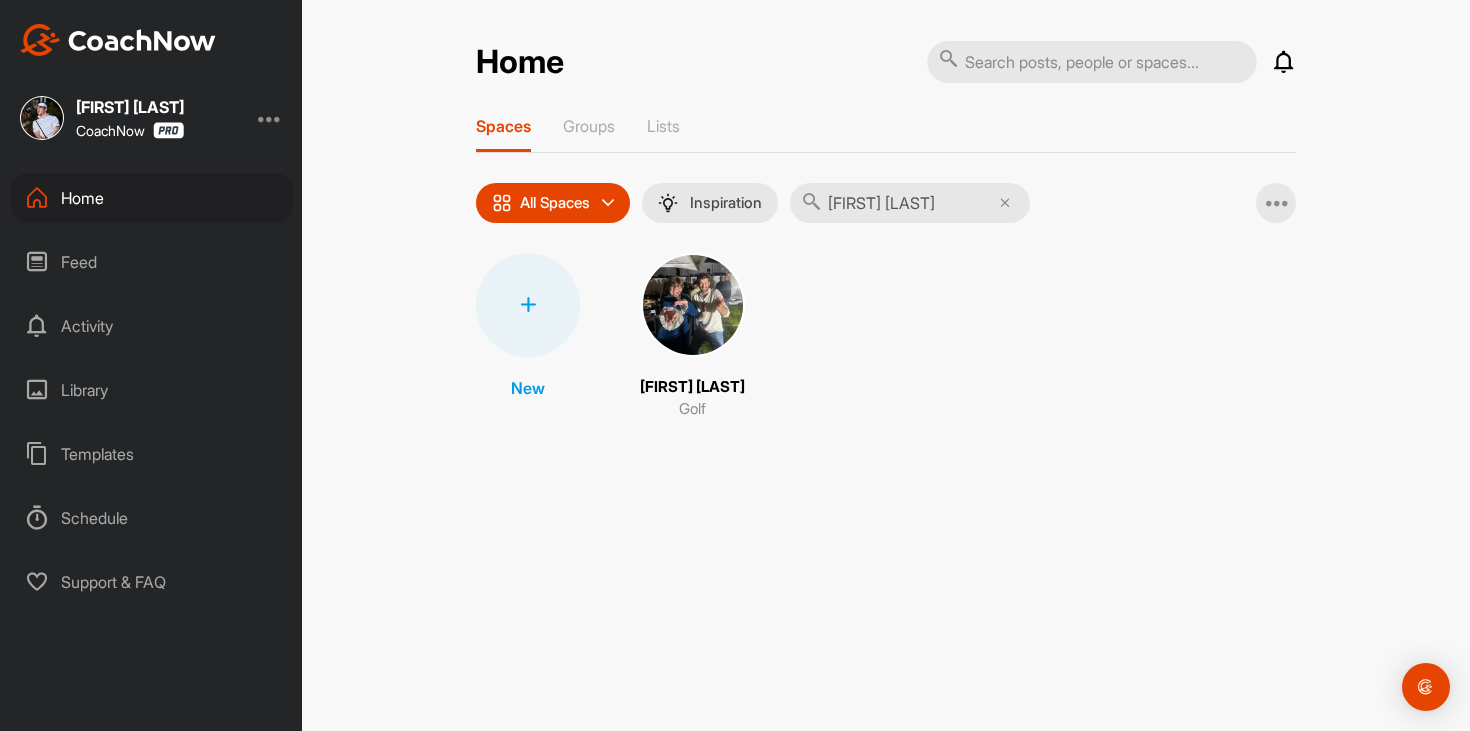 type on "[FIRST] [LAST]" 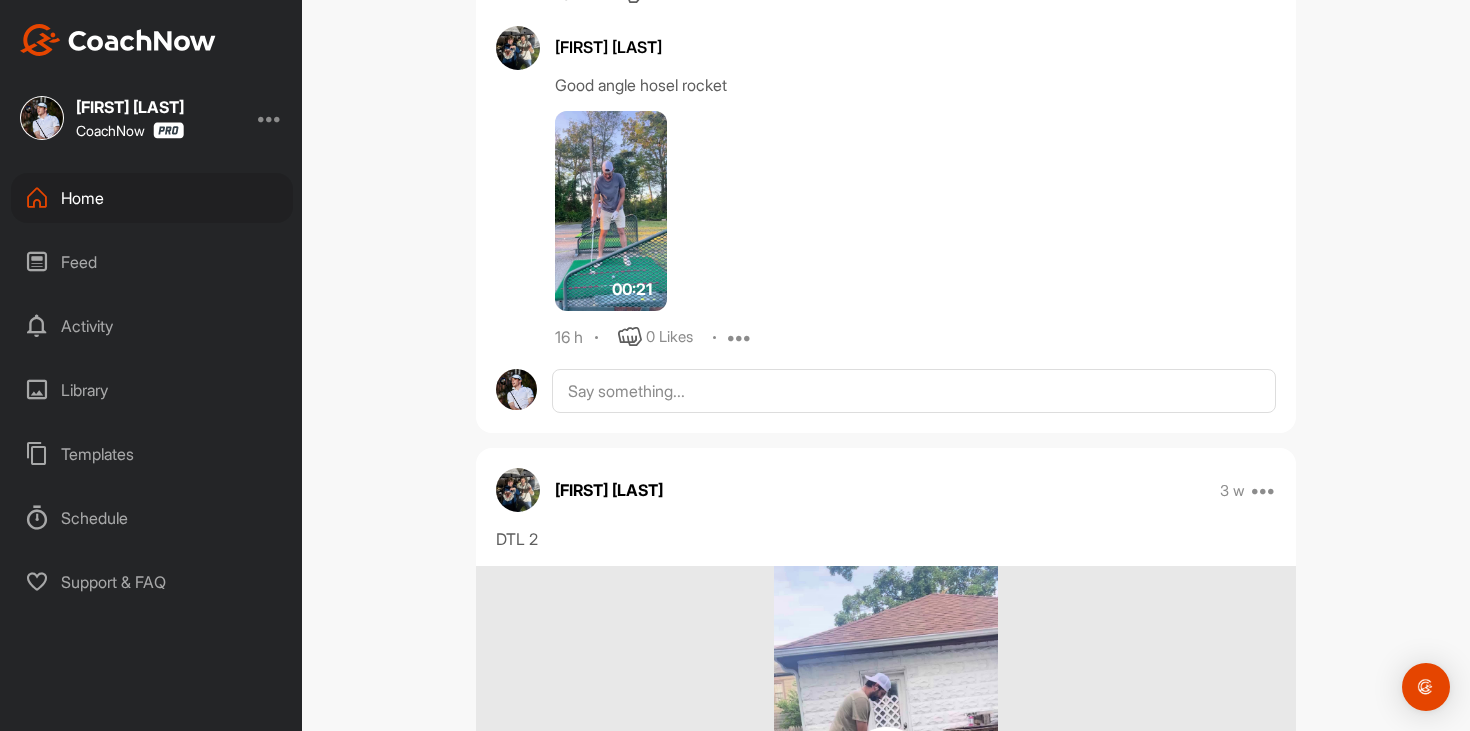 scroll, scrollTop: 2336, scrollLeft: 0, axis: vertical 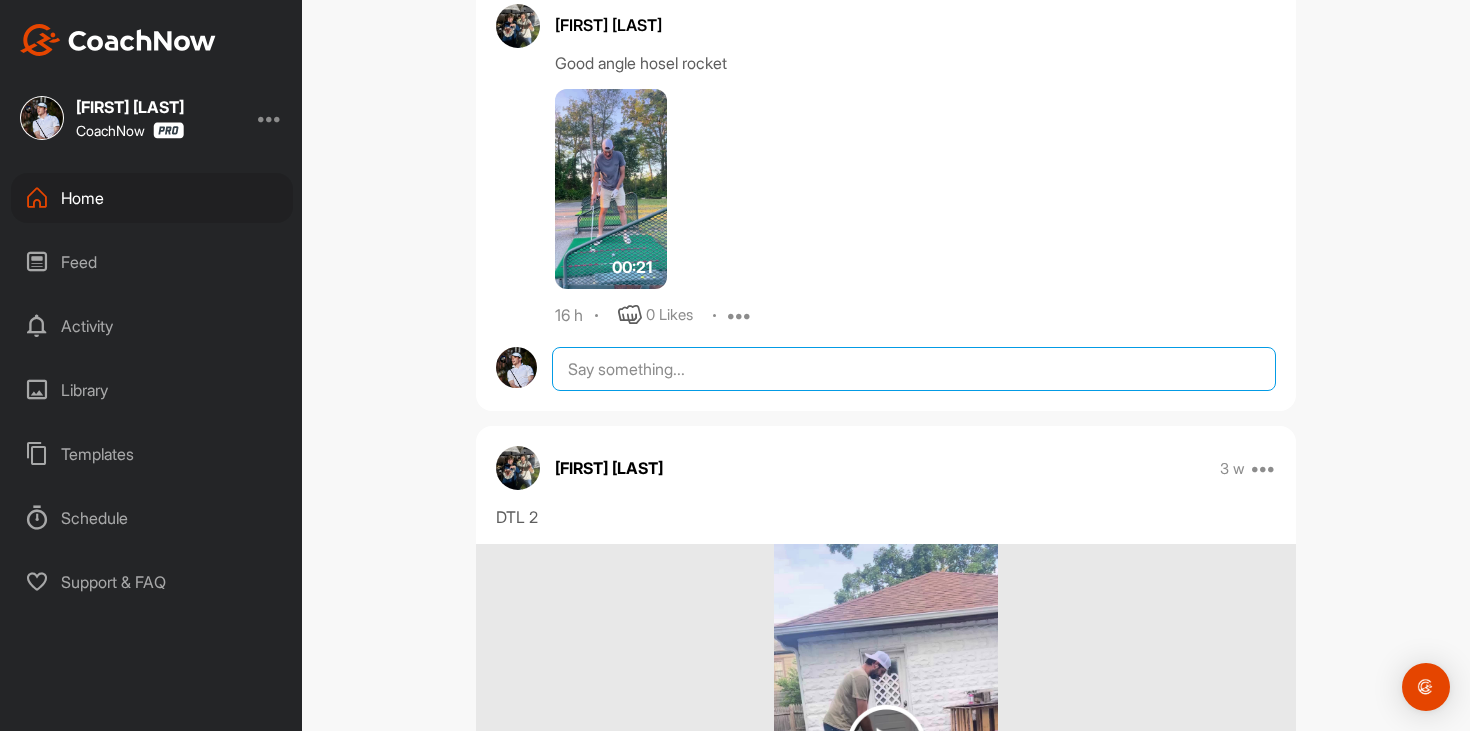 click at bounding box center (914, 369) 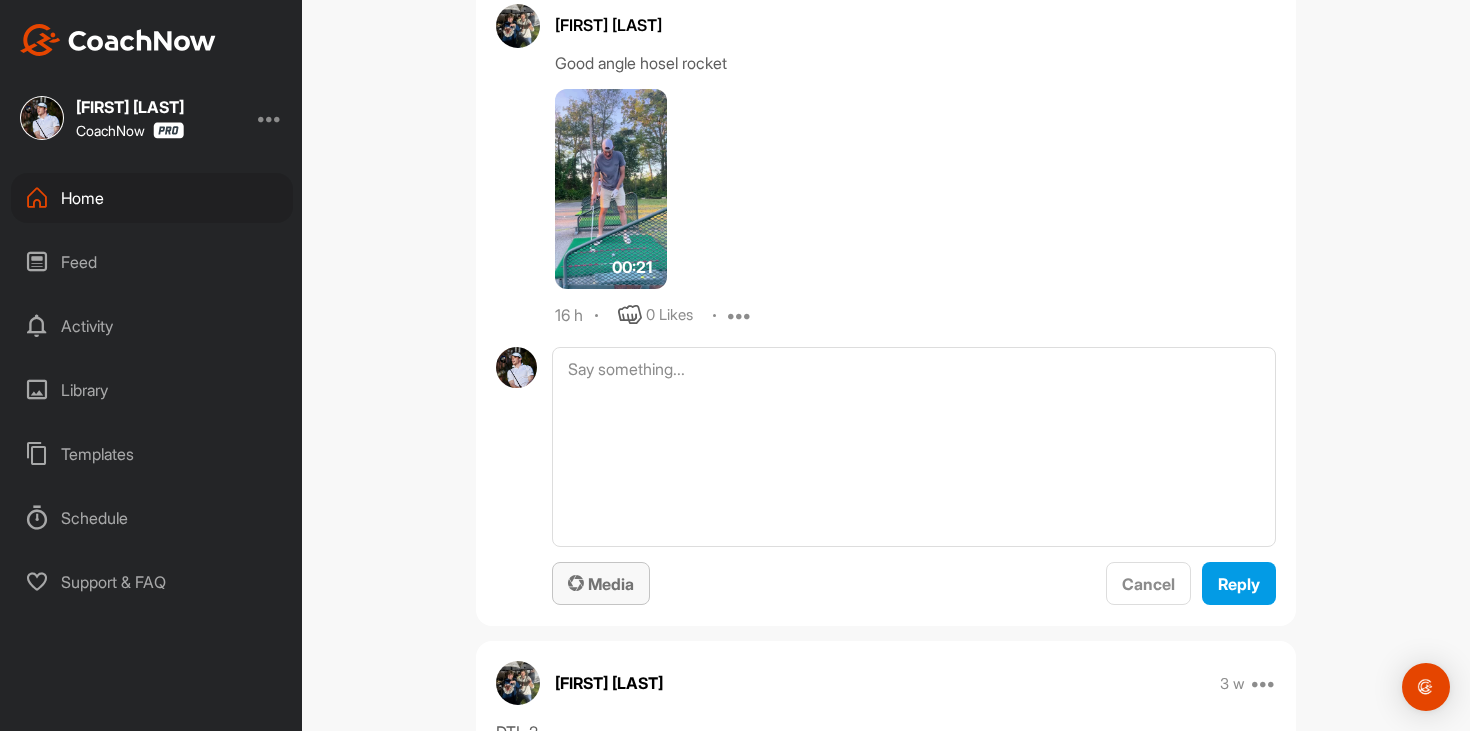 click on "Media" at bounding box center (601, 584) 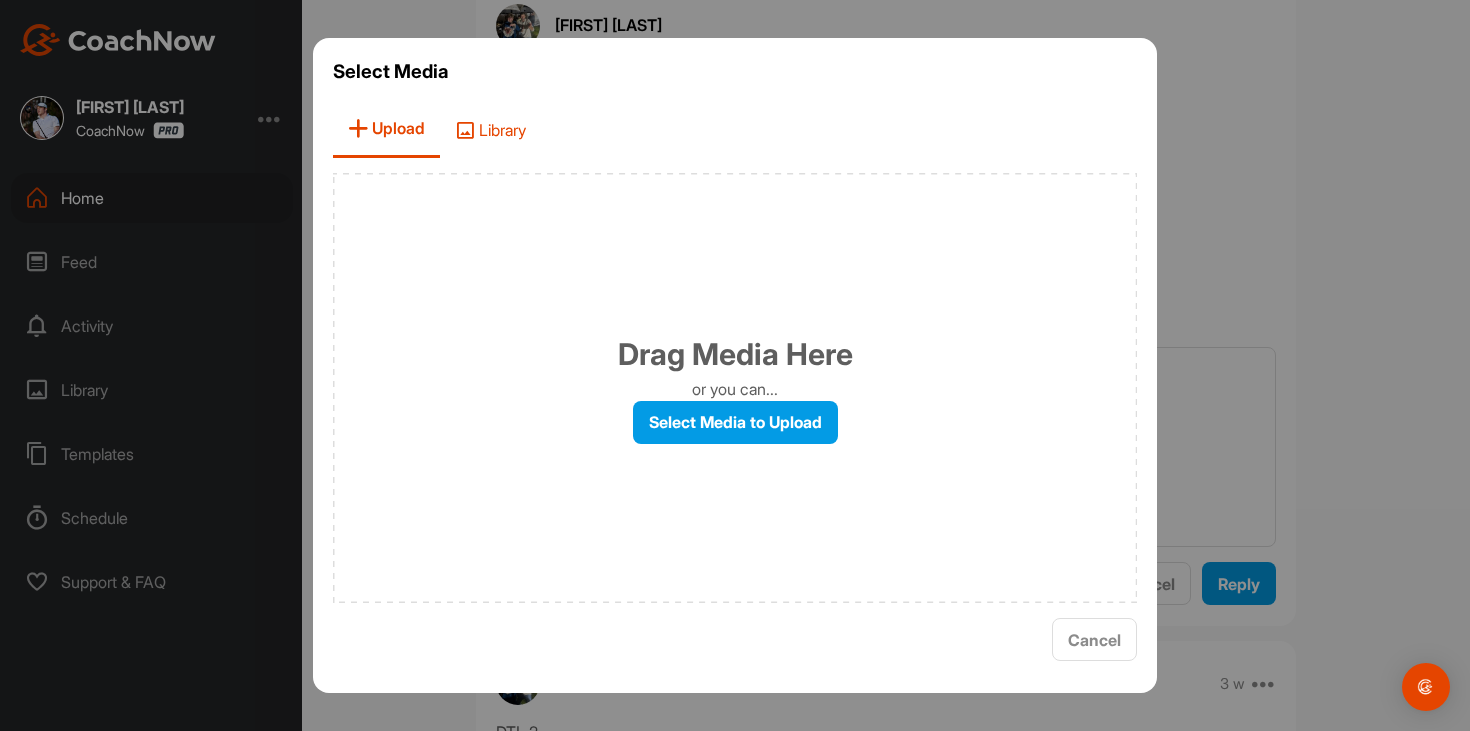 click on "Library" at bounding box center [490, 129] 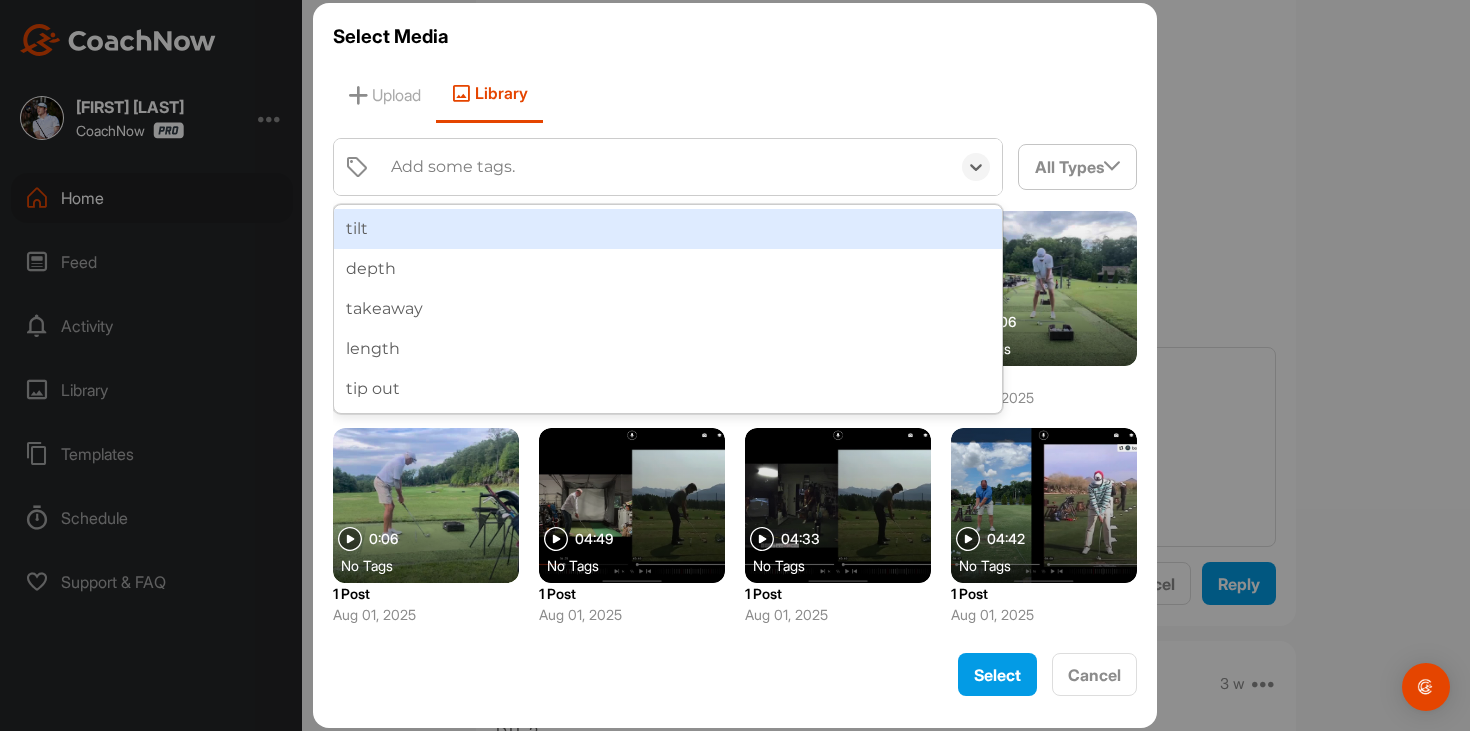 click on "Add some tags." at bounding box center [665, 167] 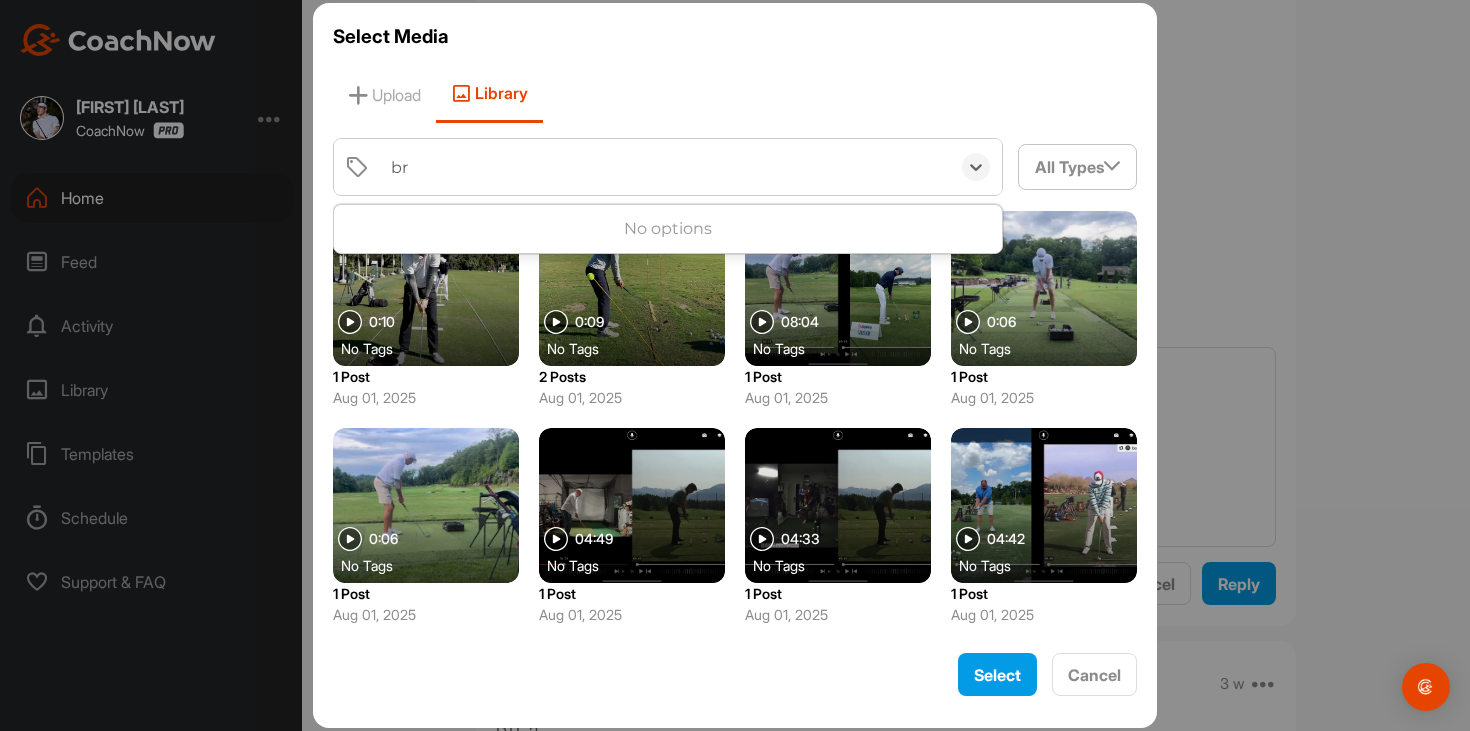 type on "b" 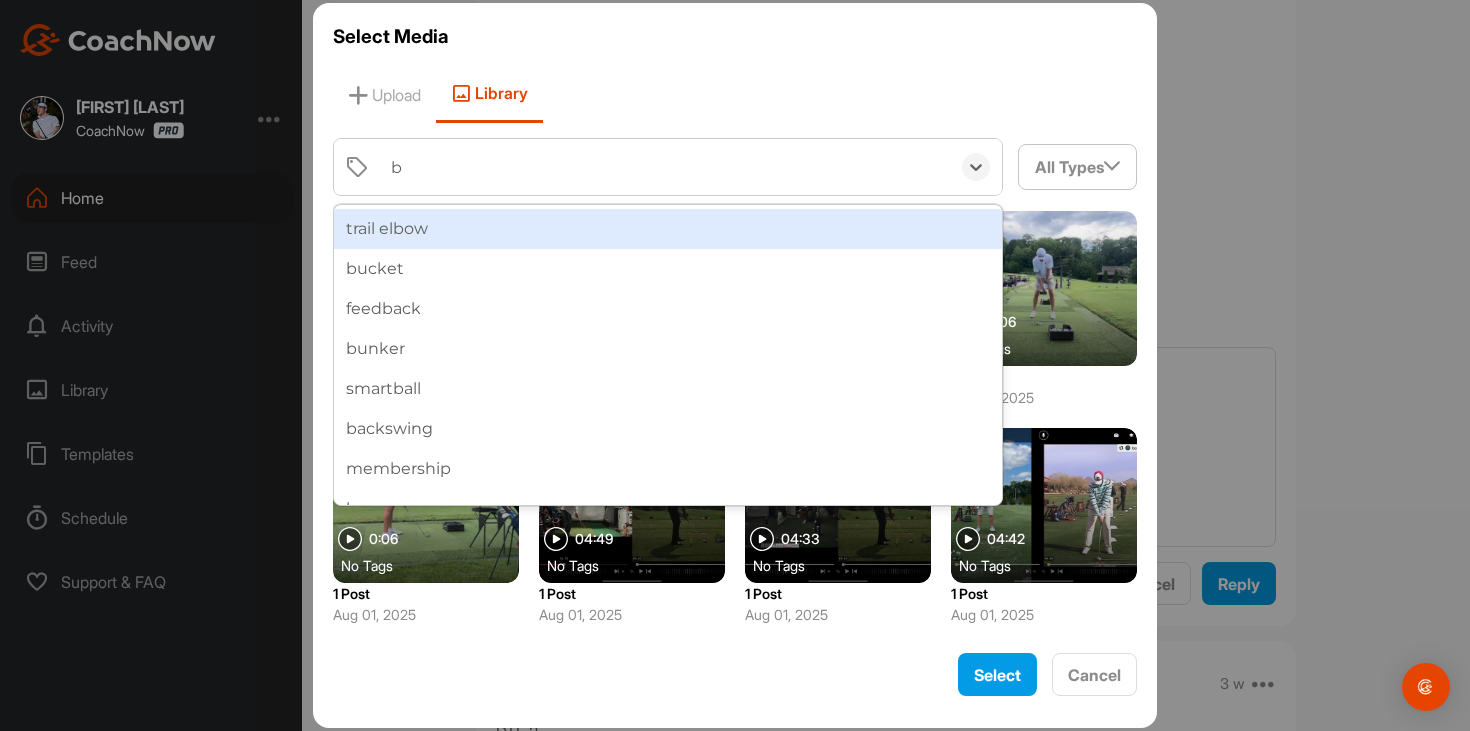 type 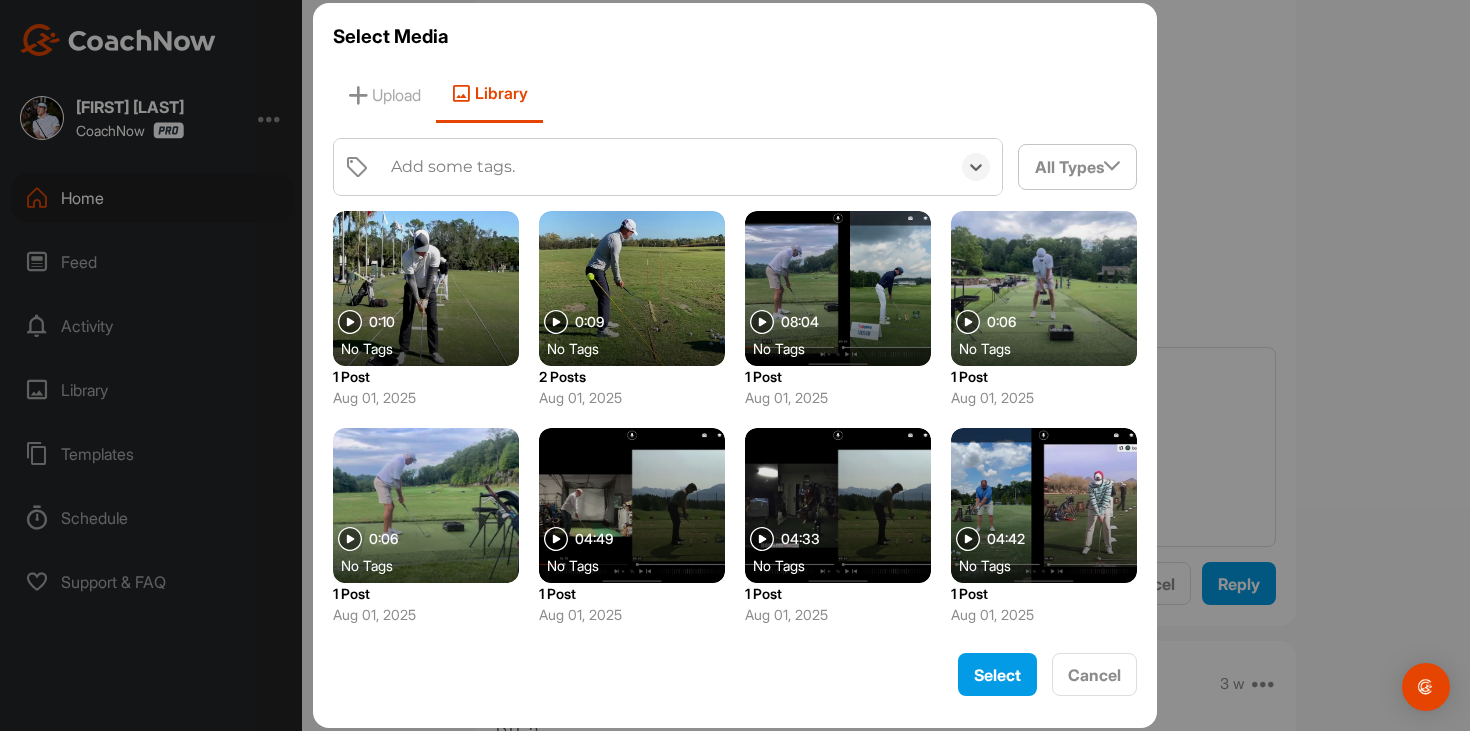 click on "Add some tags." at bounding box center [665, 167] 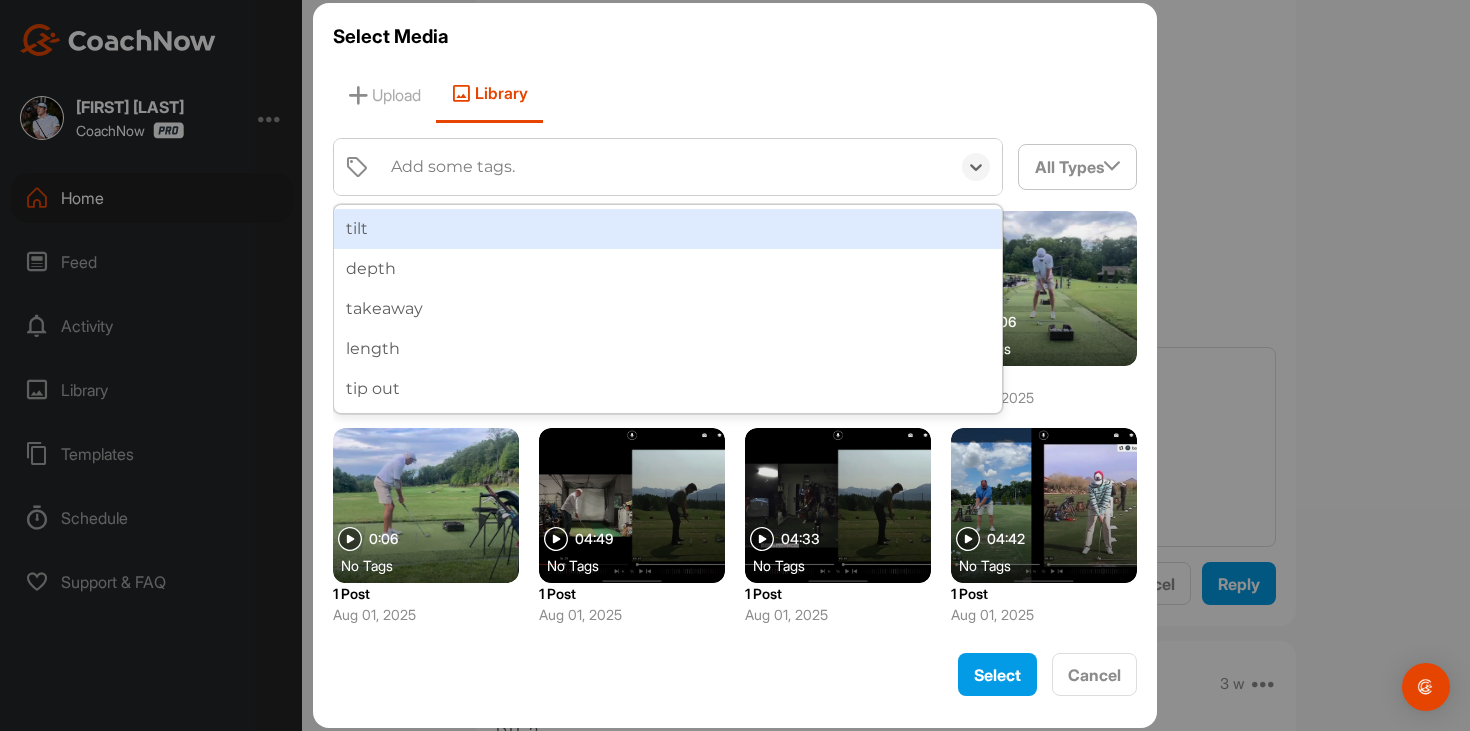 click on "Add some tags." at bounding box center (665, 167) 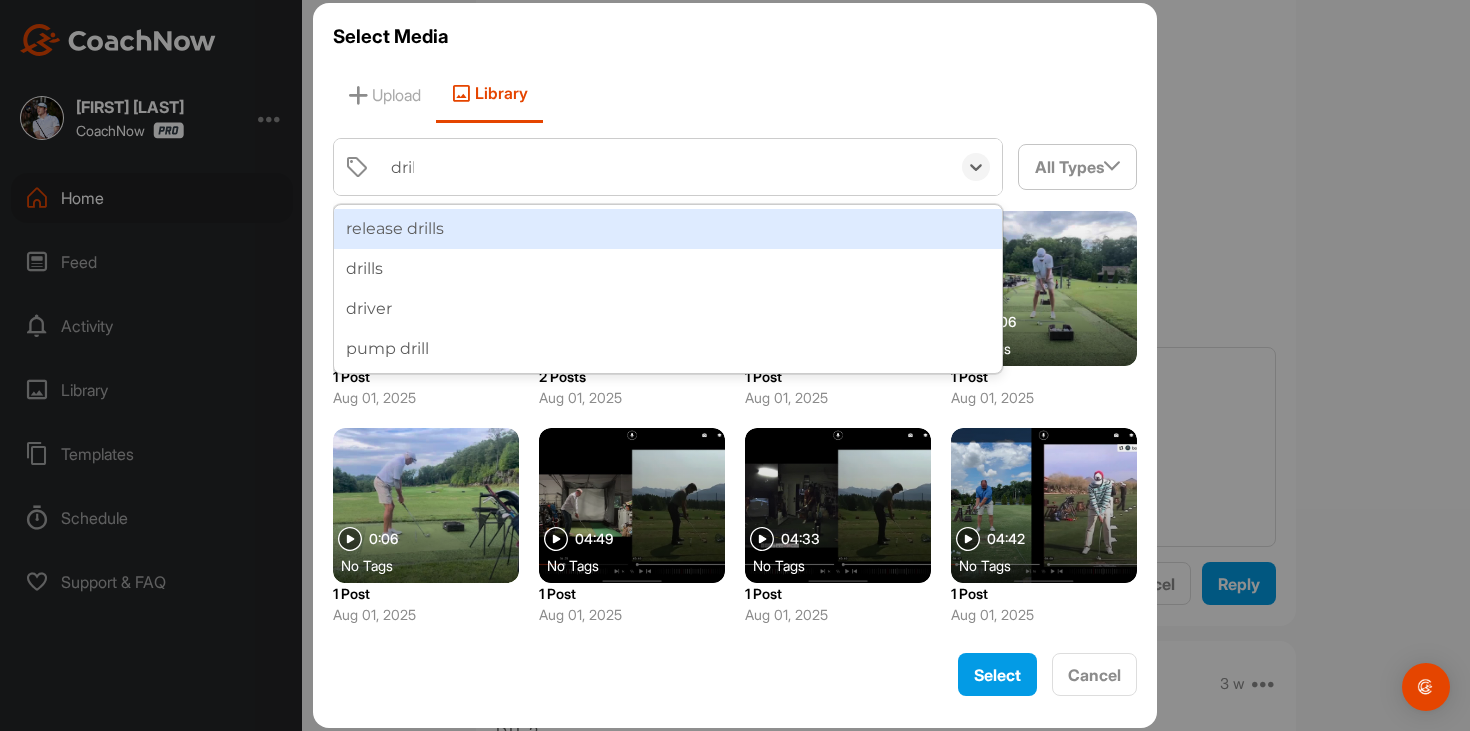 type on "drills" 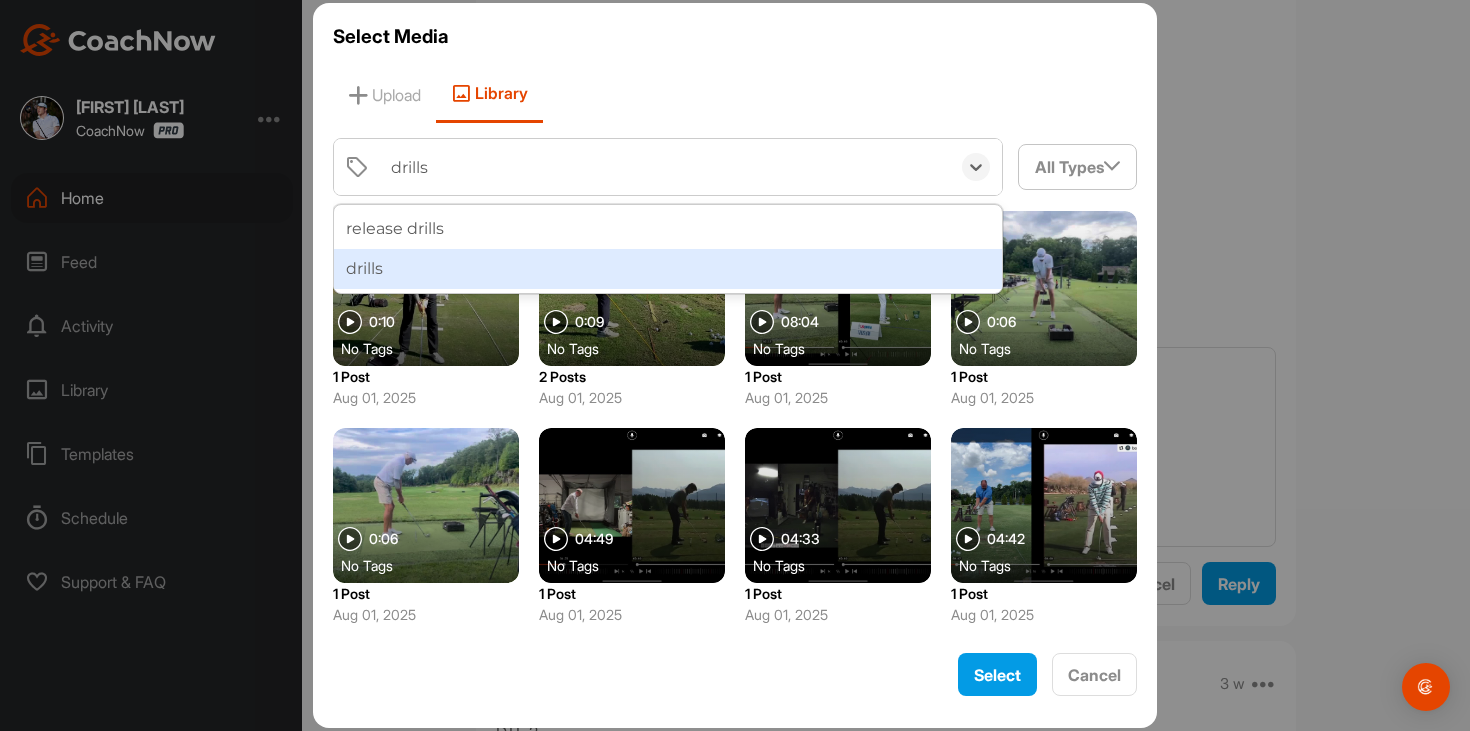 click on "drills" at bounding box center [668, 269] 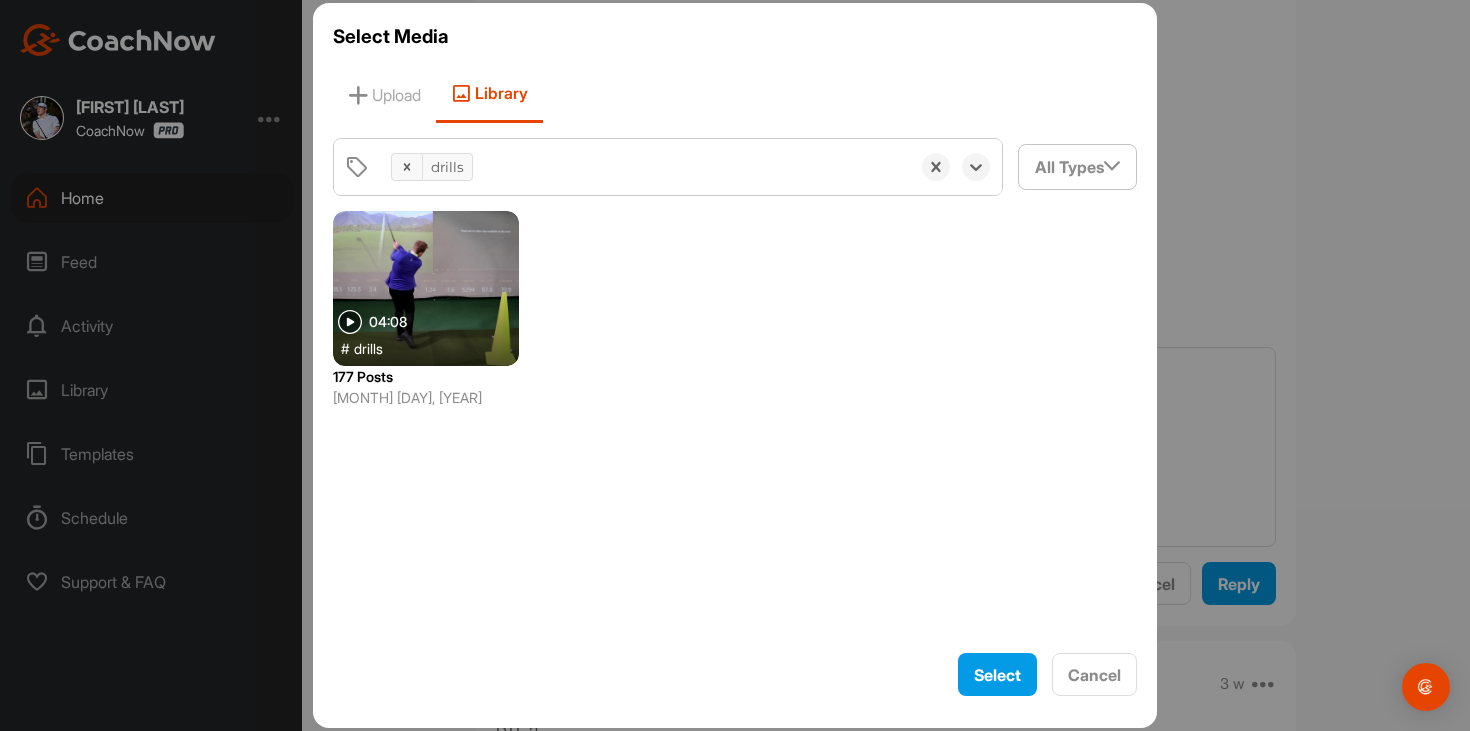 click at bounding box center [426, 288] 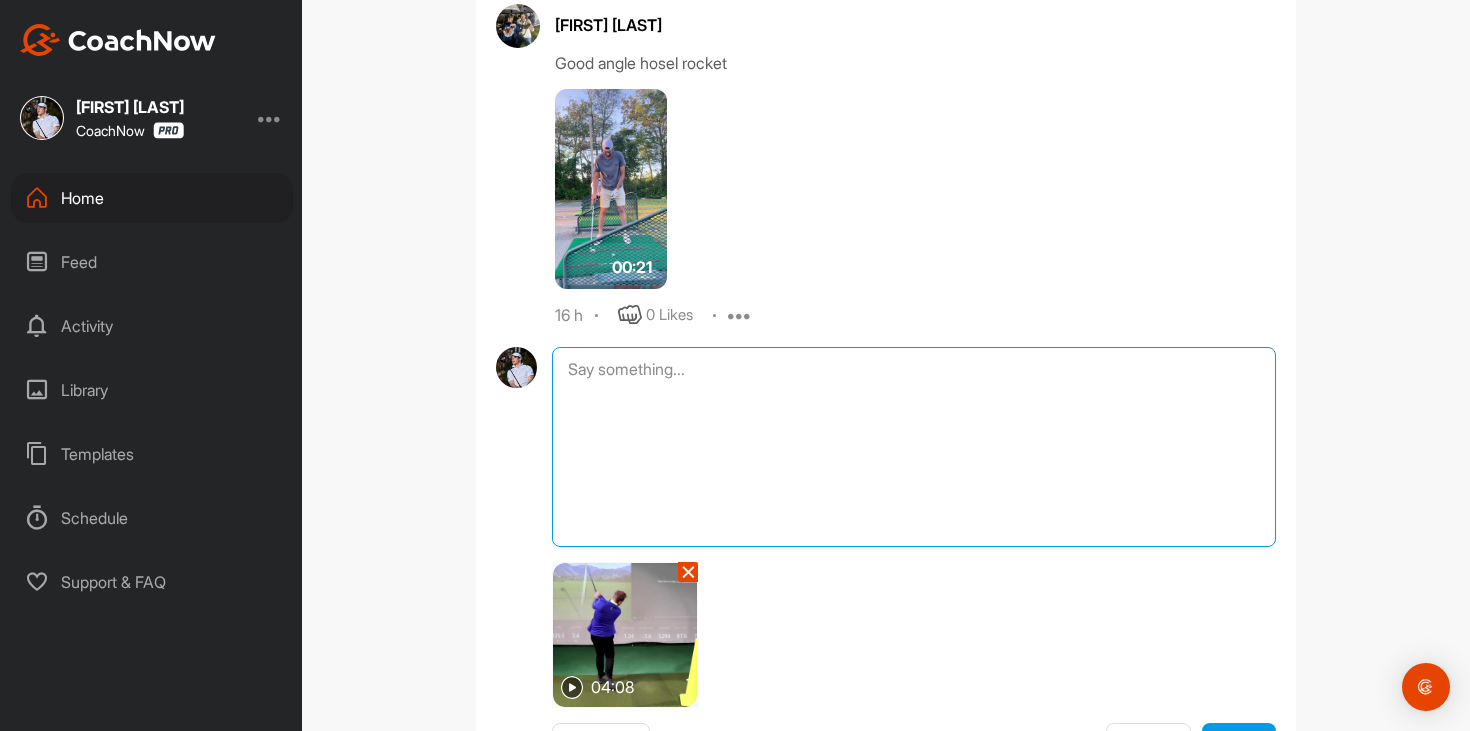 click at bounding box center (914, 447) 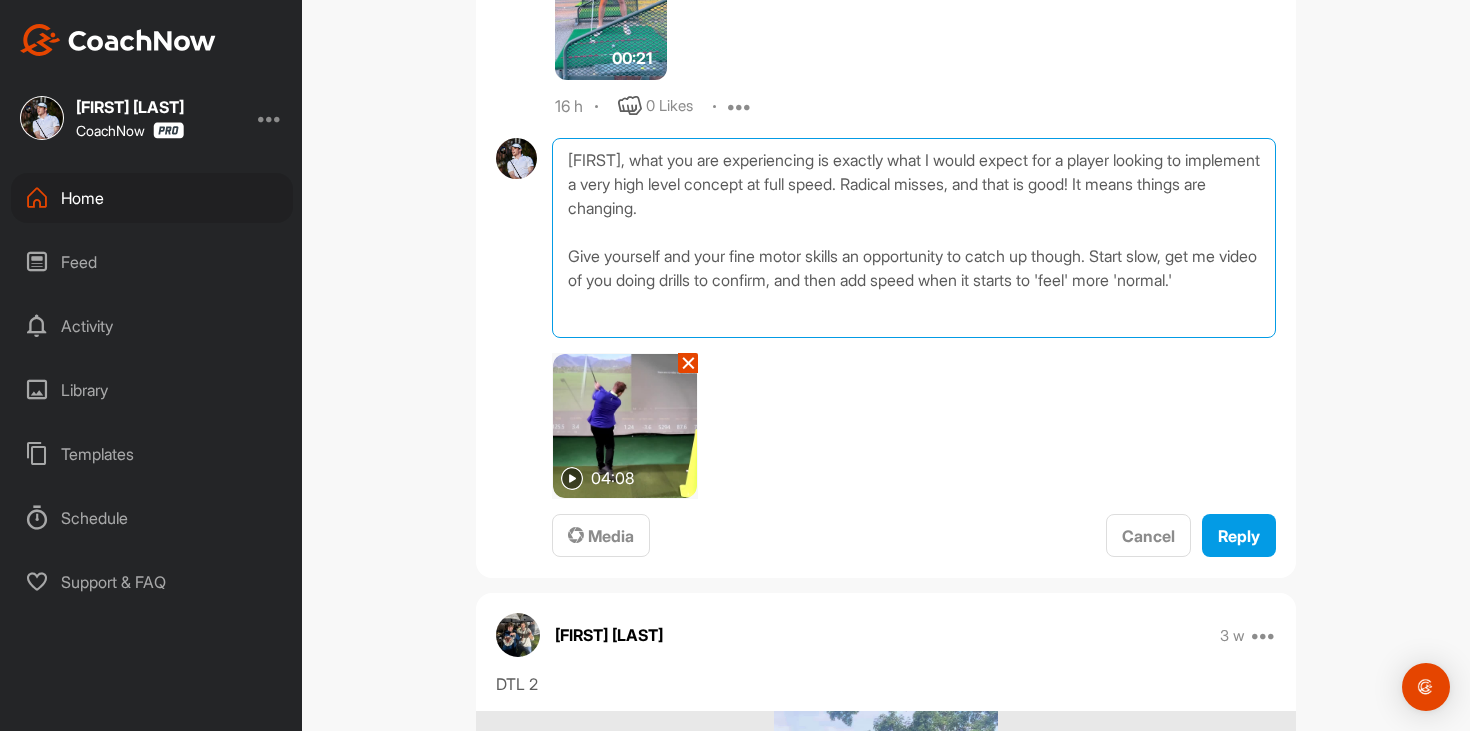 scroll, scrollTop: 2559, scrollLeft: 0, axis: vertical 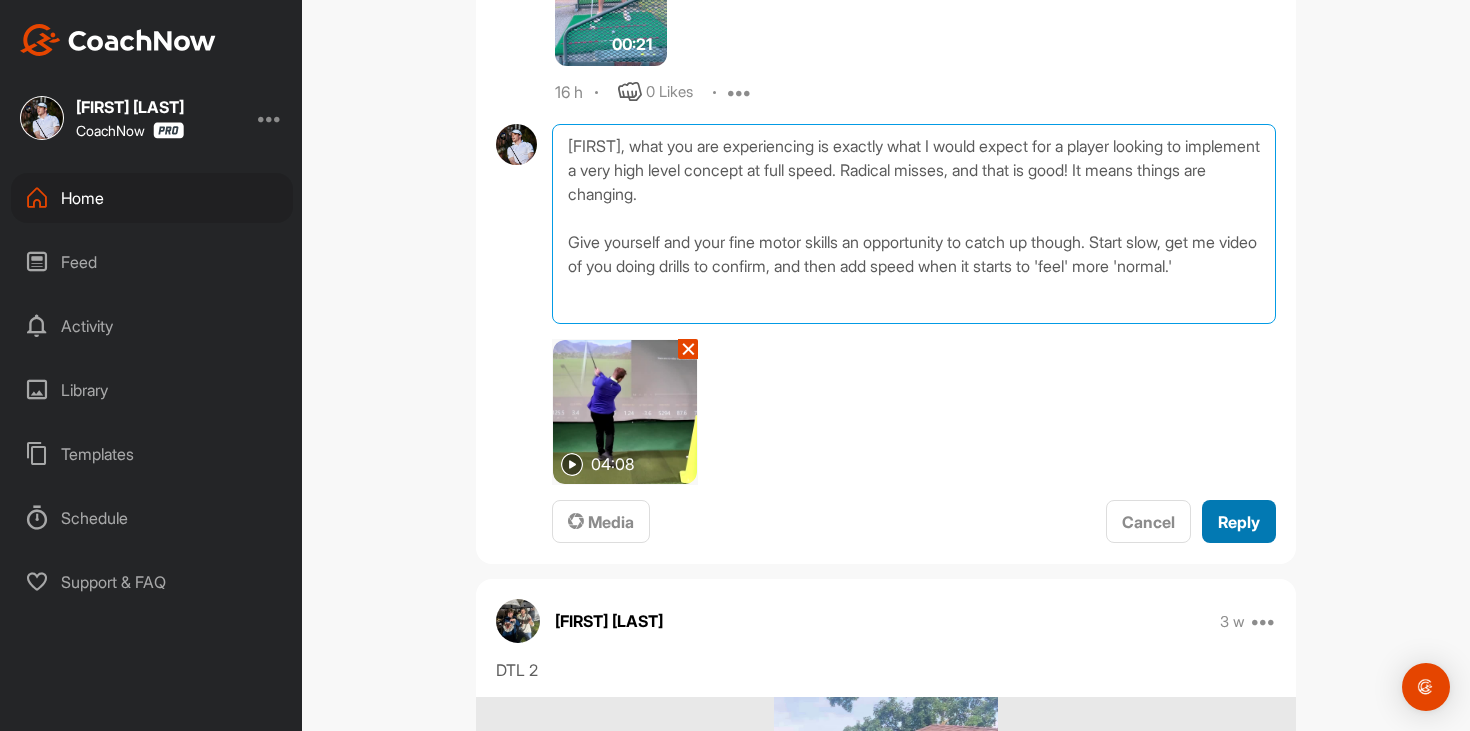 type on "[FIRST], what you are experiencing is exactly what I would expect for a player looking to implement a very high level concept at full speed. Radical misses, and that is good! It means things are changing.
Give yourself and your fine motor skills an opportunity to catch up though. Start slow, get me video of you doing drills to confirm, and then add speed when it starts to 'feel' more 'normal.'" 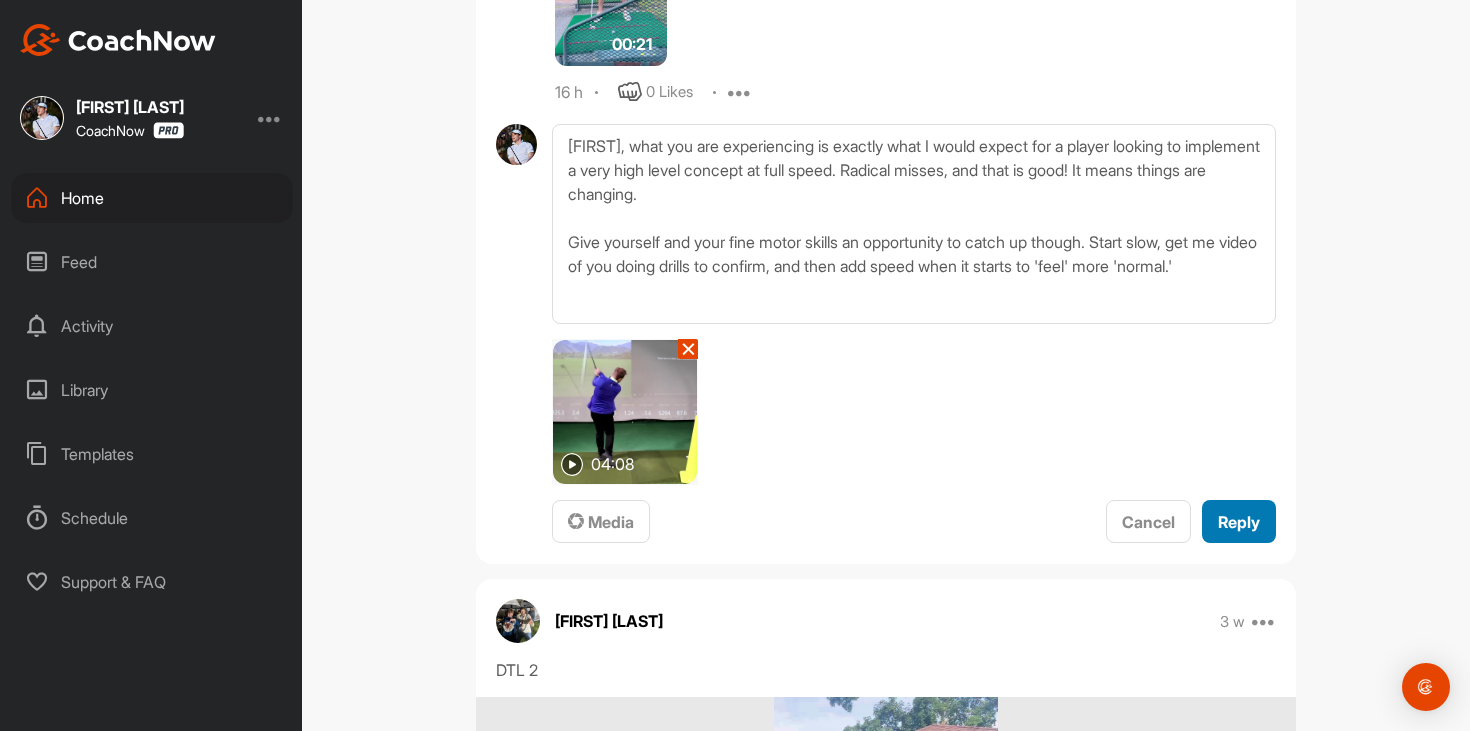 click on "Reply" at bounding box center [1239, 521] 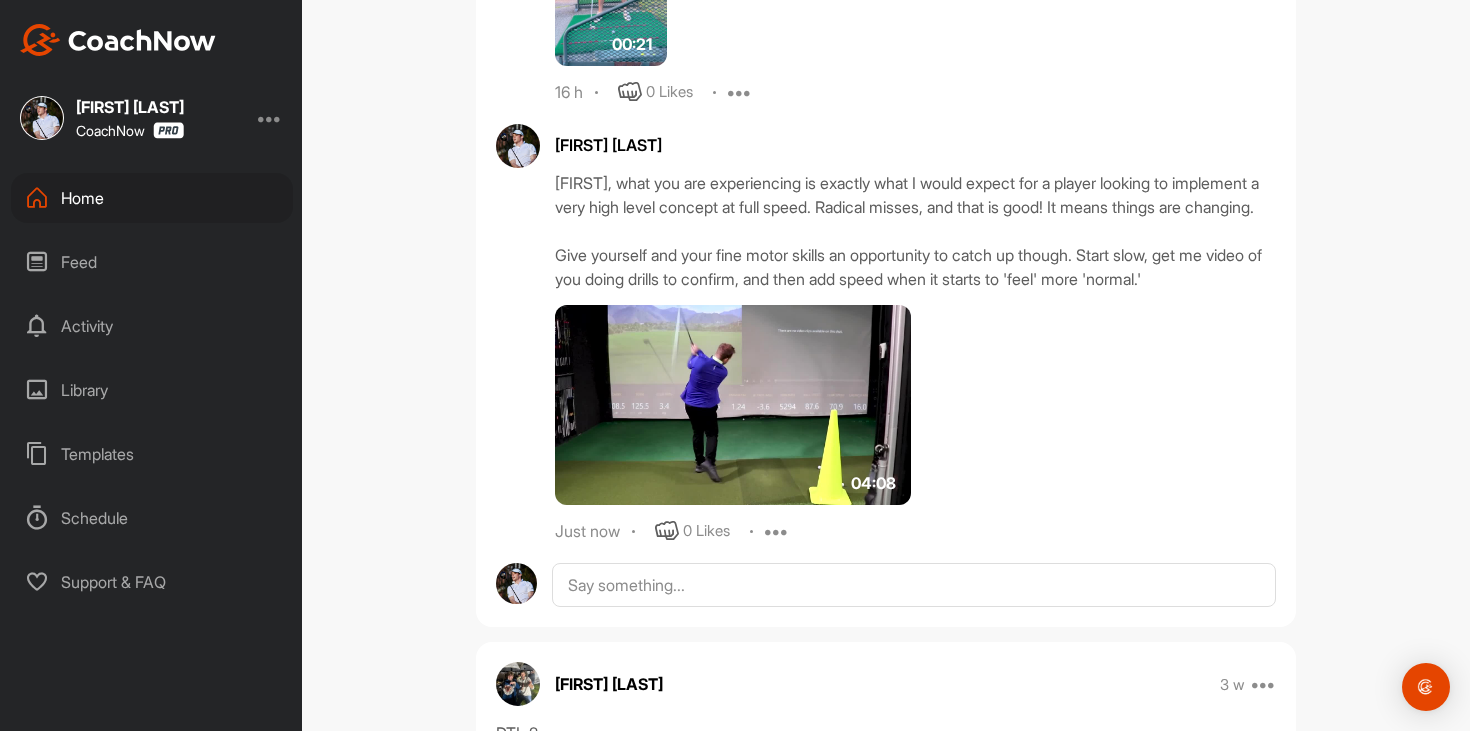 click on "Feed" at bounding box center (152, 262) 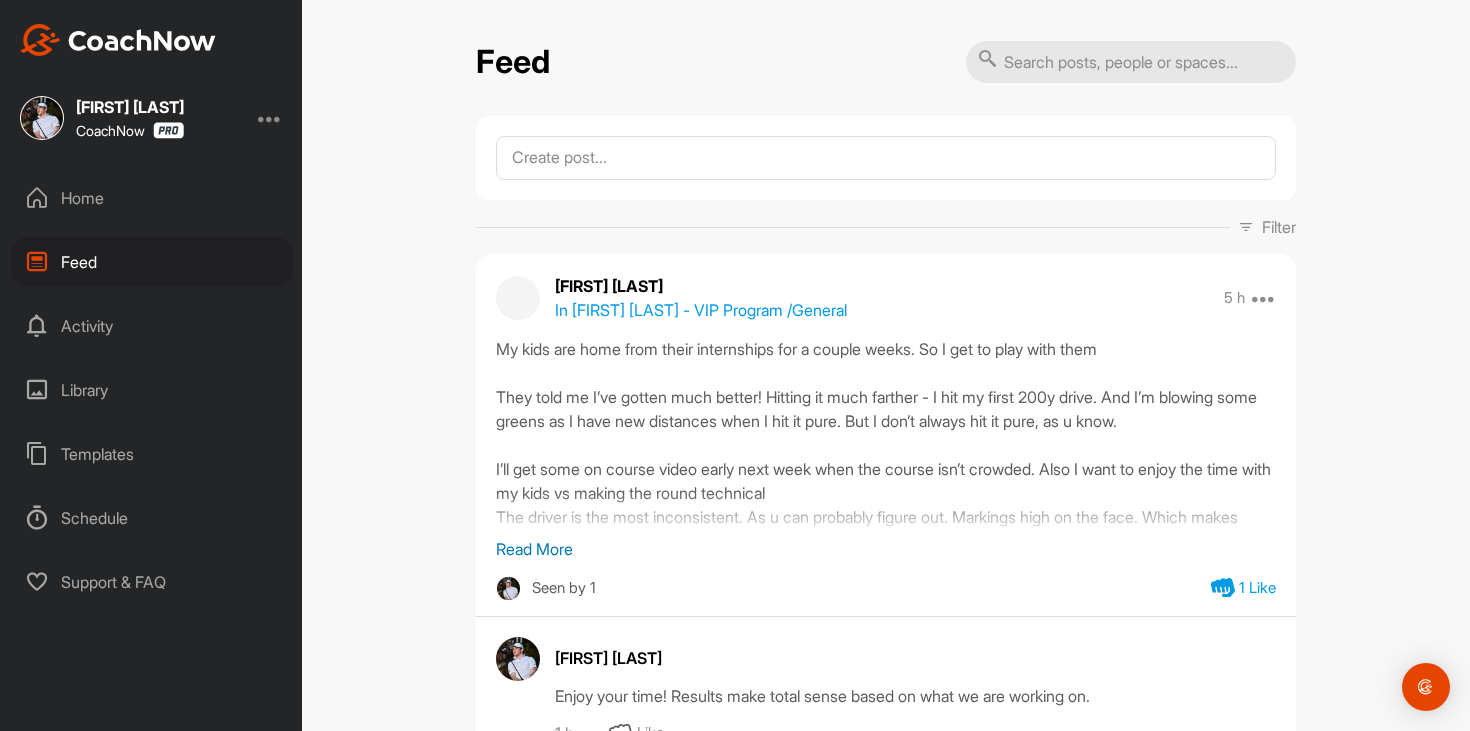click on "Home" at bounding box center (152, 198) 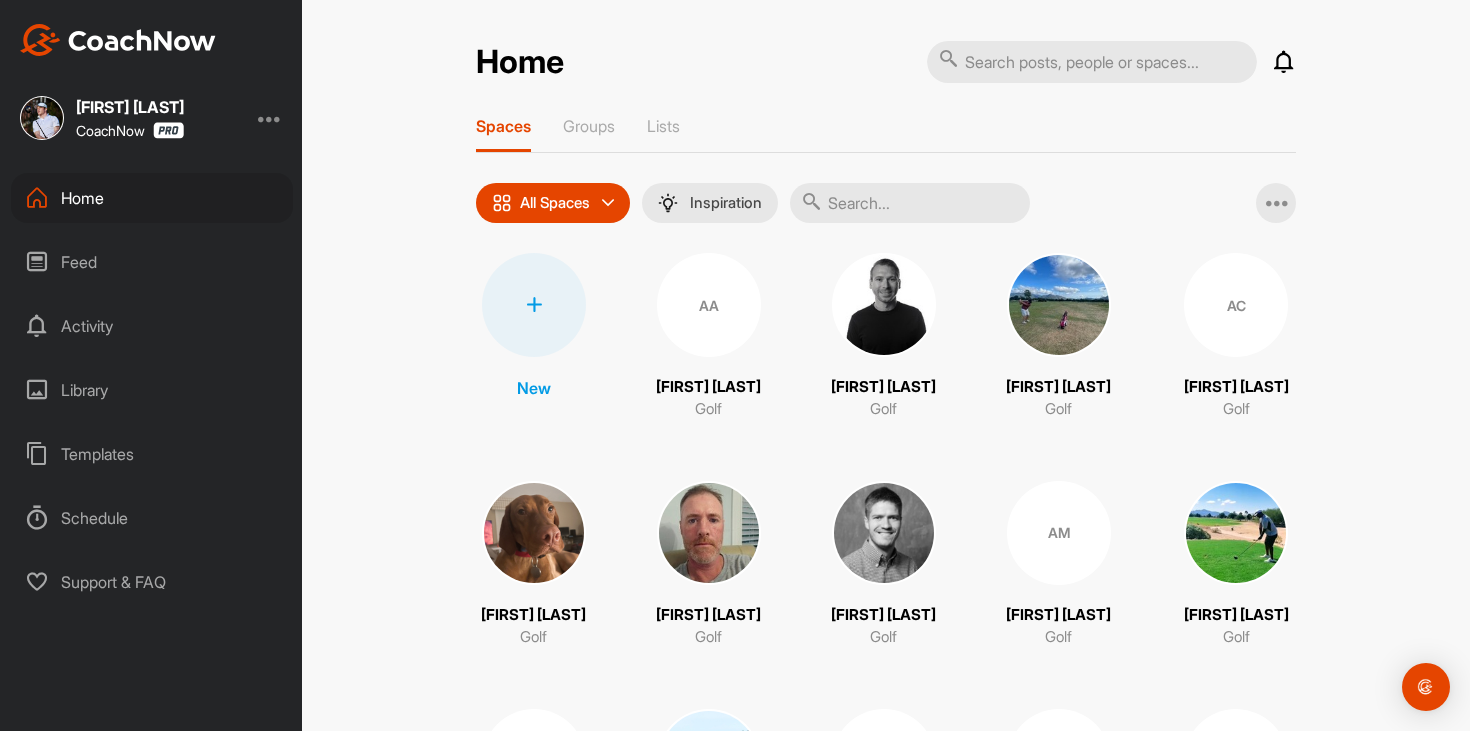 click on "Feed" at bounding box center (152, 262) 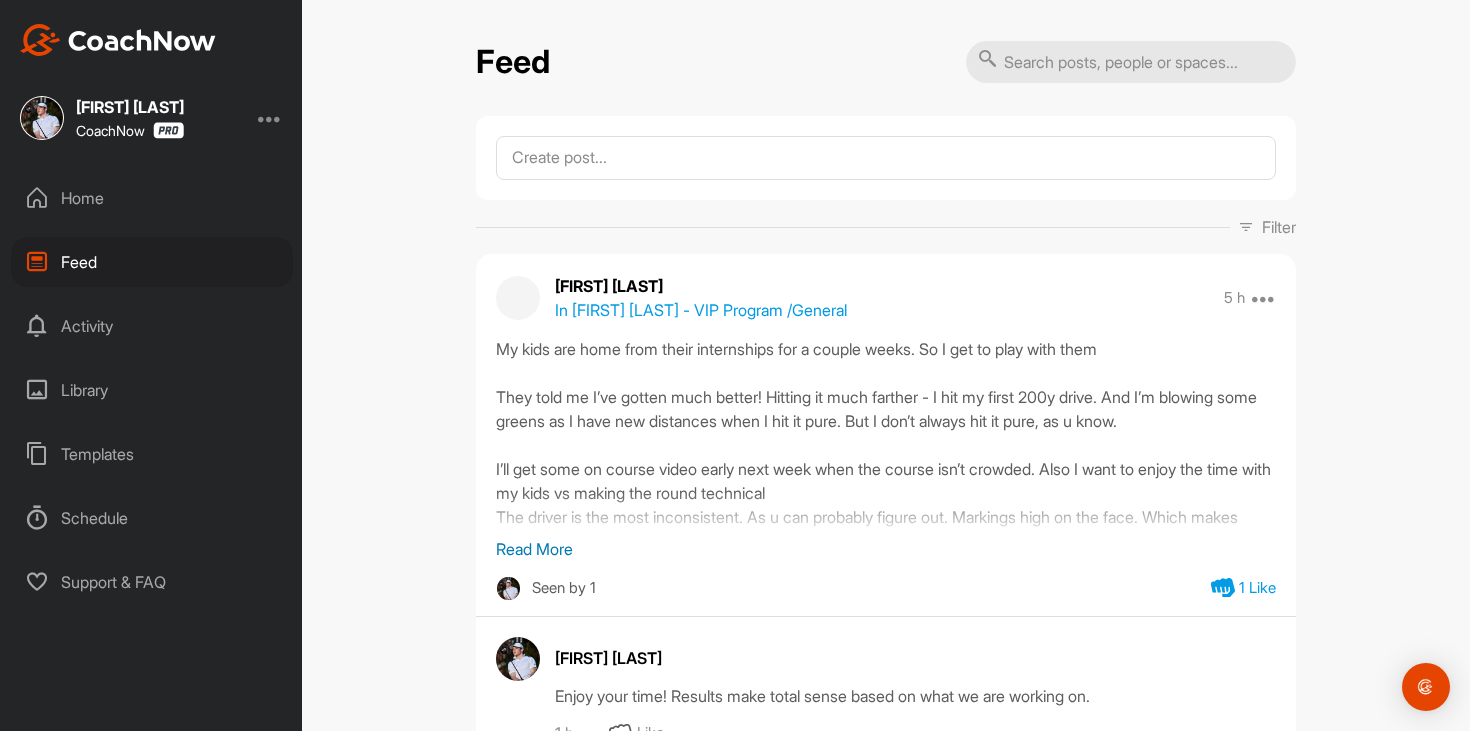 click on "Home" at bounding box center [152, 198] 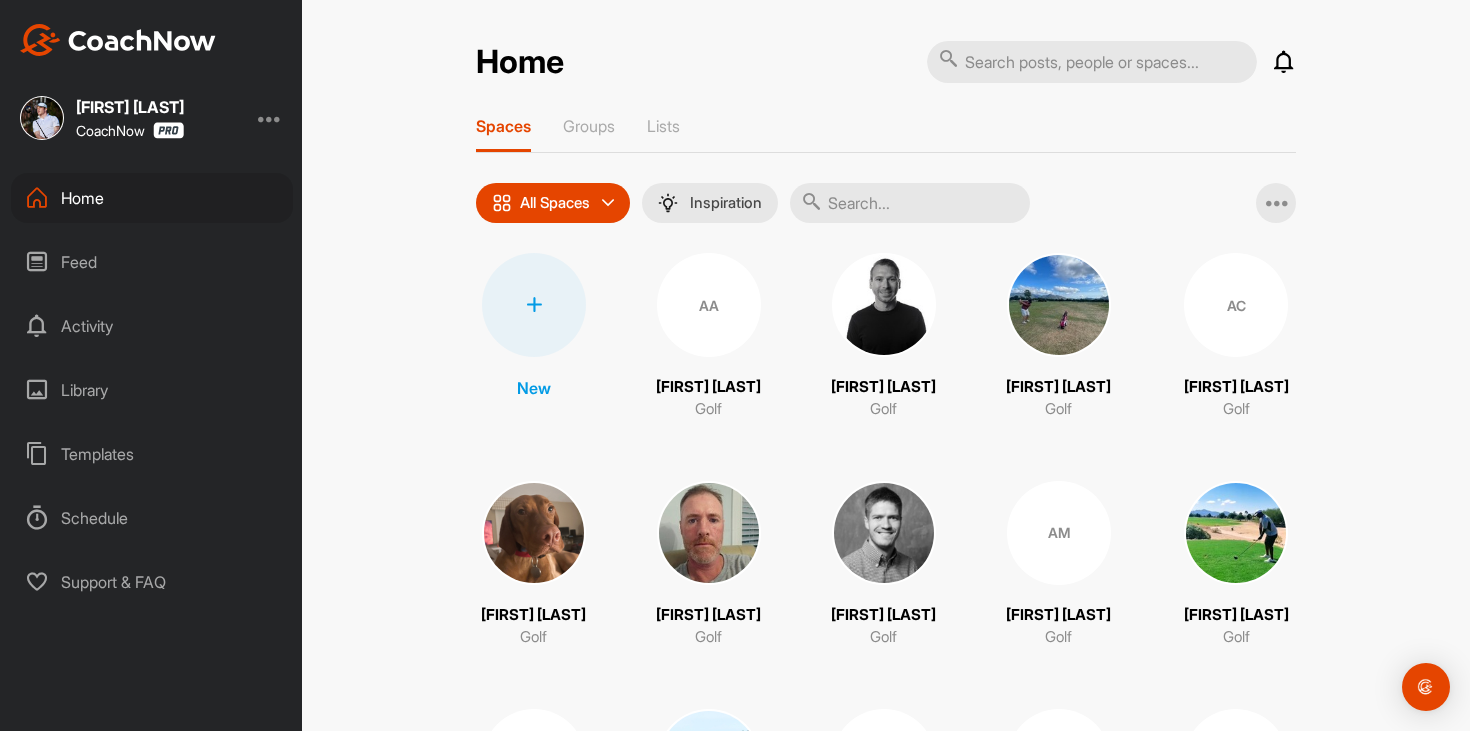click on "Feed" at bounding box center [152, 262] 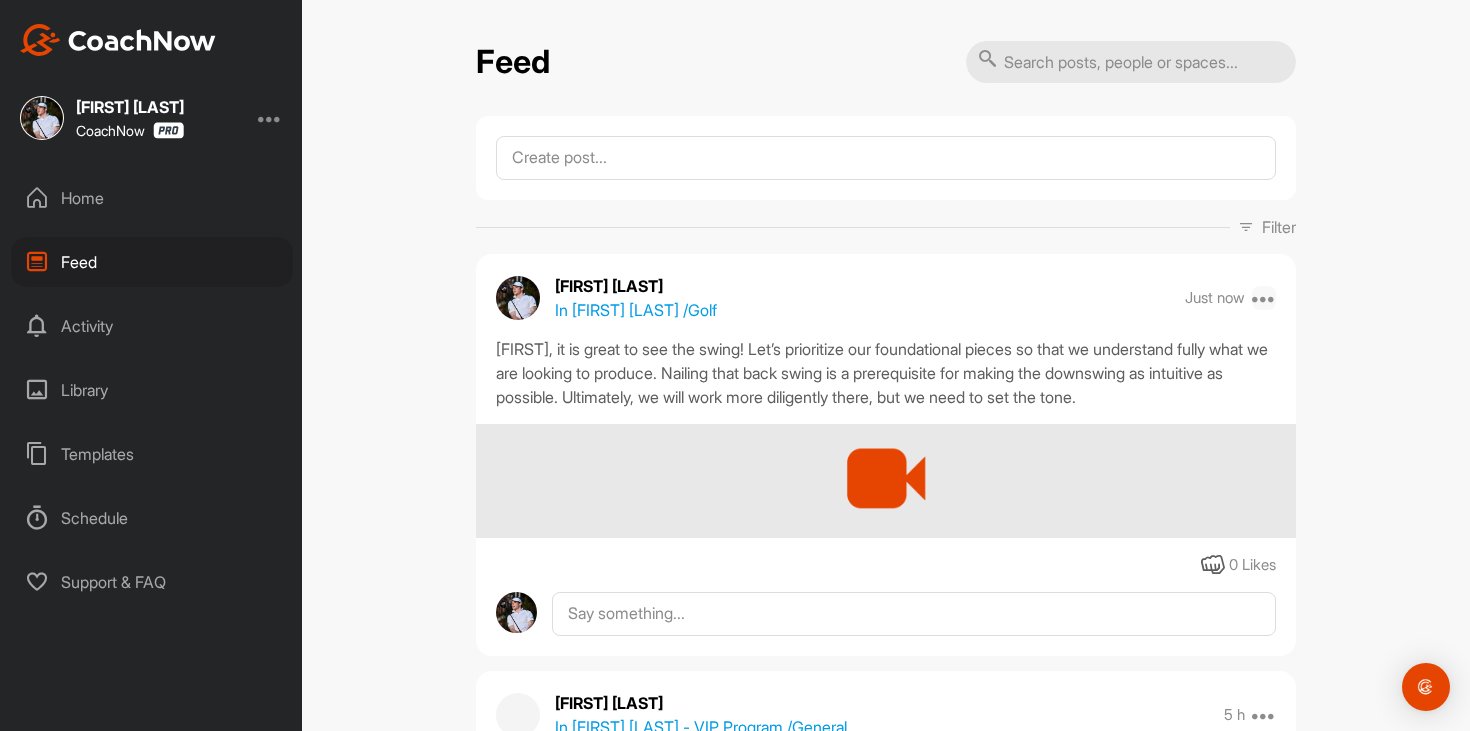 click at bounding box center [1264, 298] 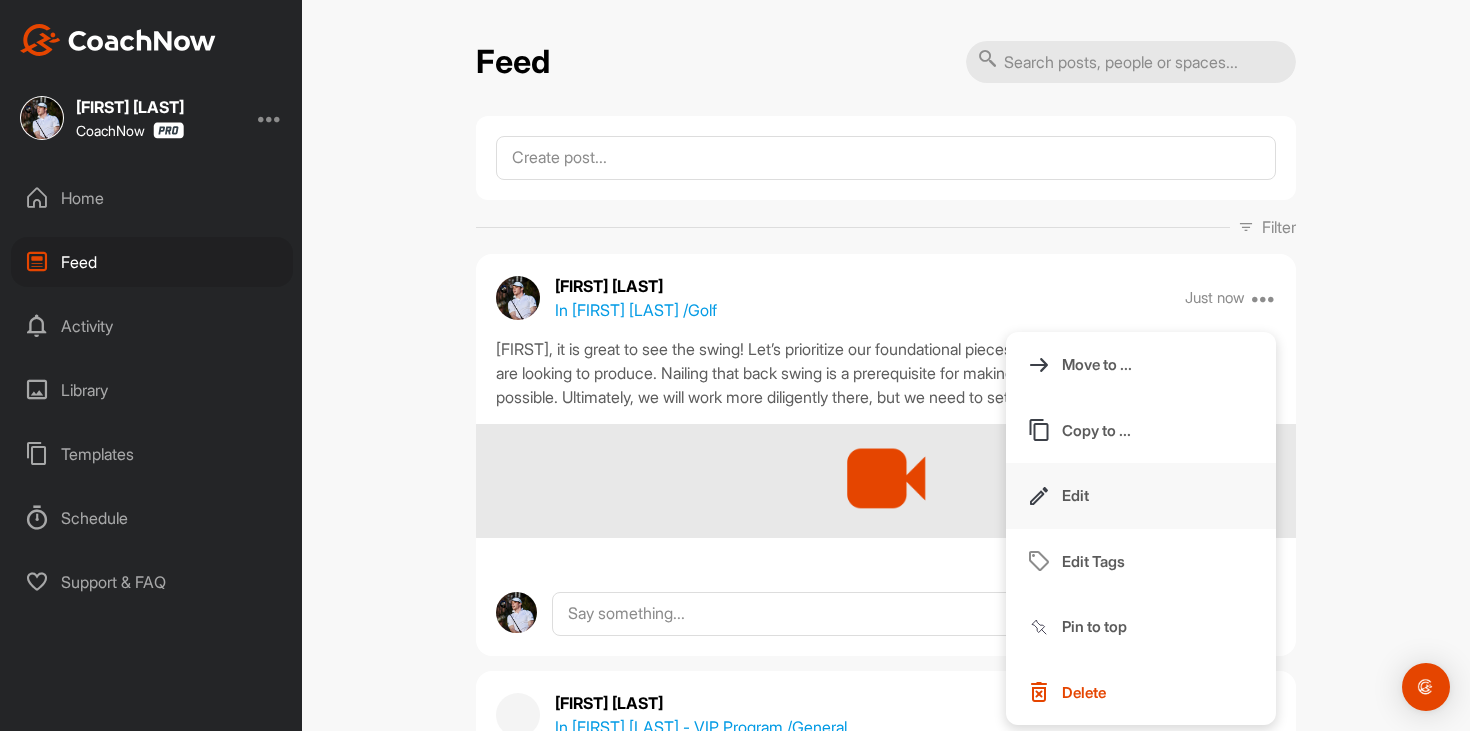 click on "Edit" at bounding box center (1141, 496) 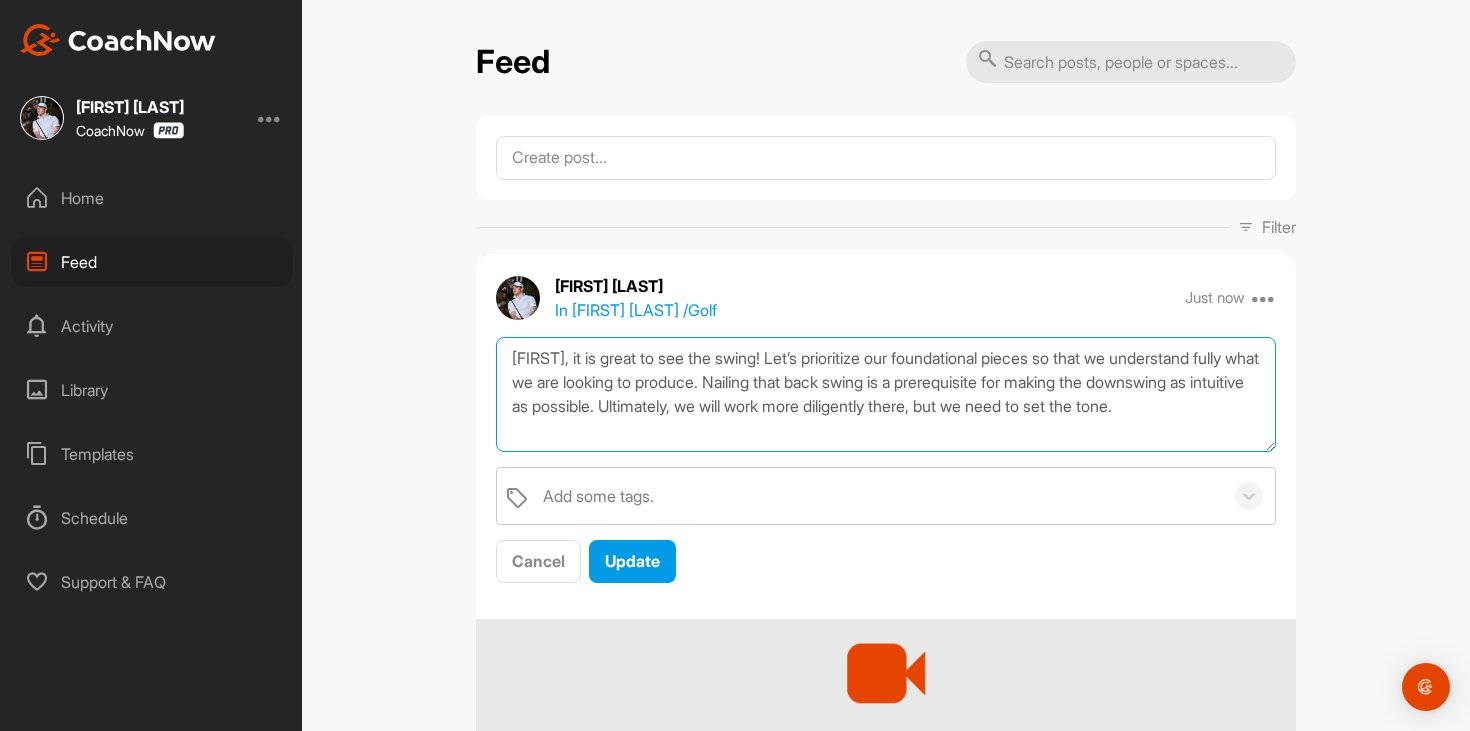 click on "[FIRST], it is great to see the swing! Let’s prioritize our foundational pieces so that we understand fully what we are looking to produce. Nailing that back swing is a prerequisite for making the downswing as intuitive as possible. Ultimately, we will work more diligently there, but we need to set the tone." at bounding box center (886, 394) 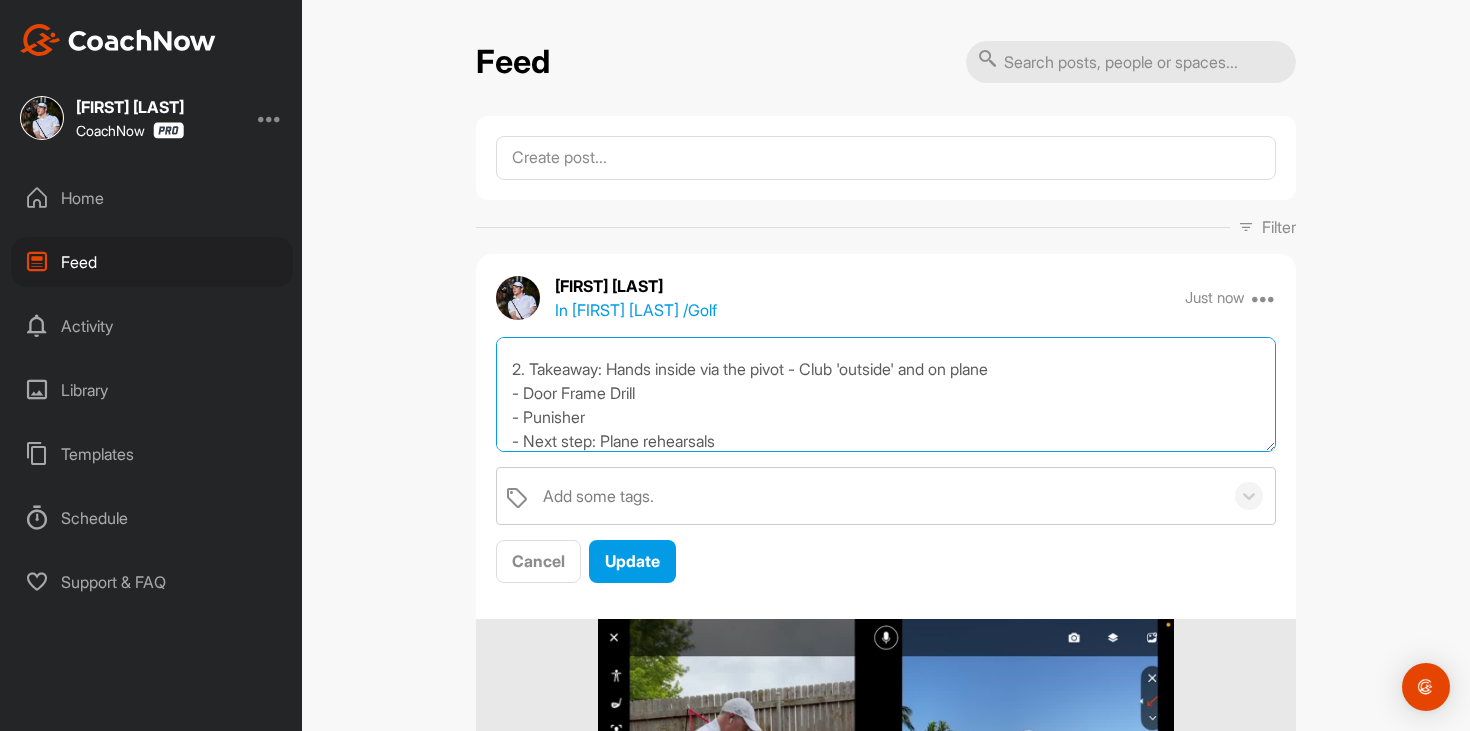 scroll, scrollTop: 229, scrollLeft: 0, axis: vertical 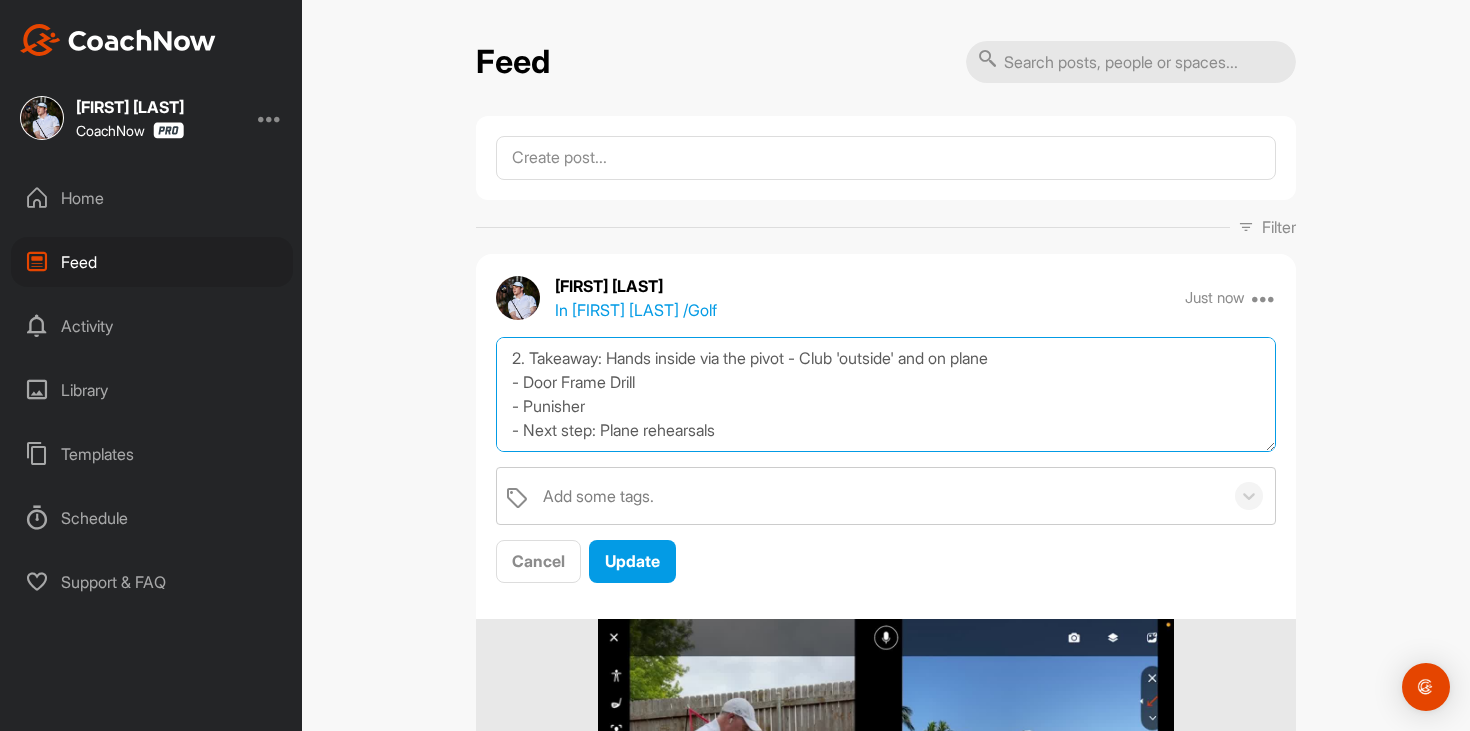 click on "Karl, it is great to see the swing! Let’s prioritize our foundational pieces so that we understand fully what we are looking to produce. Nailing that back swing is a prerequisite for making the downswing as intuitive as possible. Ultimately, we will work more diligently there, but we need to set the tone.
1. Setup: Most important position
- Less knee flexion
- Added hinge from the hips
- Tension free arms with shaft through the belt buckle
2. Takeaway: Hands inside via the pivot - Club 'outside' and on plane
- Door Frame Drill
- Punisher
- Next step: Plane rehearsals" at bounding box center [886, 394] 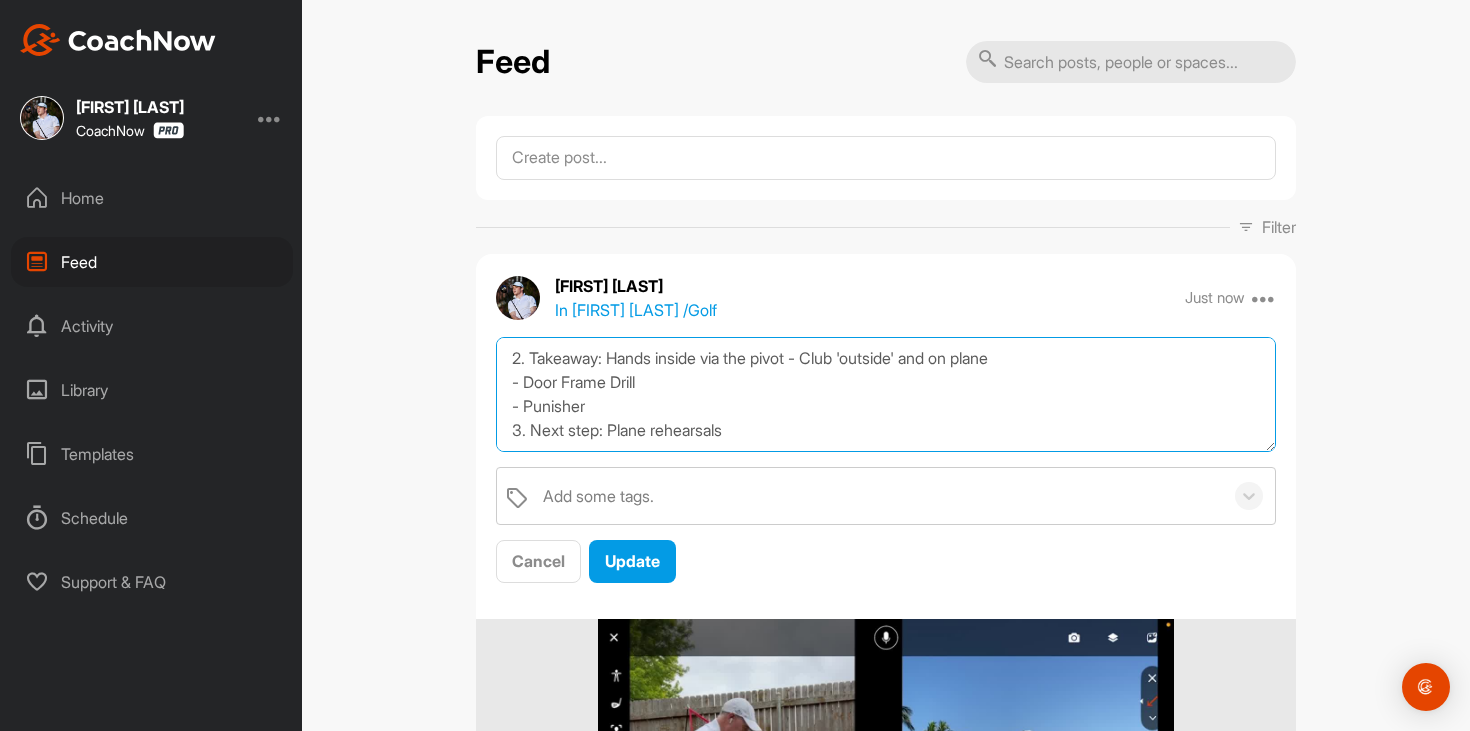 click on "[FIRST], it is great to see the swing! Let’s prioritize our foundational pieces so that we understand fully what we are looking to produce. Nailing that back swing is a prerequisite for making the downswing as intuitive as possible. Ultimately, we will work more diligently there, but we need to set the tone.
1. Setup: Most important position
- Less knee flexion
- Added hinge from the hips
- Tension free arms with shaft through the belt buckle
2. Takeaway: Hands inside via the pivot - Club 'outside' and on plane
- Door Frame Drill
- Punisher
3. Next step: Plane rehearsals" at bounding box center [886, 394] 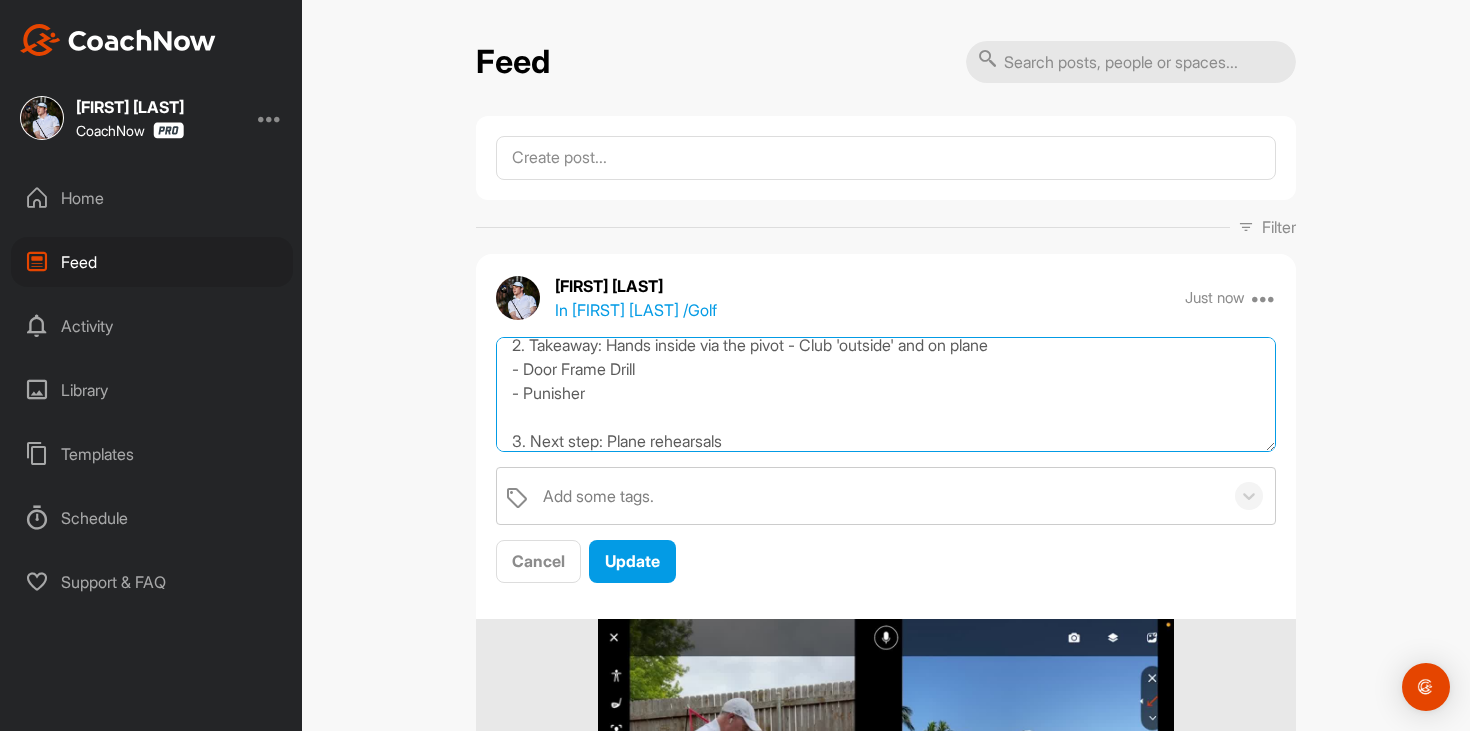 scroll, scrollTop: 264, scrollLeft: 0, axis: vertical 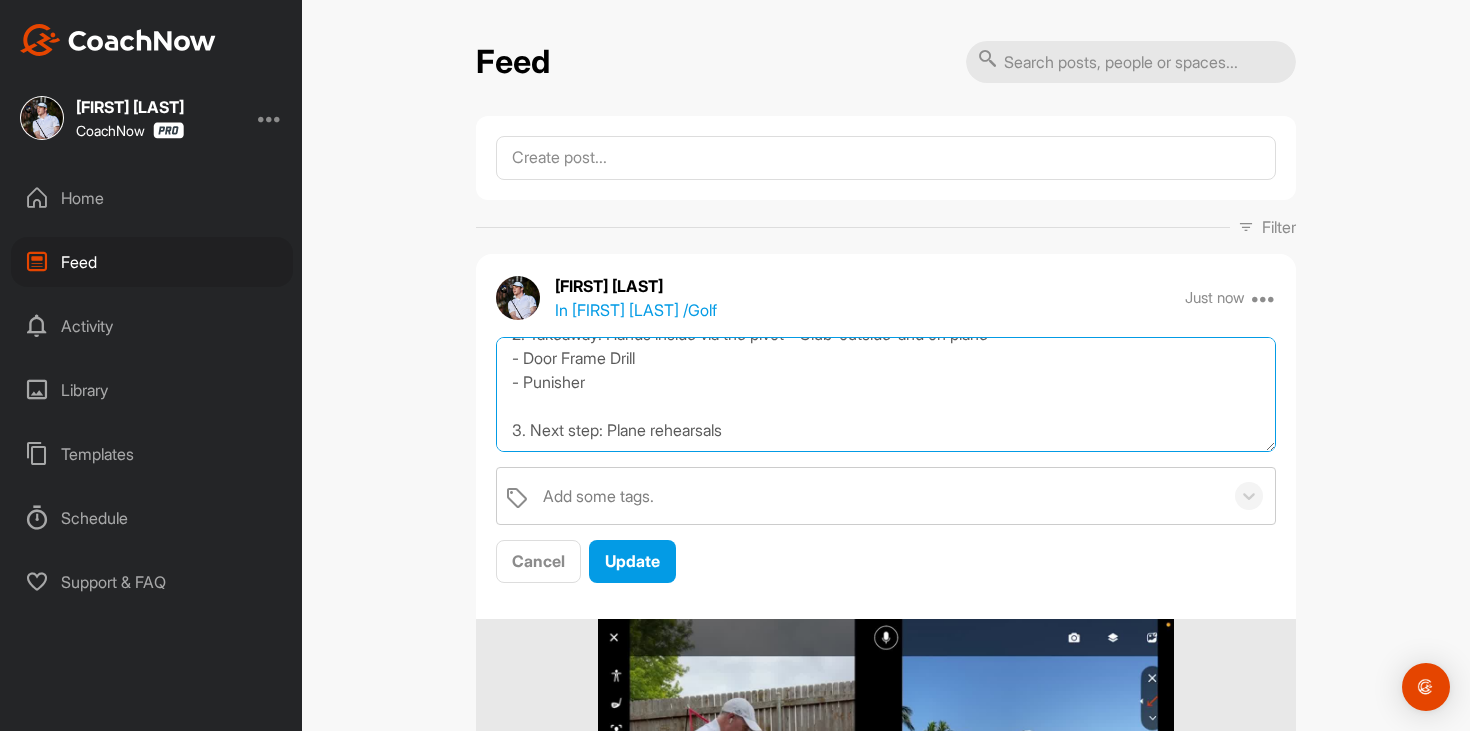 click on "Karl, it is great to see the swing! Let’s prioritize our foundational pieces so that we understand fully what we are looking to produce. Nailing that back swing is a prerequisite for making the downswing as intuitive as possible. Ultimately, we will work more diligently there, but we need to set the tone.
1. Setup: Most important position
- Less knee flexion
- Added hinge from the hips
- Tension free arms with shaft through the belt buckle
2. Takeaway: Hands inside via the pivot - Club 'outside' and on plane
- Door Frame Drill
- Punisher
3. Next step: Plane rehearsals" at bounding box center [886, 394] 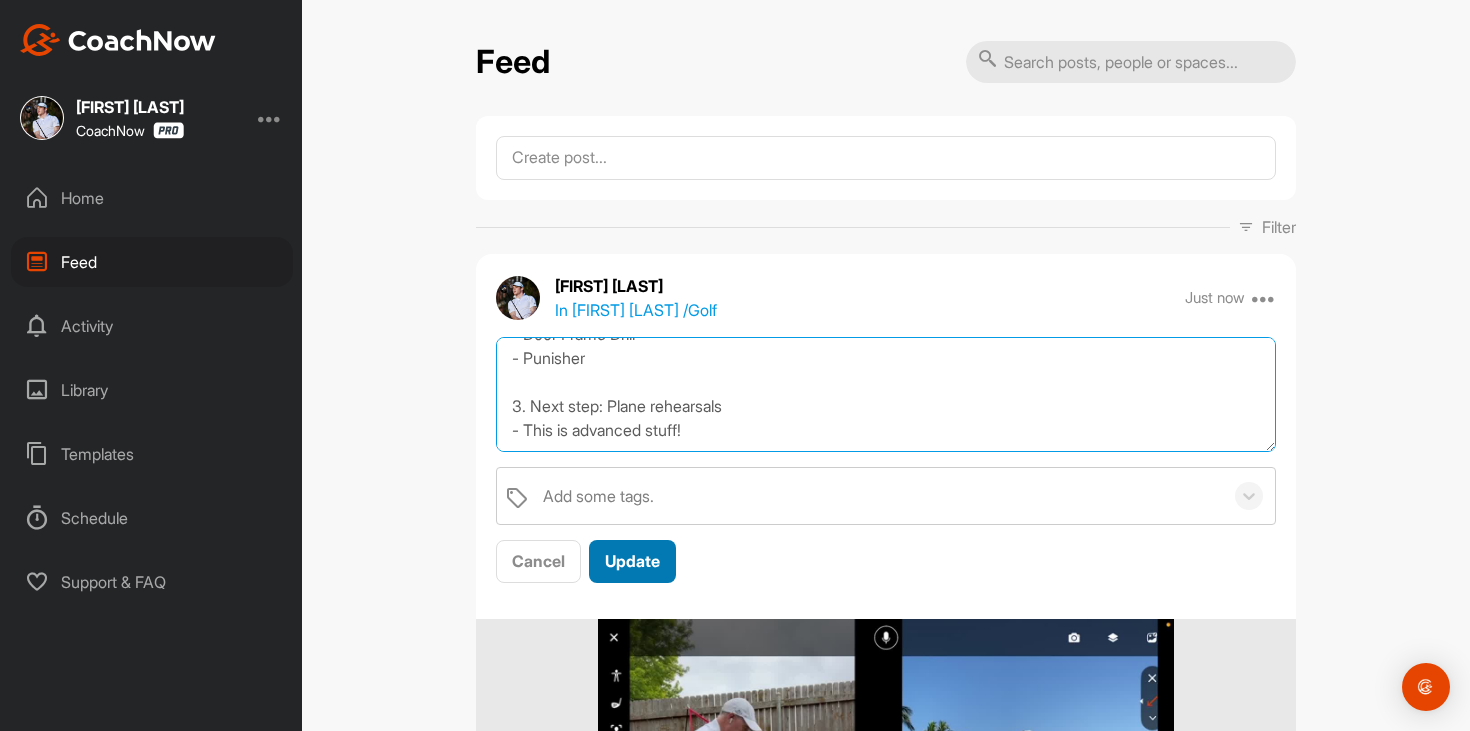 type on "[FIRST], it is great to see the swing! Let’s prioritize our foundational pieces so that we understand fully what we are looking to produce. Nailing that back swing is a prerequisite for making the downswing as intuitive as possible. Ultimately, we will work more diligently there, but we need to set the tone.
1. Setup: Most important position
- Less knee flexion
- Added hinge from the hips
- Tension free arms with shaft through the belt buckle
2. Takeaway: Hands inside via the pivot - Club 'outside' and on plane
- Door Frame Drill
- Punisher
3. Next step: Plane rehearsals
- This is advanced stuff!" 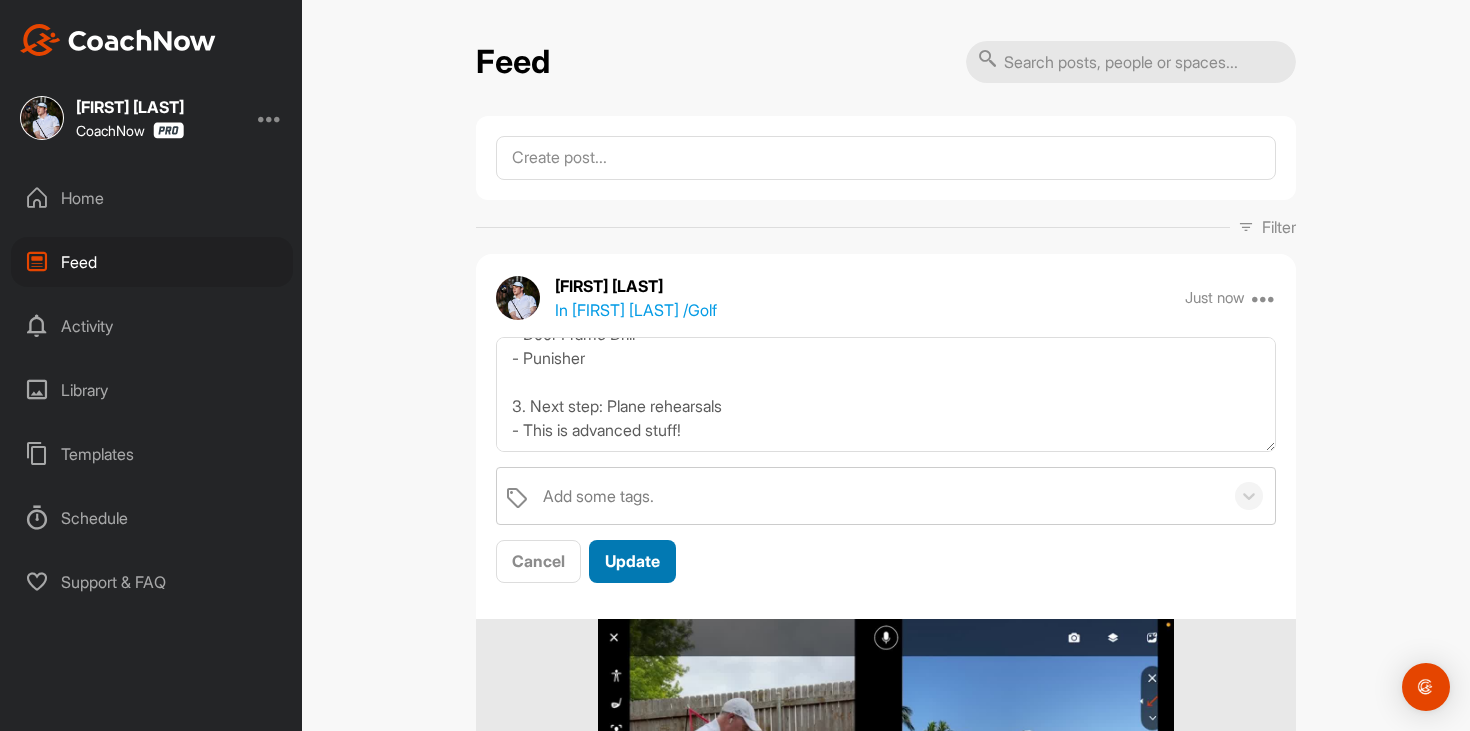 click on "Update" at bounding box center [632, 561] 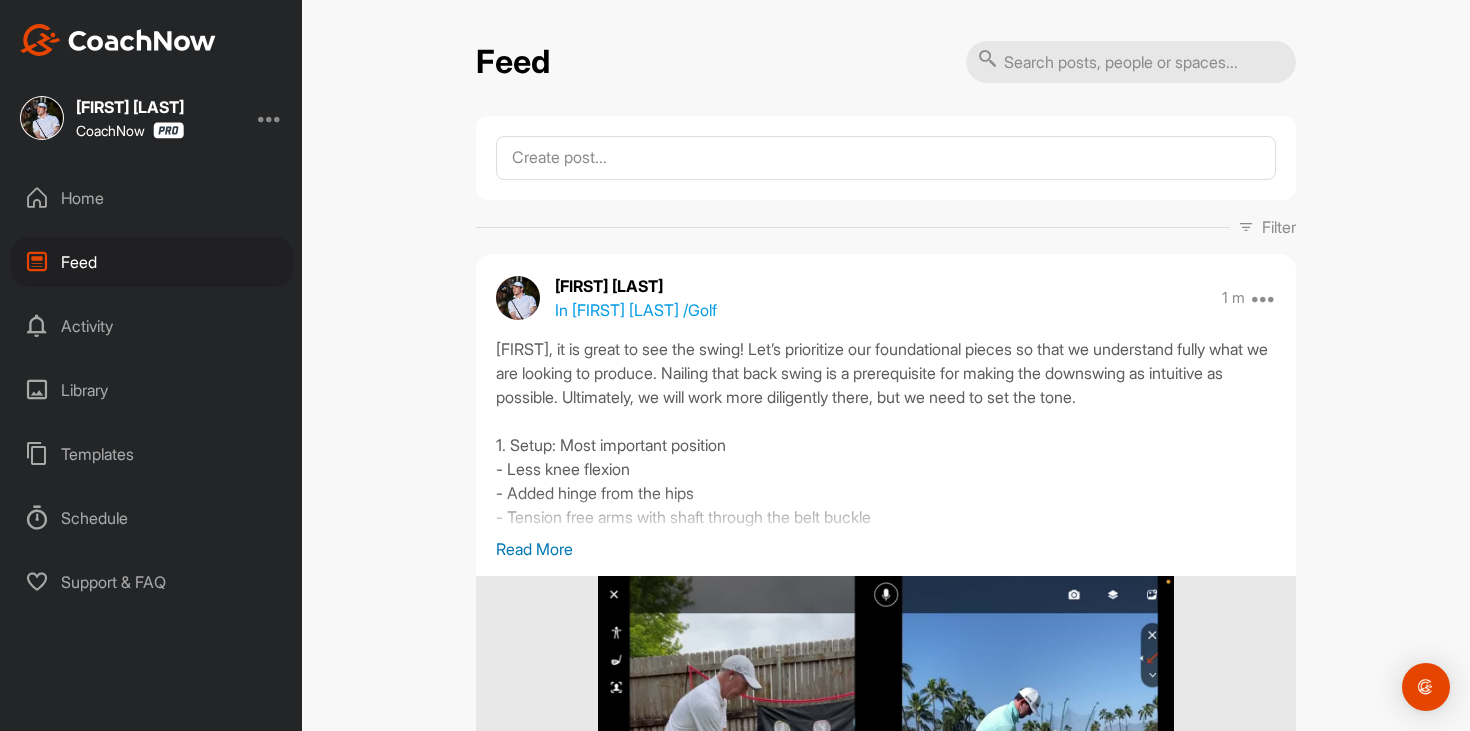 scroll, scrollTop: 929, scrollLeft: 0, axis: vertical 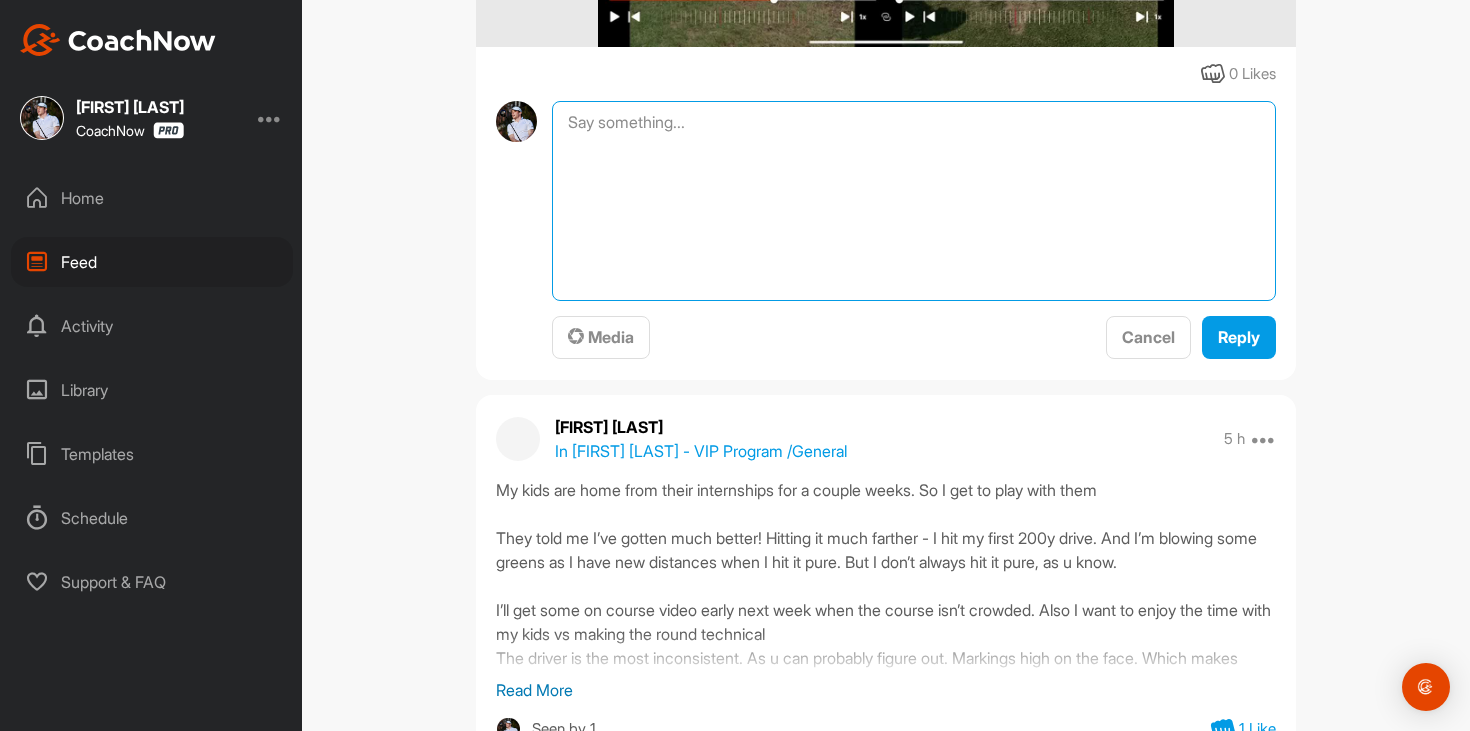 click at bounding box center [914, 201] 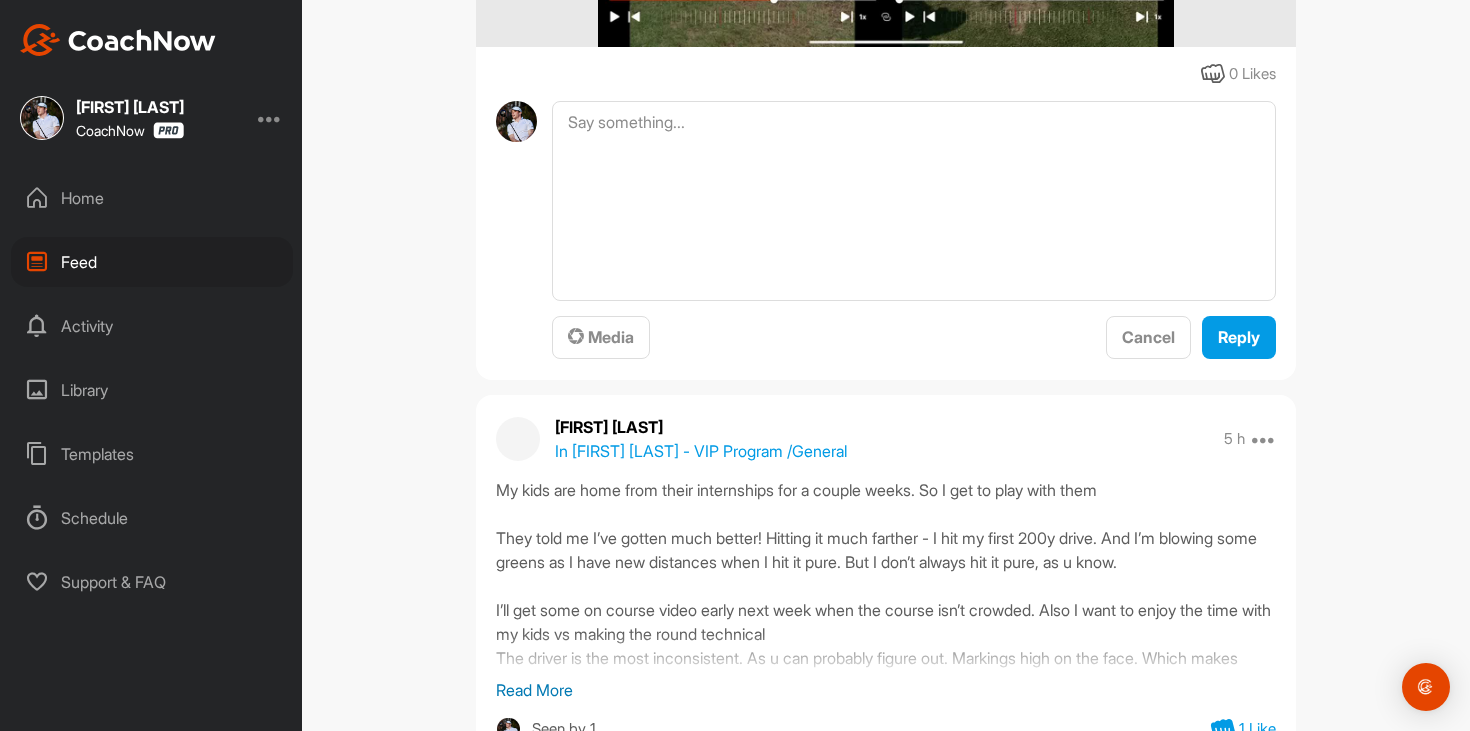 click on "[FIRST] [LAST]   In [FIRST] [LAST]   /  Golf 1 m Move to ... Copy to ... Edit Edit Tags Pin to top Delete Karl, it is great to see the swing! Let’s prioritize our foundational pieces so that we understand fully what we are looking to produce. Nailing that back swing is a prerequisite for making the downswing as intuitive as possible. Ultimately, we will work more diligently there, but we need to set the tone.
1. Setup: Most important position
- Less knee flexion
- Added hinge from the hips
- Tension free arms with shaft through the belt buckle
2. Takeaway: Hands inside via the pivot - Club 'outside' and on plane
- Door Frame Drill
- Punisher
3. Next step: Plane rehearsals
- This is advanced stuff!
Read More 0 Likes   Media   Cancel   Reply" at bounding box center [886, -148] 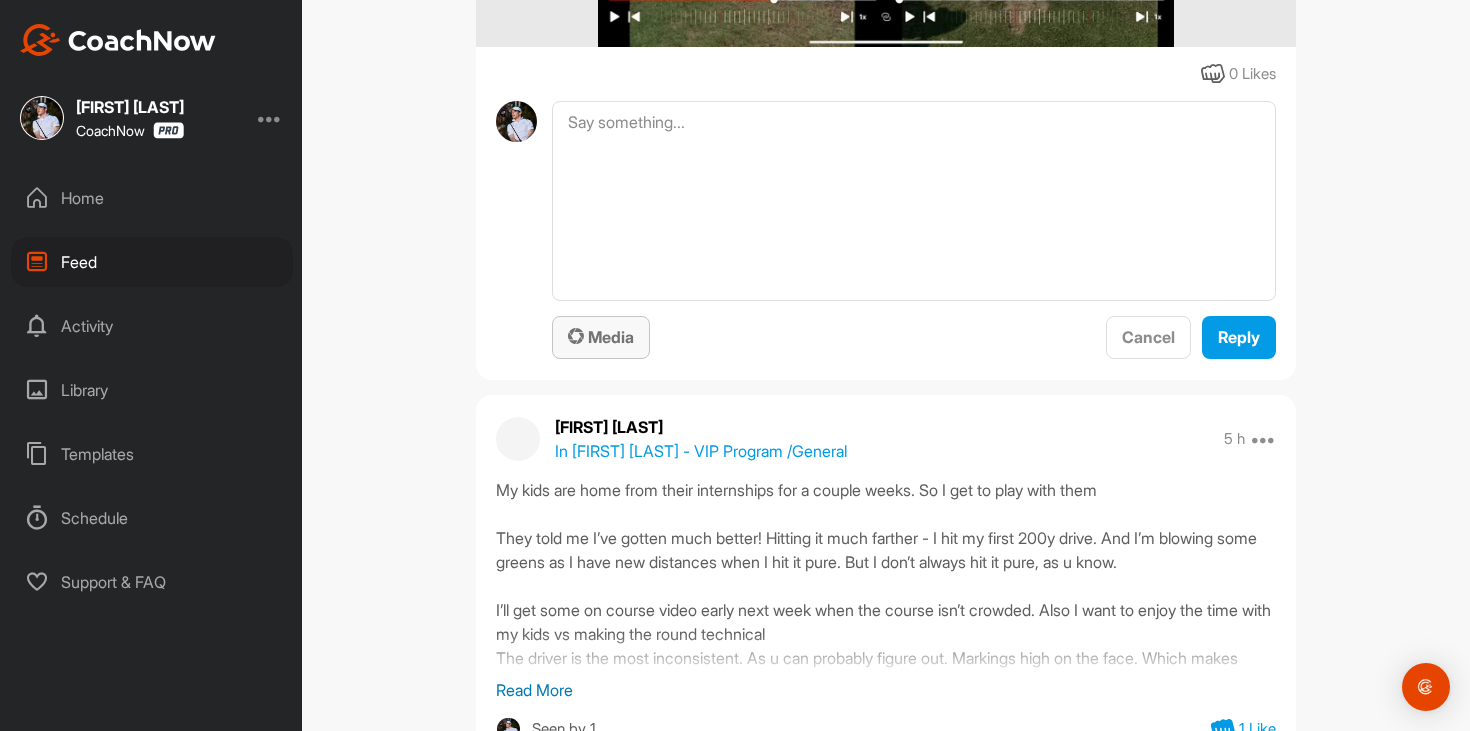 click on "Media" at bounding box center [601, 337] 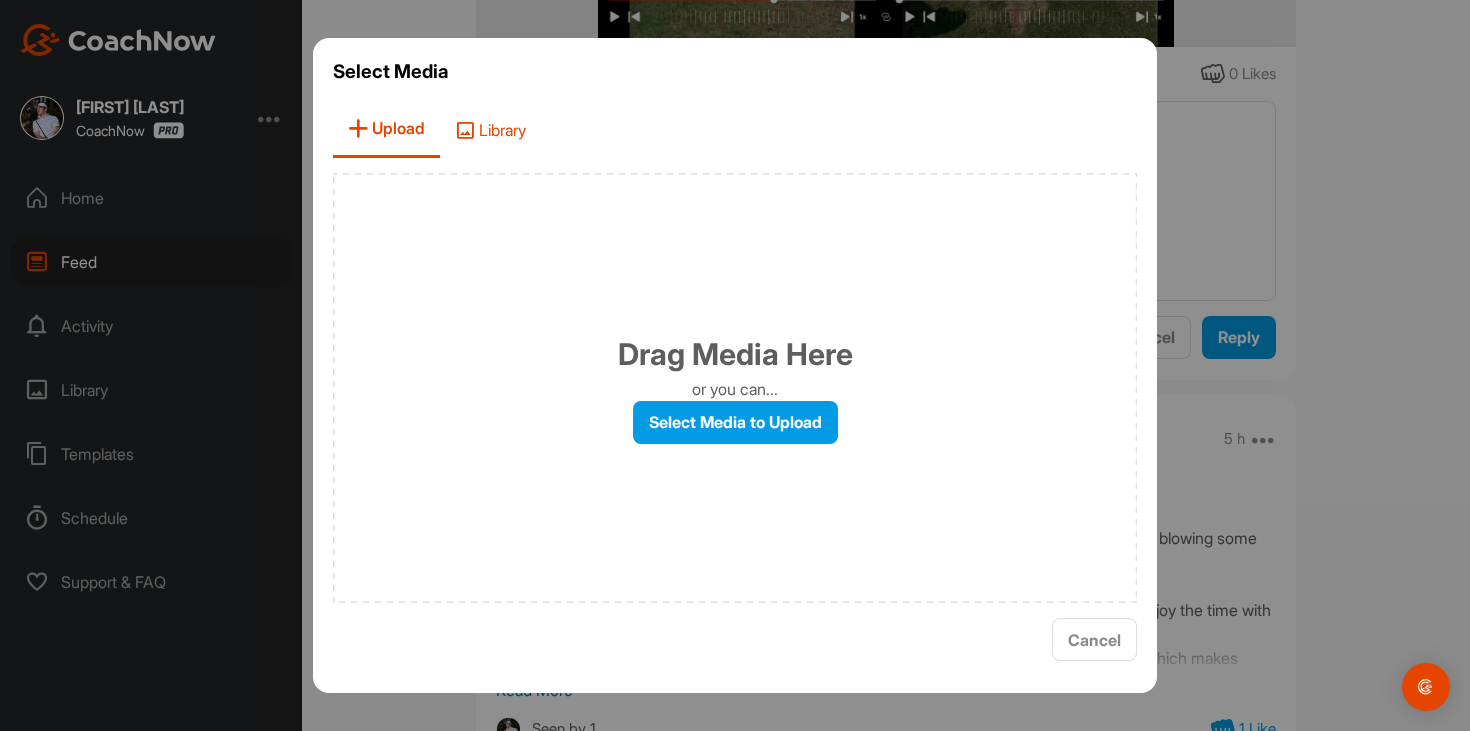 click on "Library" at bounding box center [490, 129] 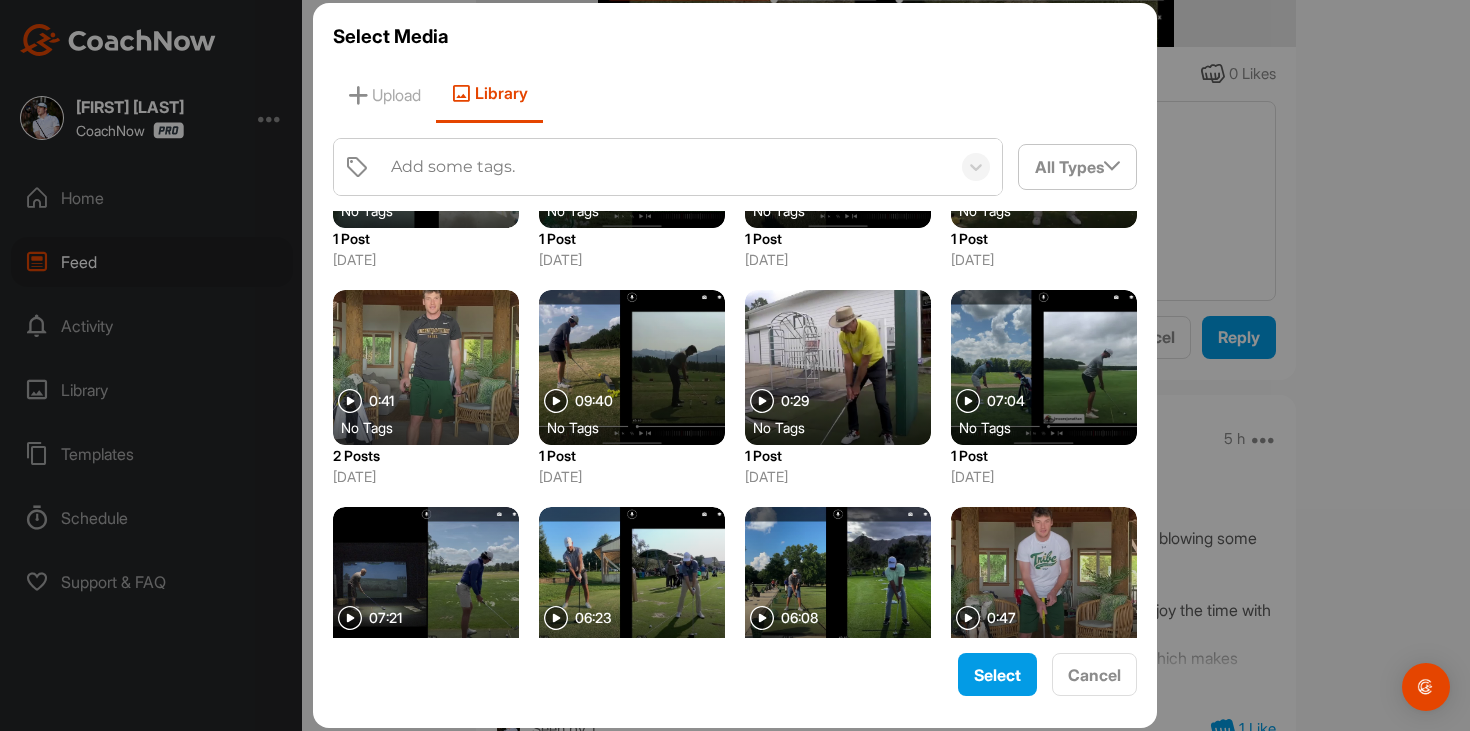 scroll, scrollTop: 1196, scrollLeft: 0, axis: vertical 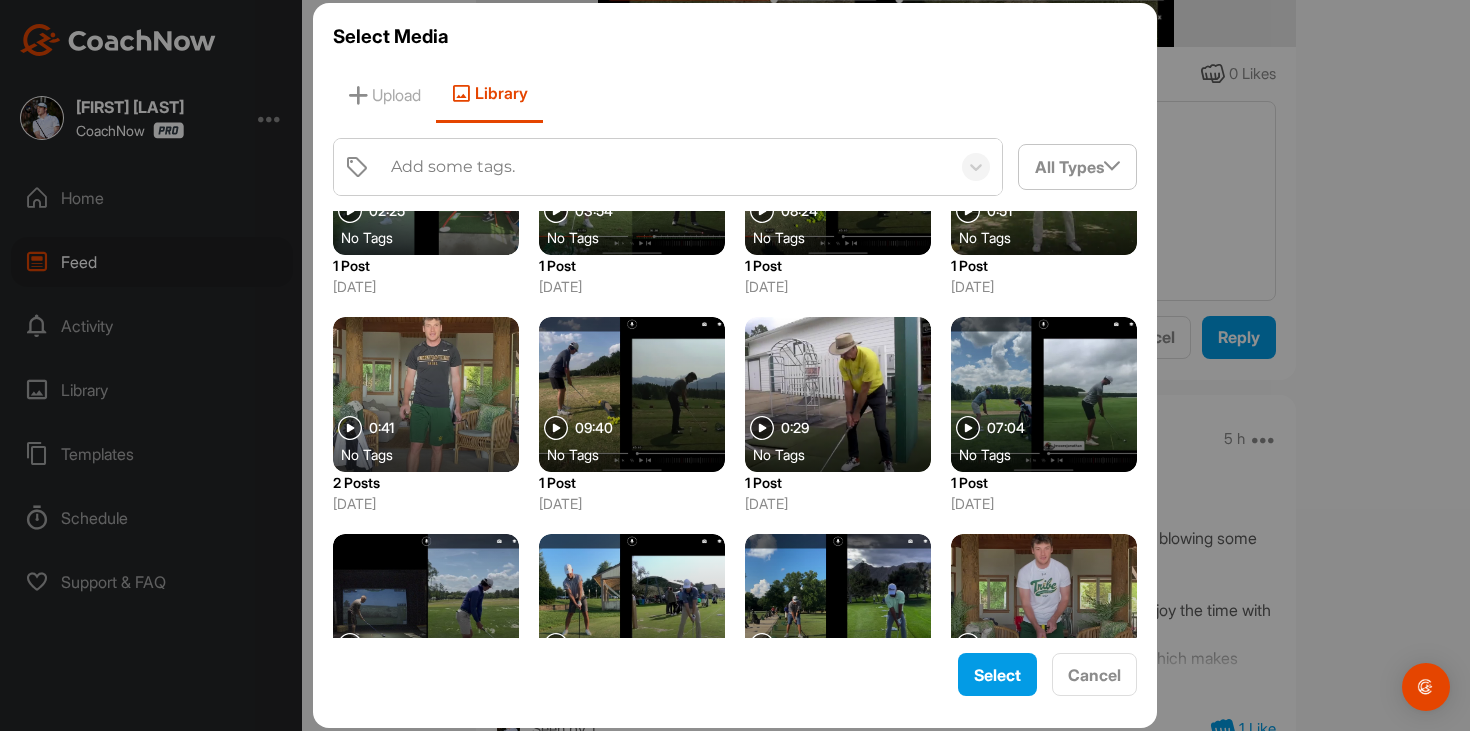 click at bounding box center (426, 394) 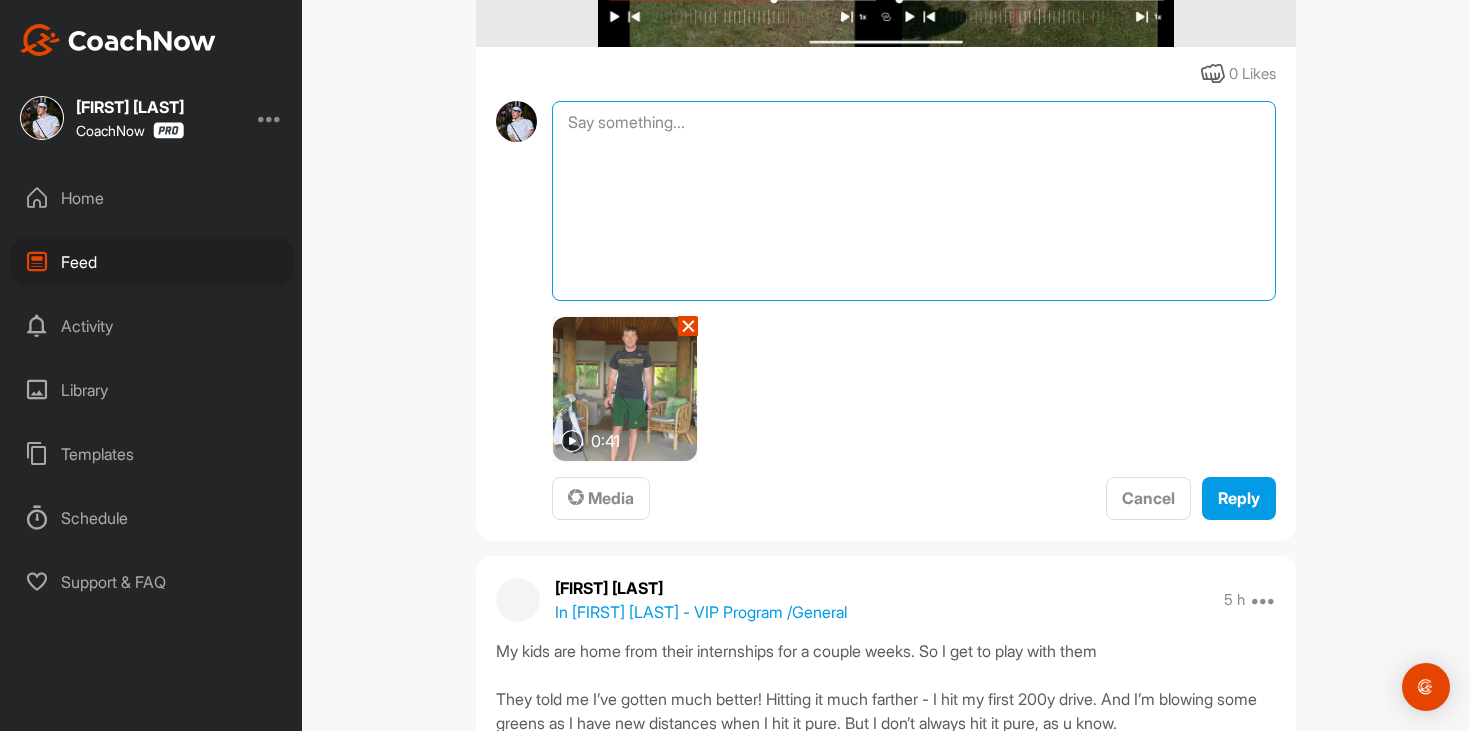 click at bounding box center (914, 201) 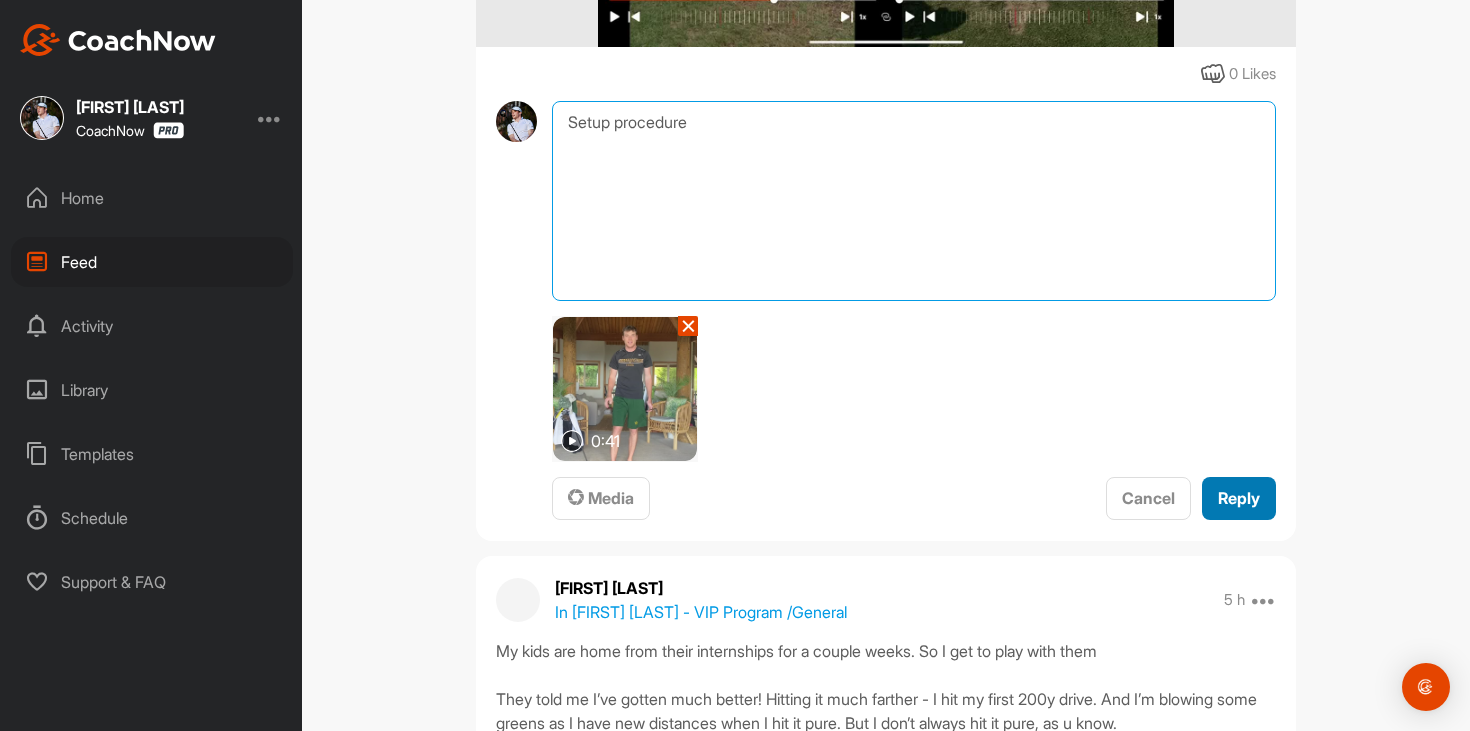 type on "Setup procedure" 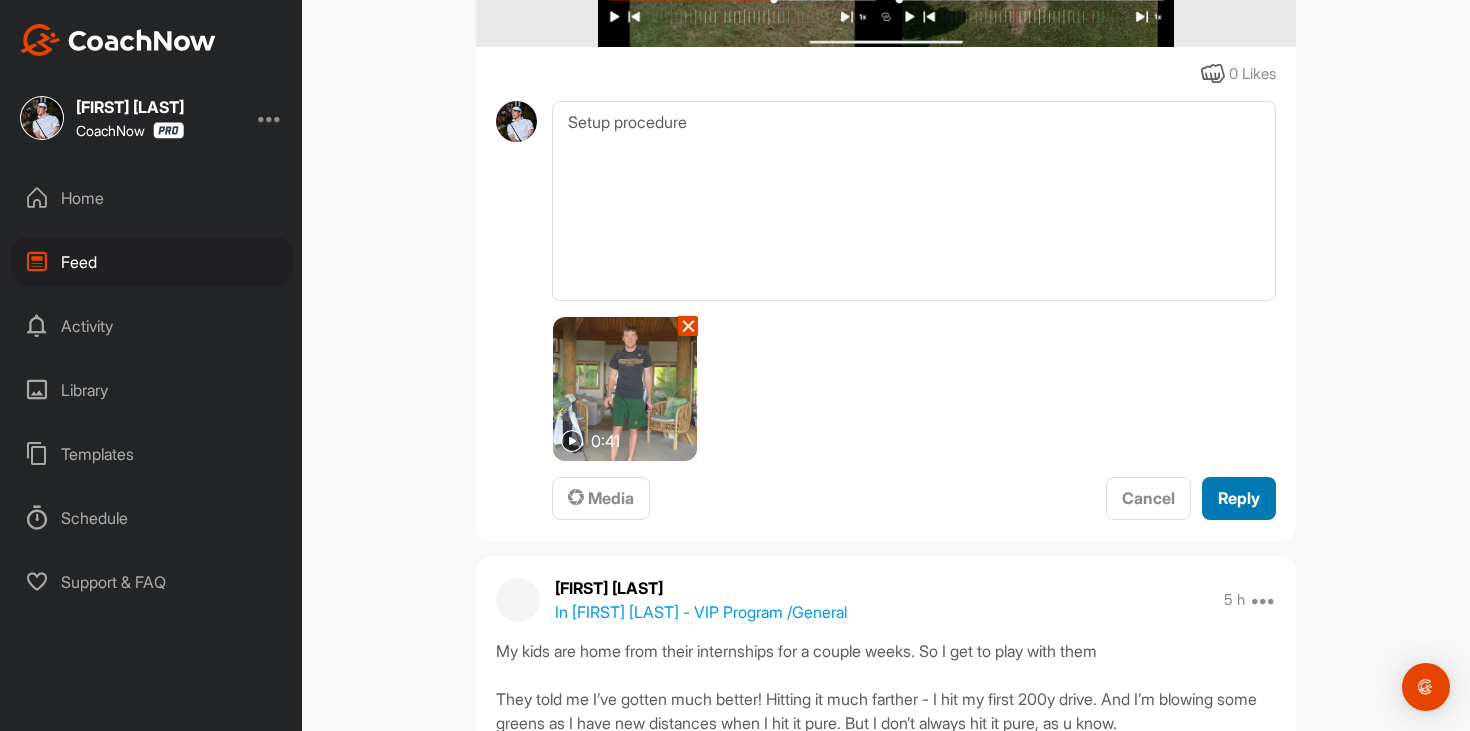 click on "Reply" at bounding box center [1239, 498] 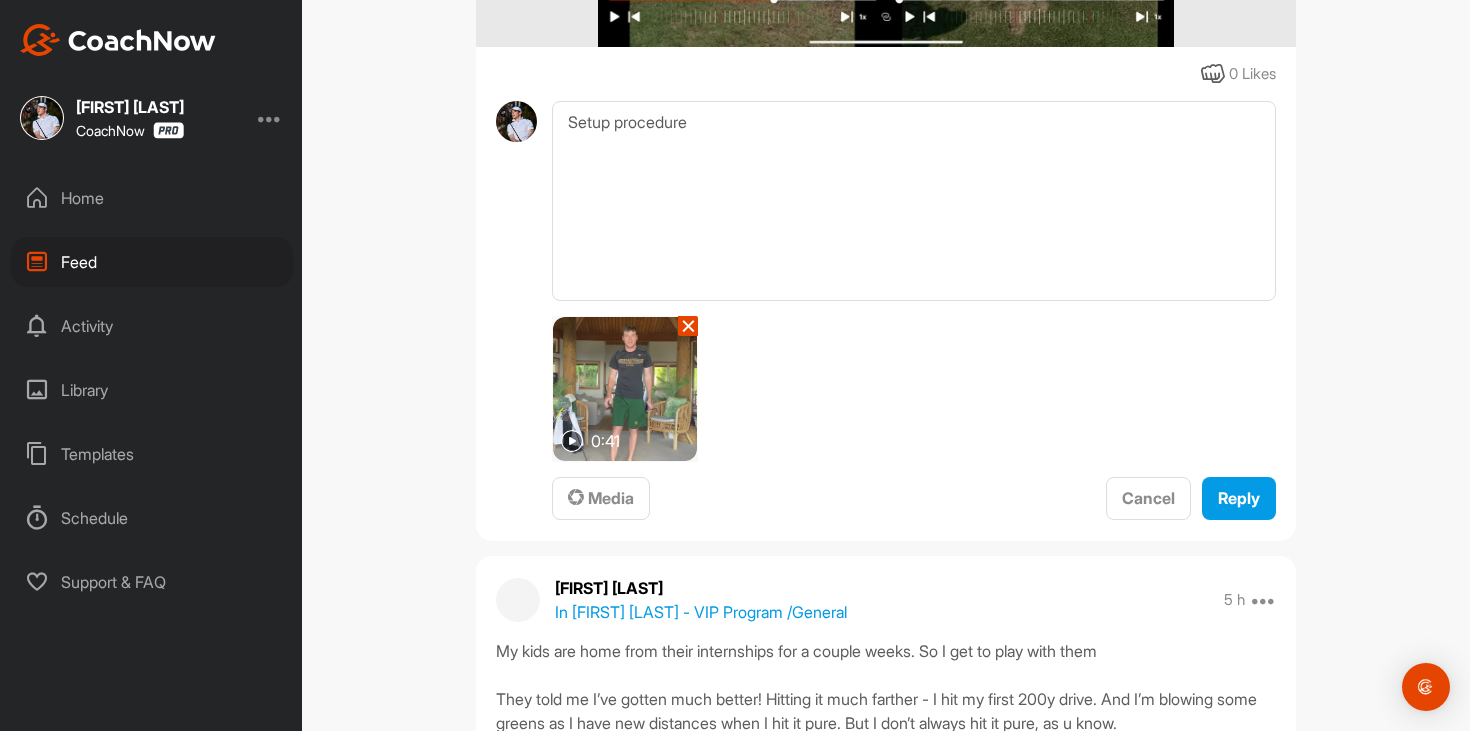 type 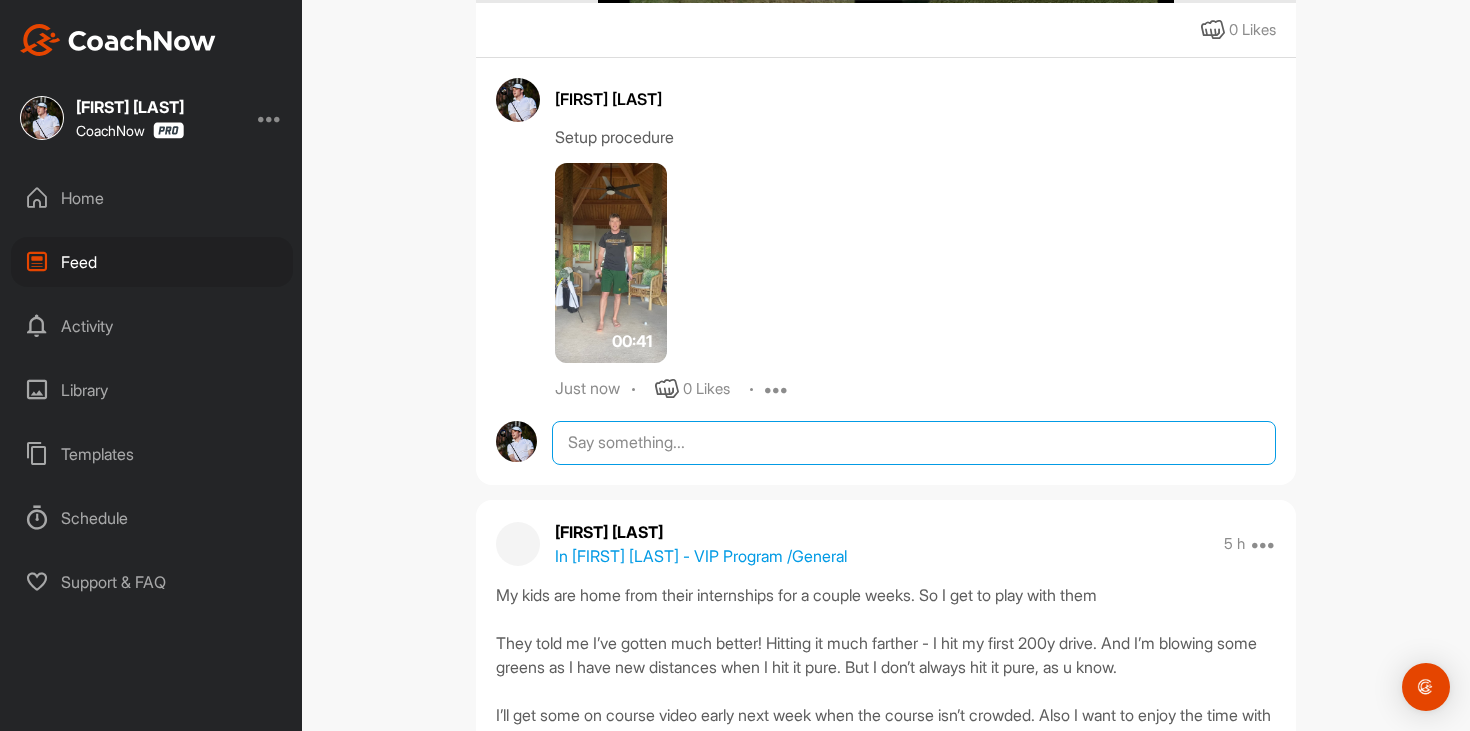 click at bounding box center [914, 443] 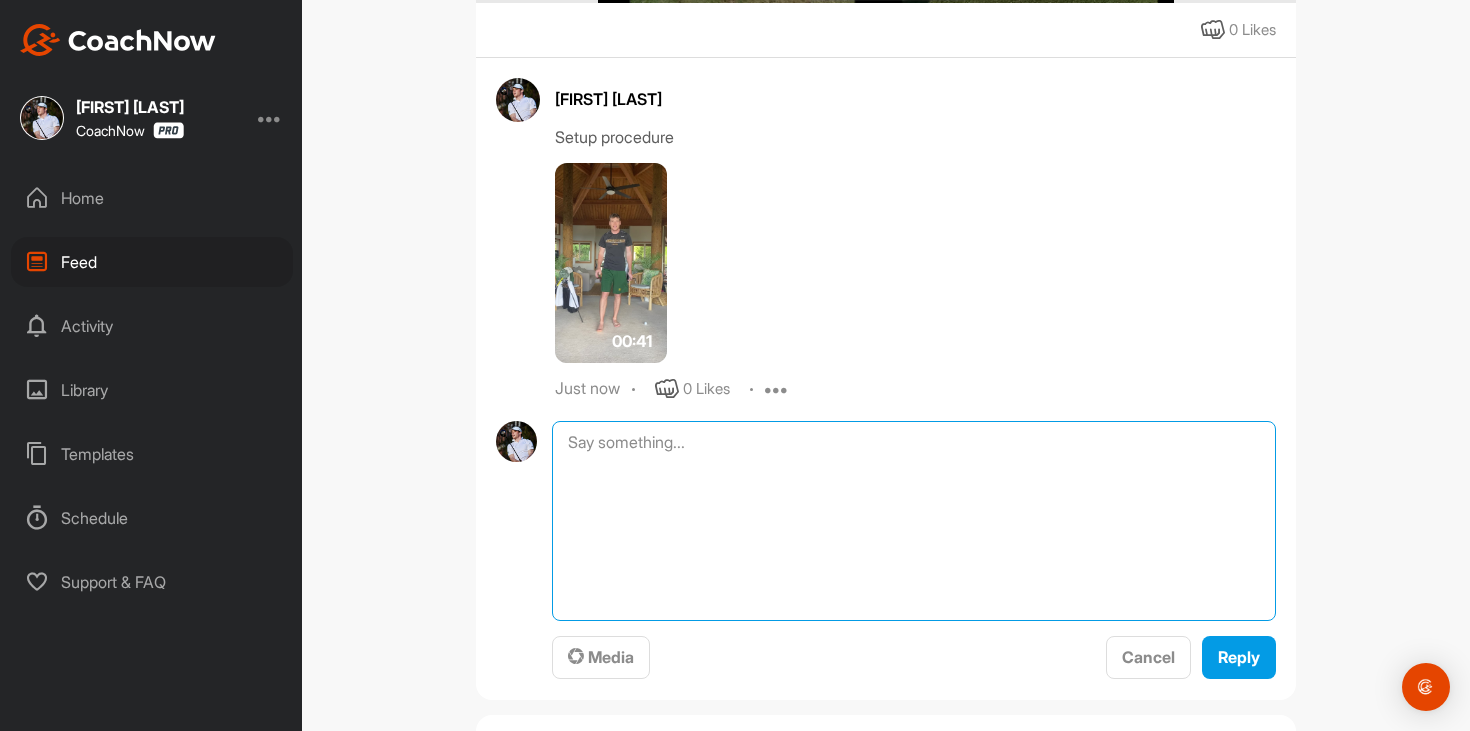 scroll, scrollTop: 1107, scrollLeft: 0, axis: vertical 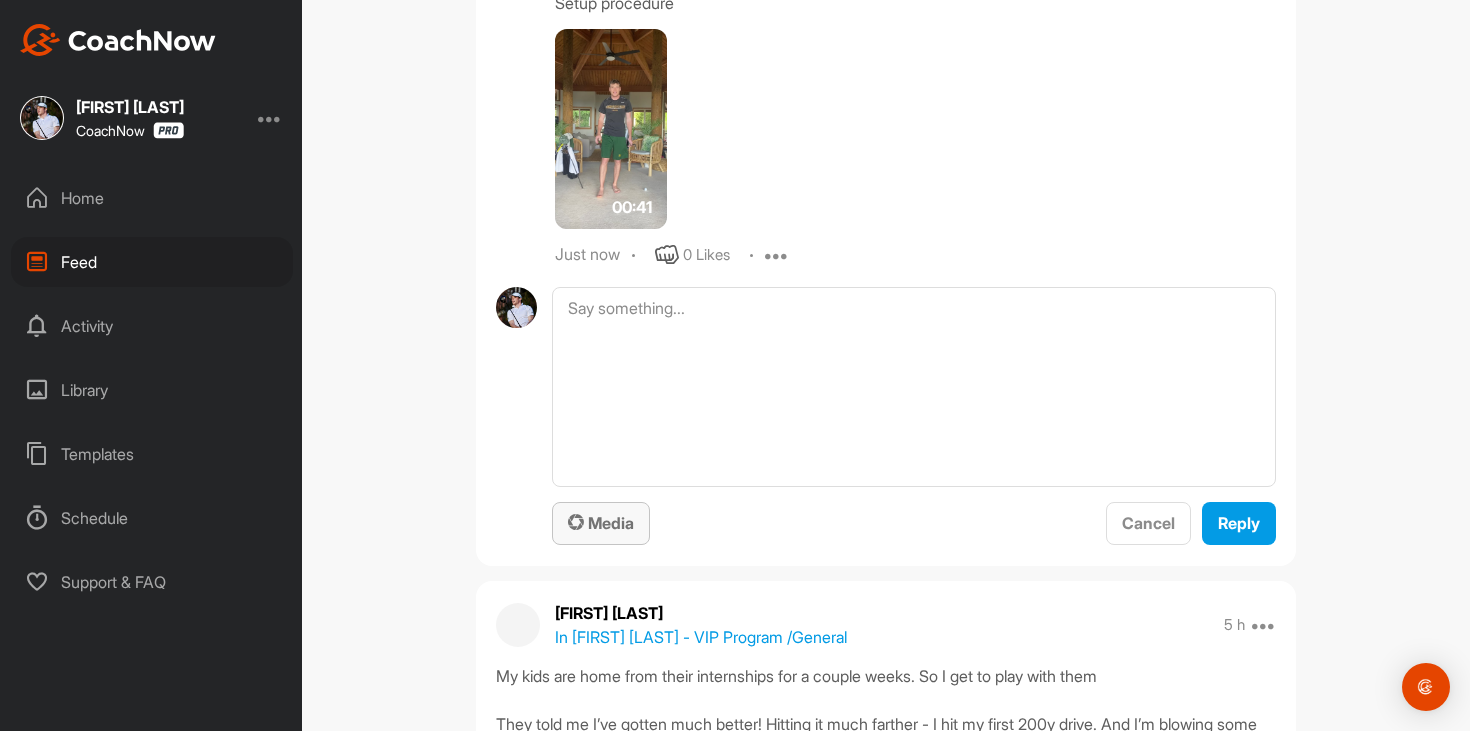 click on "Media" at bounding box center (601, 523) 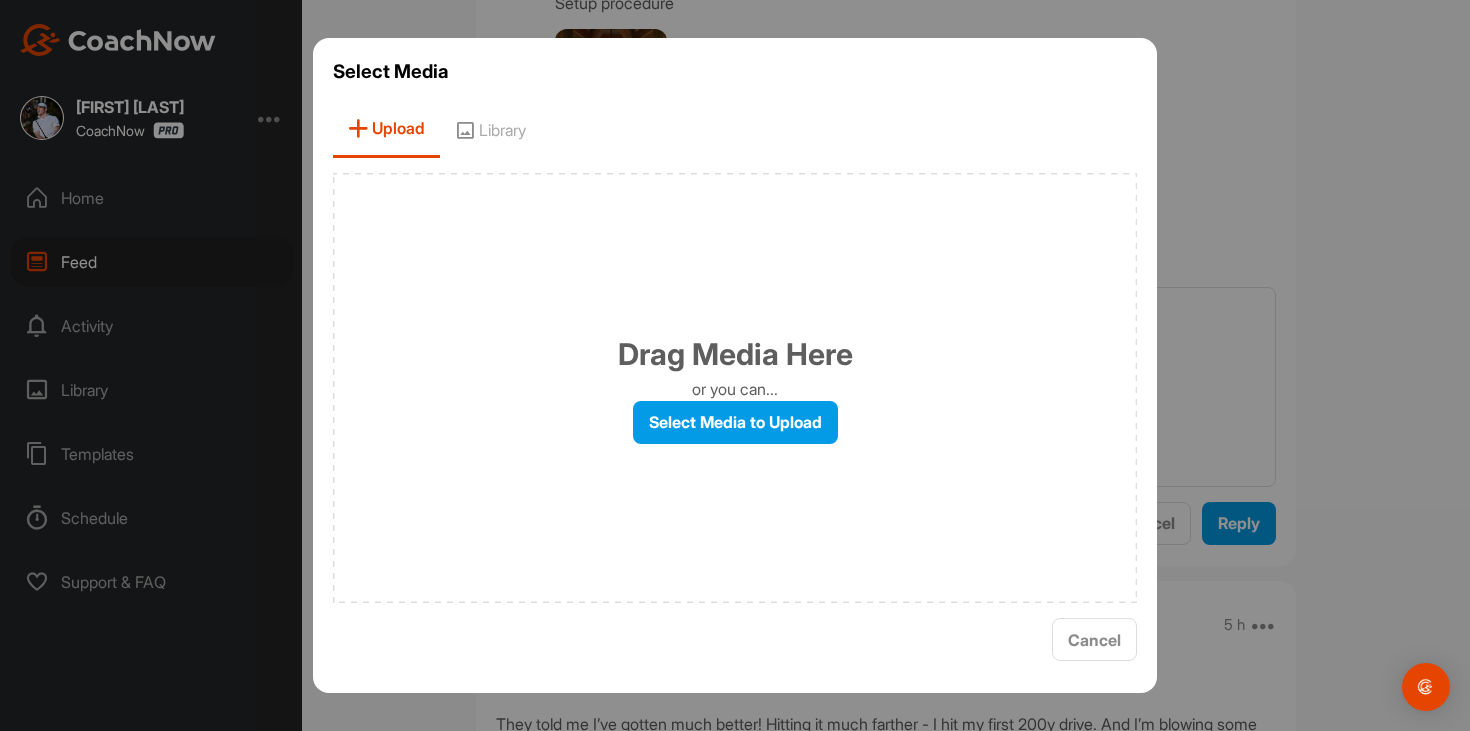 click on "Select Media Upload Library Drag Media Here or you can... Select Media to Upload   Cancel" at bounding box center [735, 365] 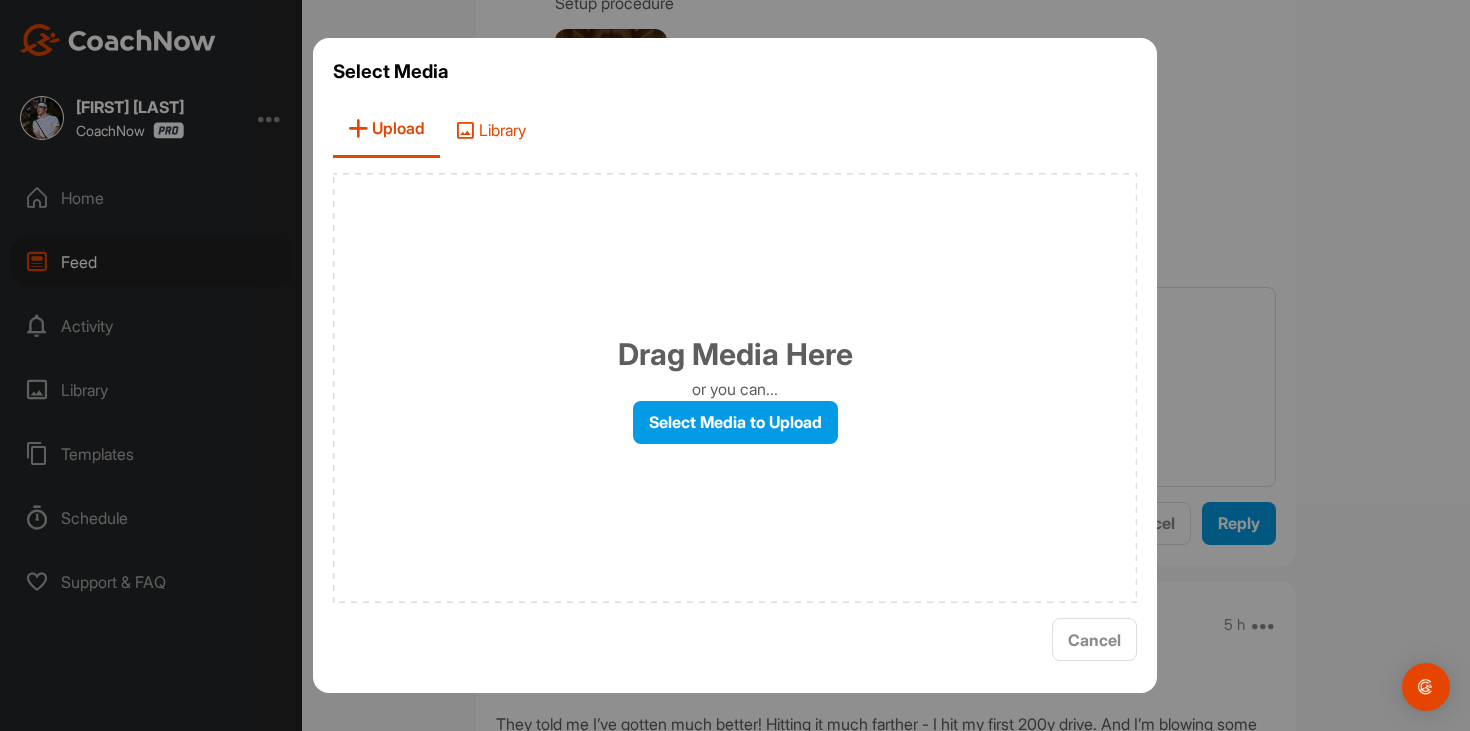 click on "Library" at bounding box center [490, 129] 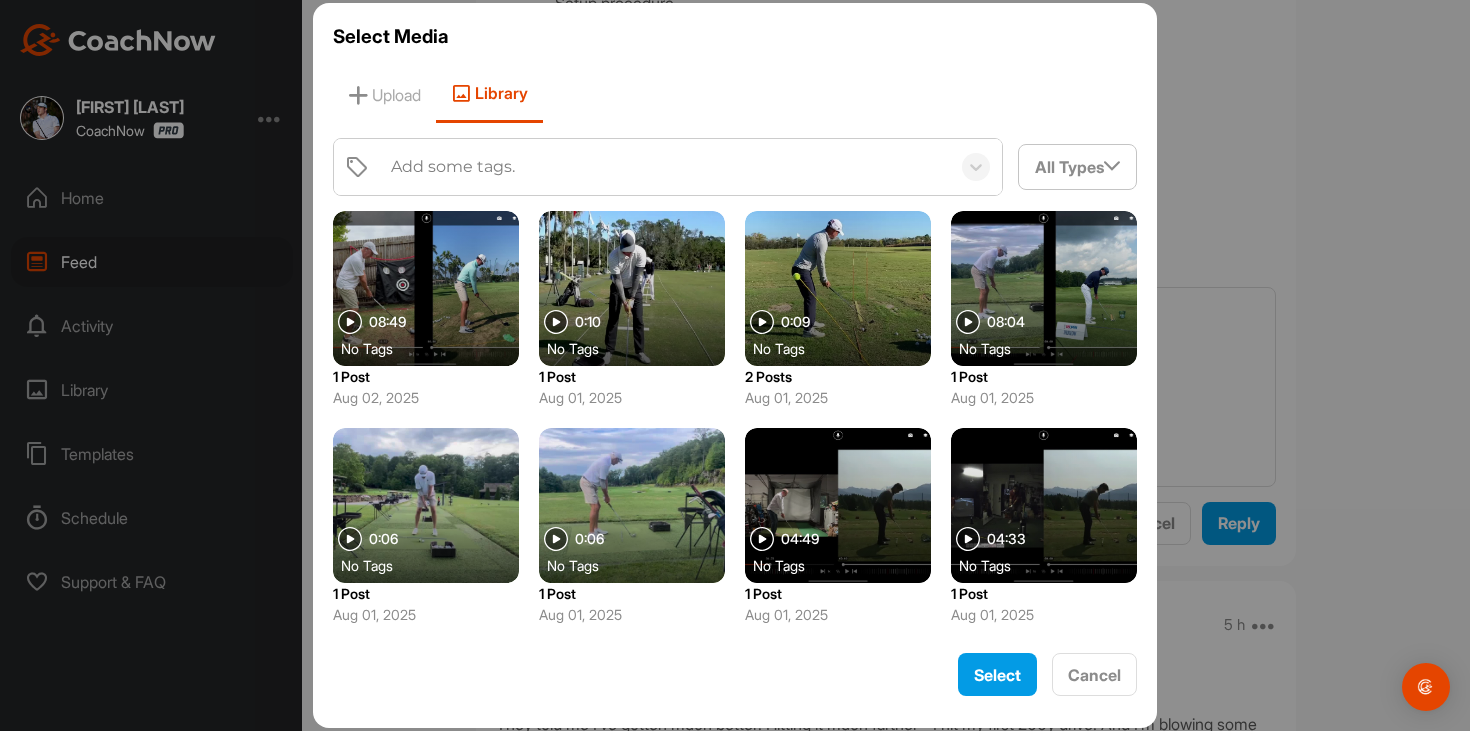 drag, startPoint x: 535, startPoint y: 181, endPoint x: 545, endPoint y: 189, distance: 12.806249 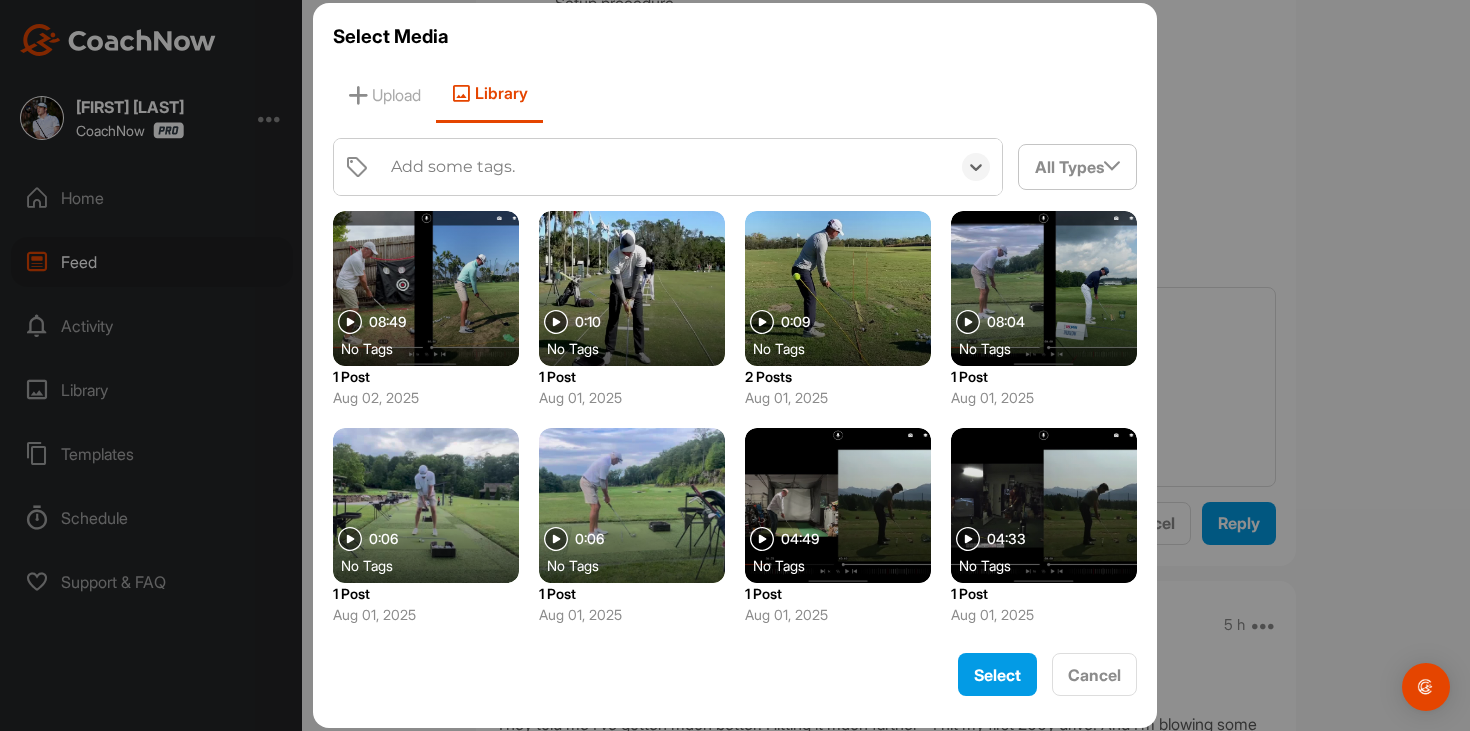 click on "Add some tags." at bounding box center (665, 167) 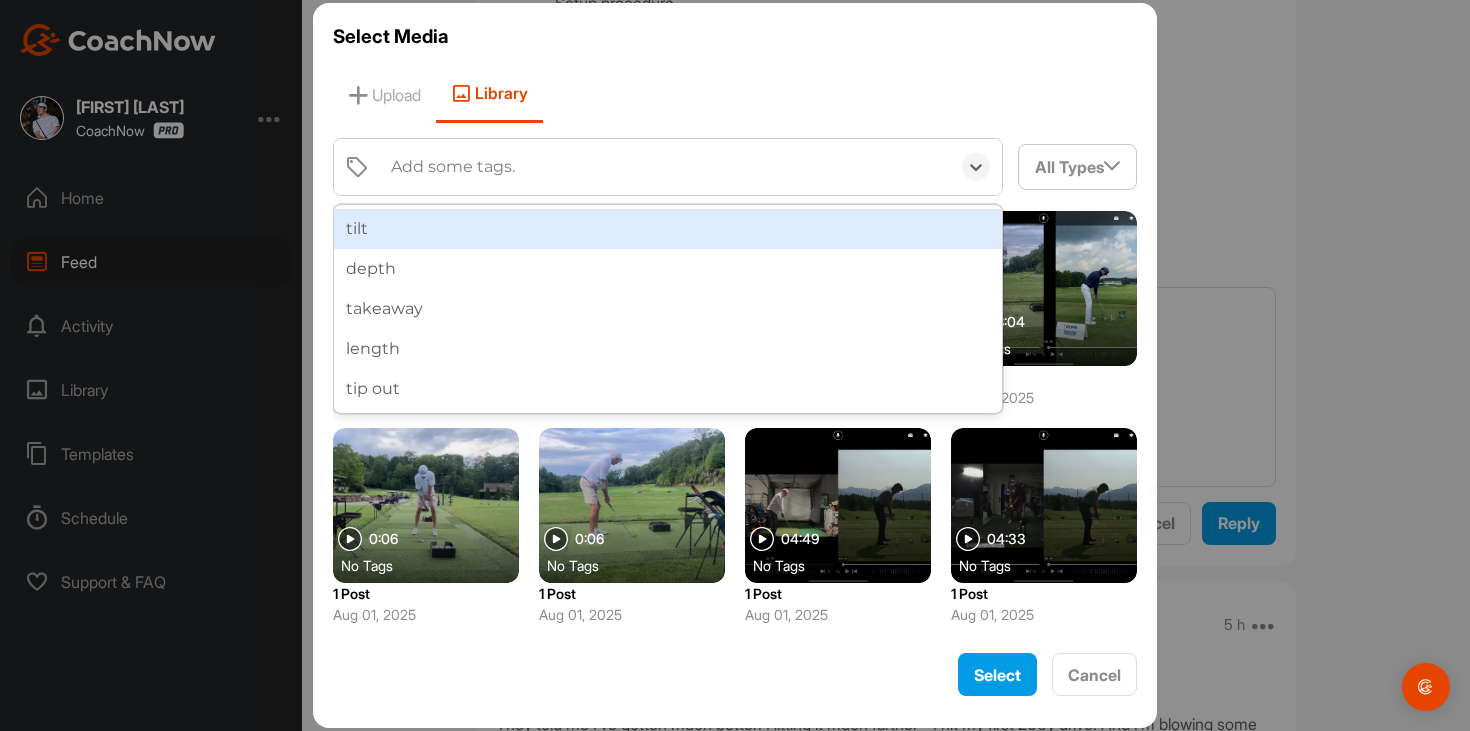 click on "Add some tags." at bounding box center [665, 167] 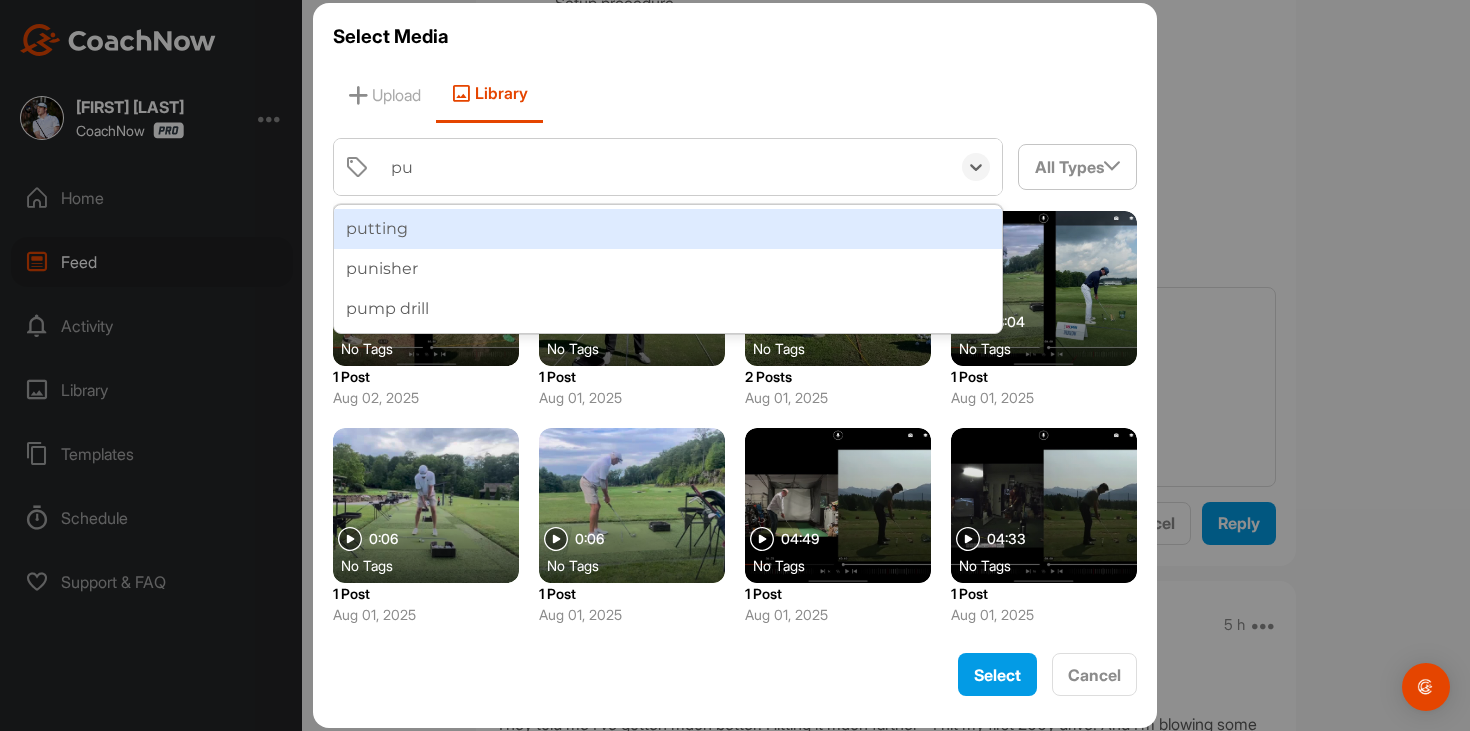 type on "[FIRST]" 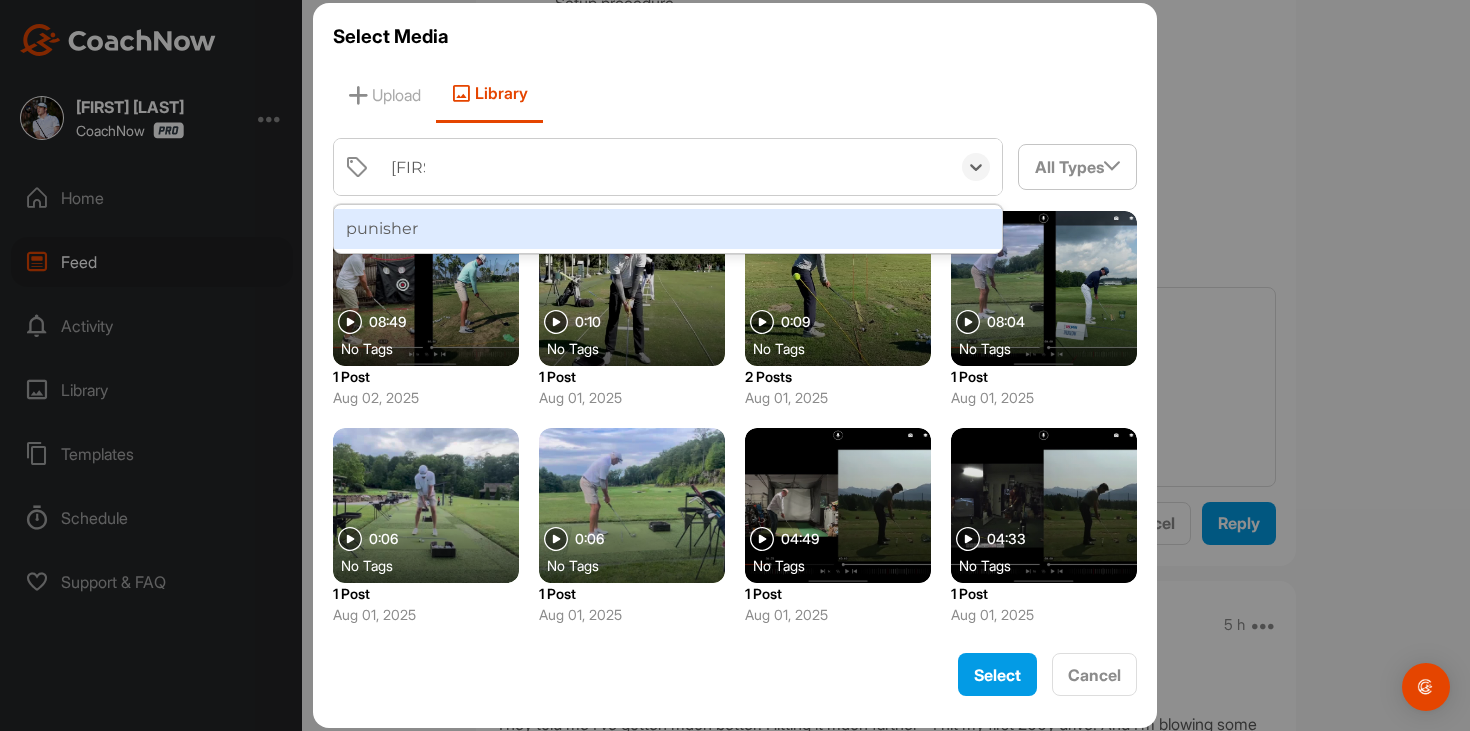 click on "punisher" at bounding box center [668, 229] 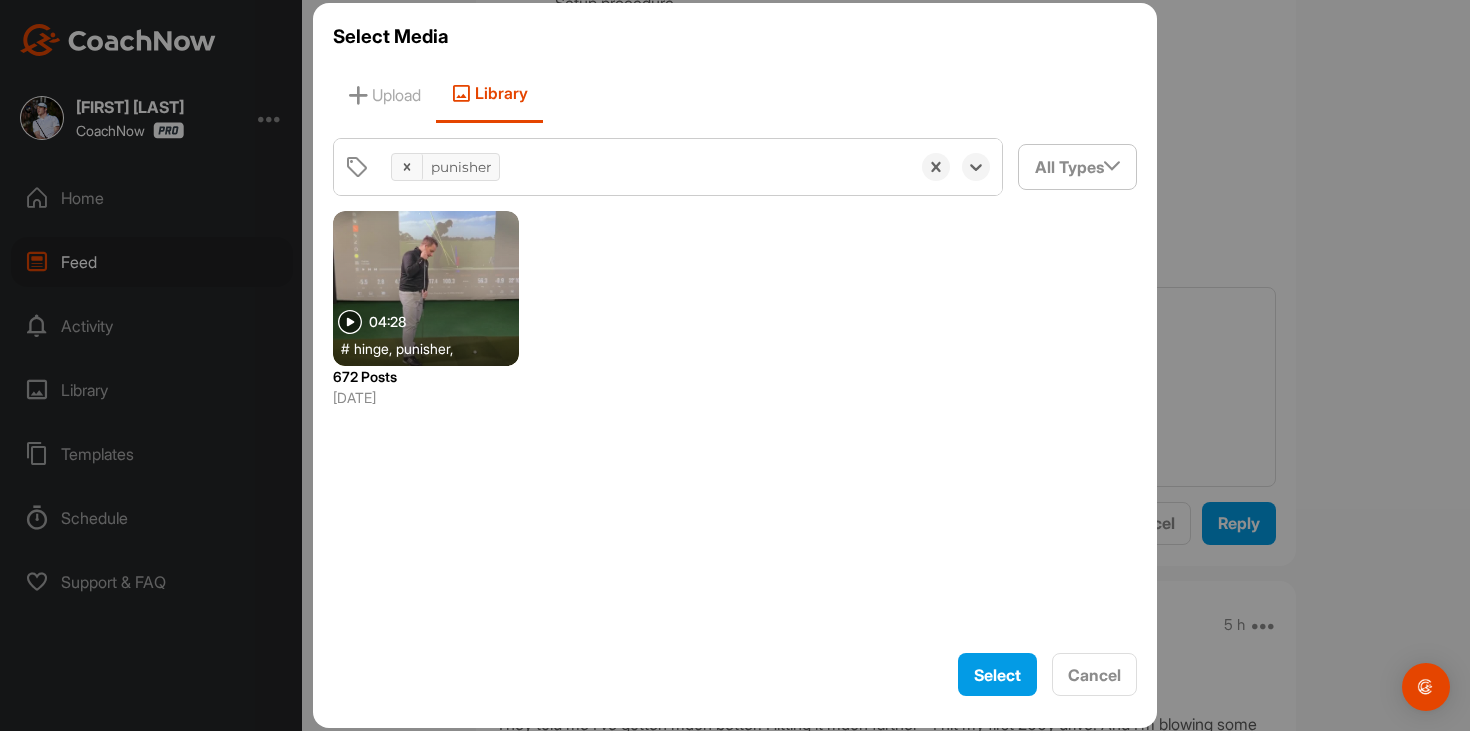 click at bounding box center [426, 288] 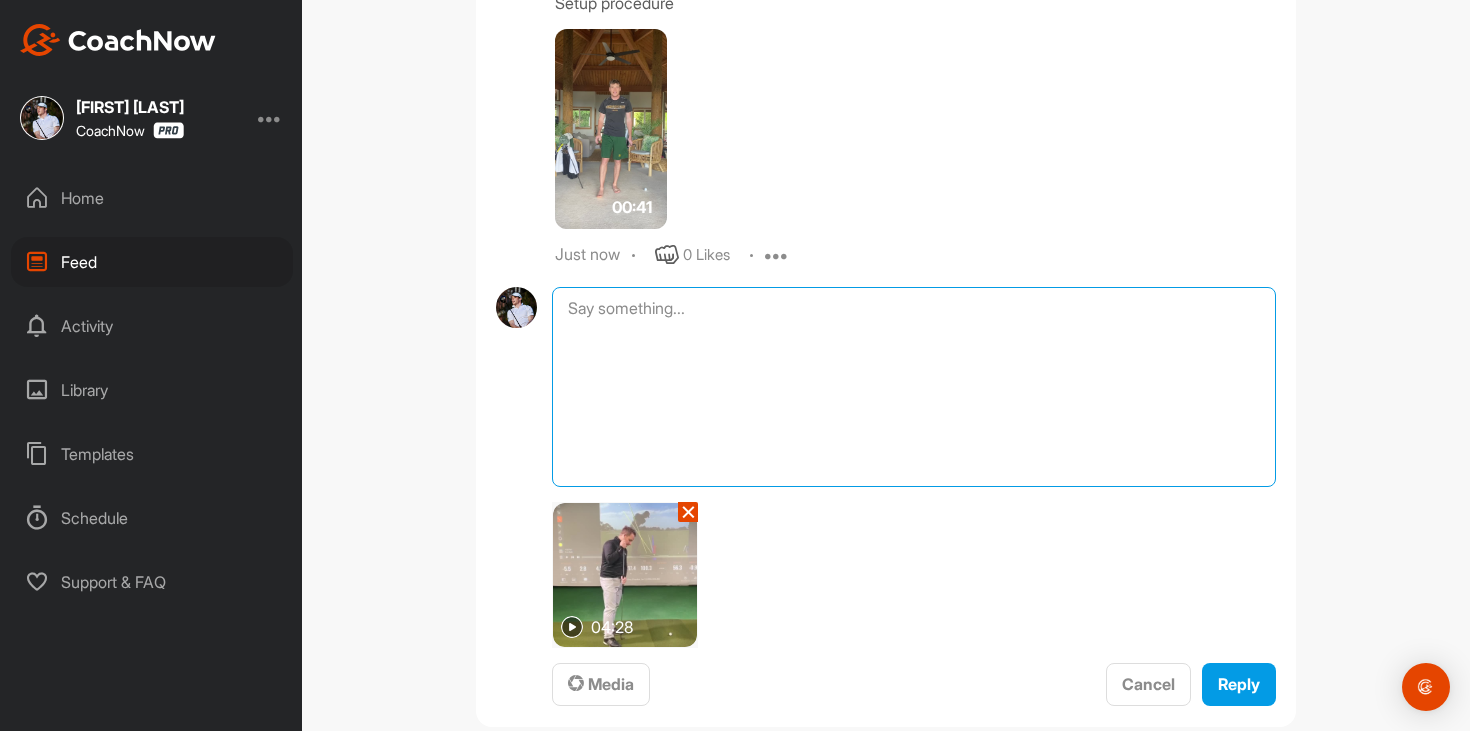 click at bounding box center [914, 387] 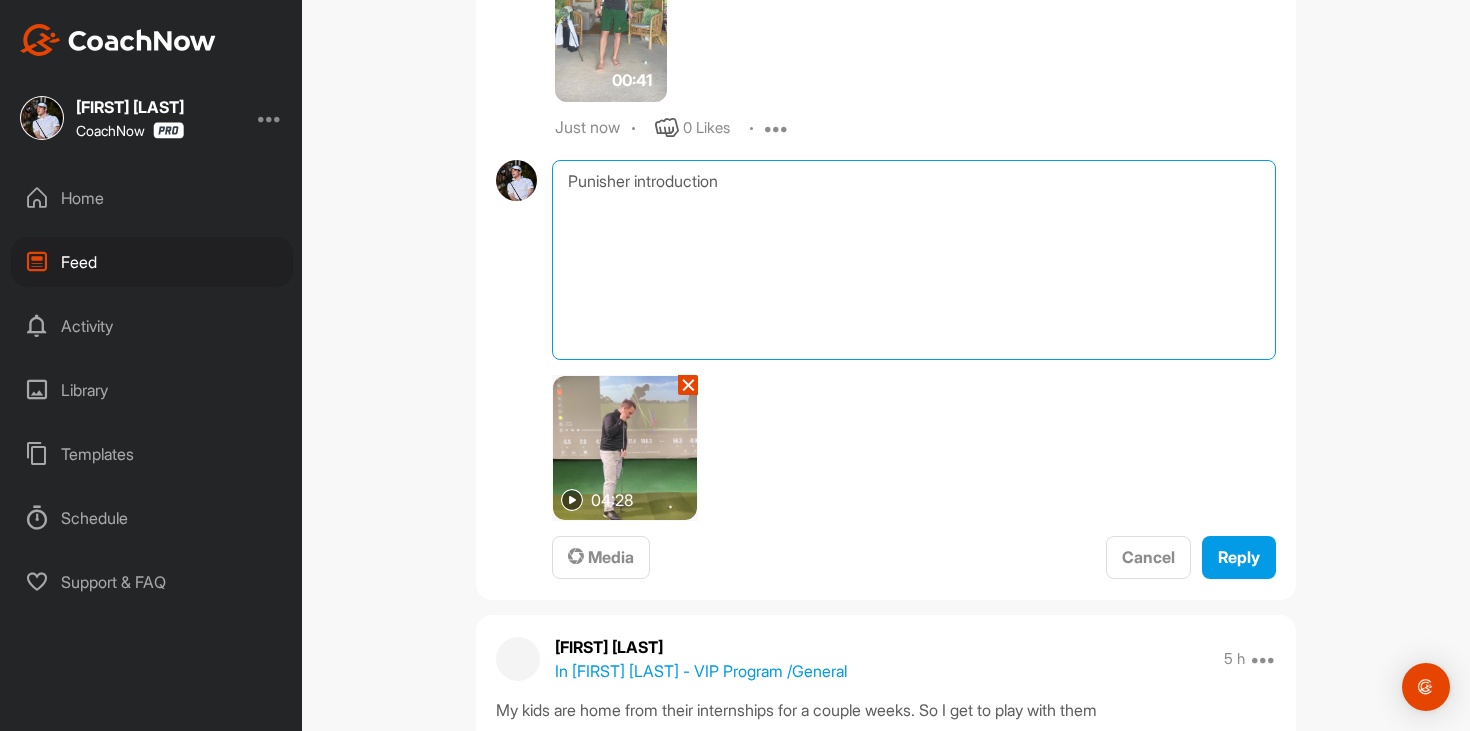 scroll, scrollTop: 1249, scrollLeft: 0, axis: vertical 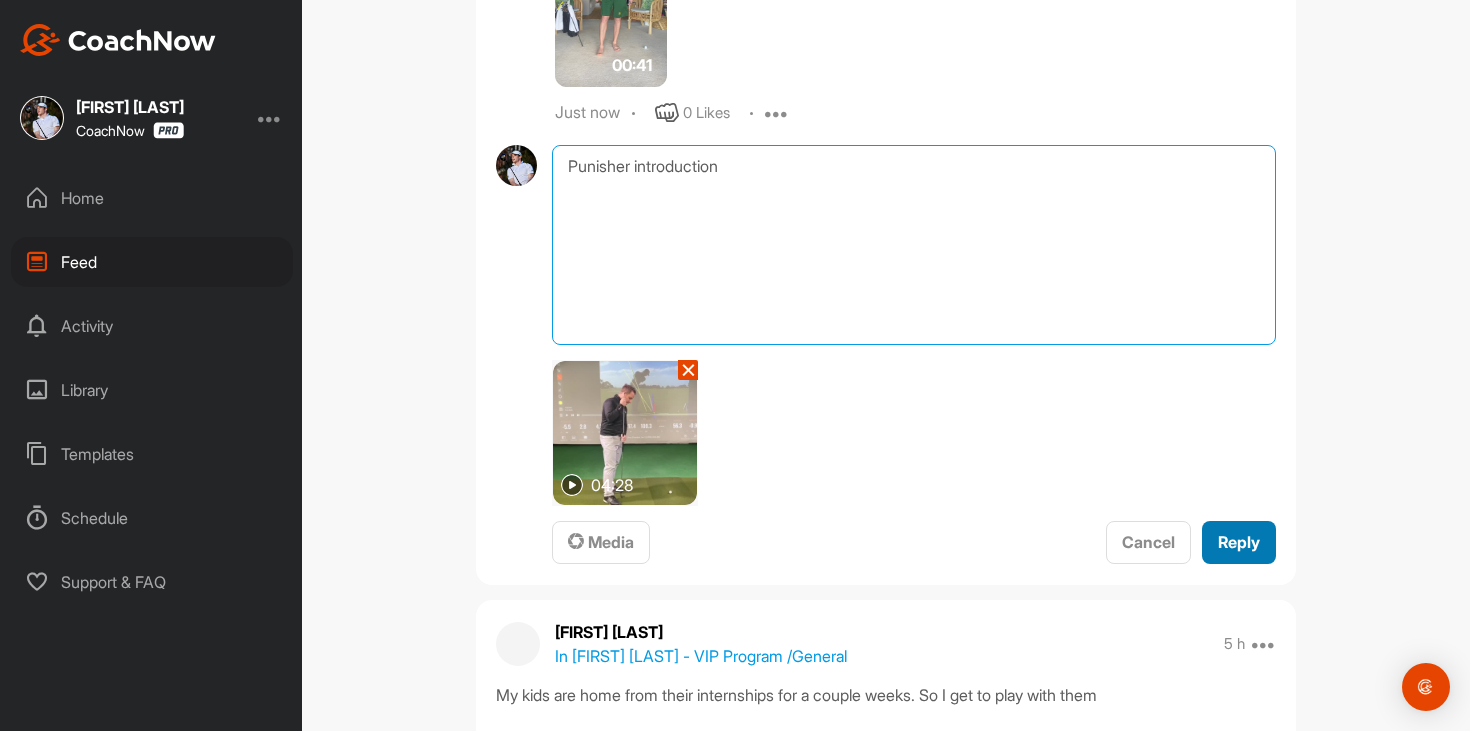 type on "Punisher introduction" 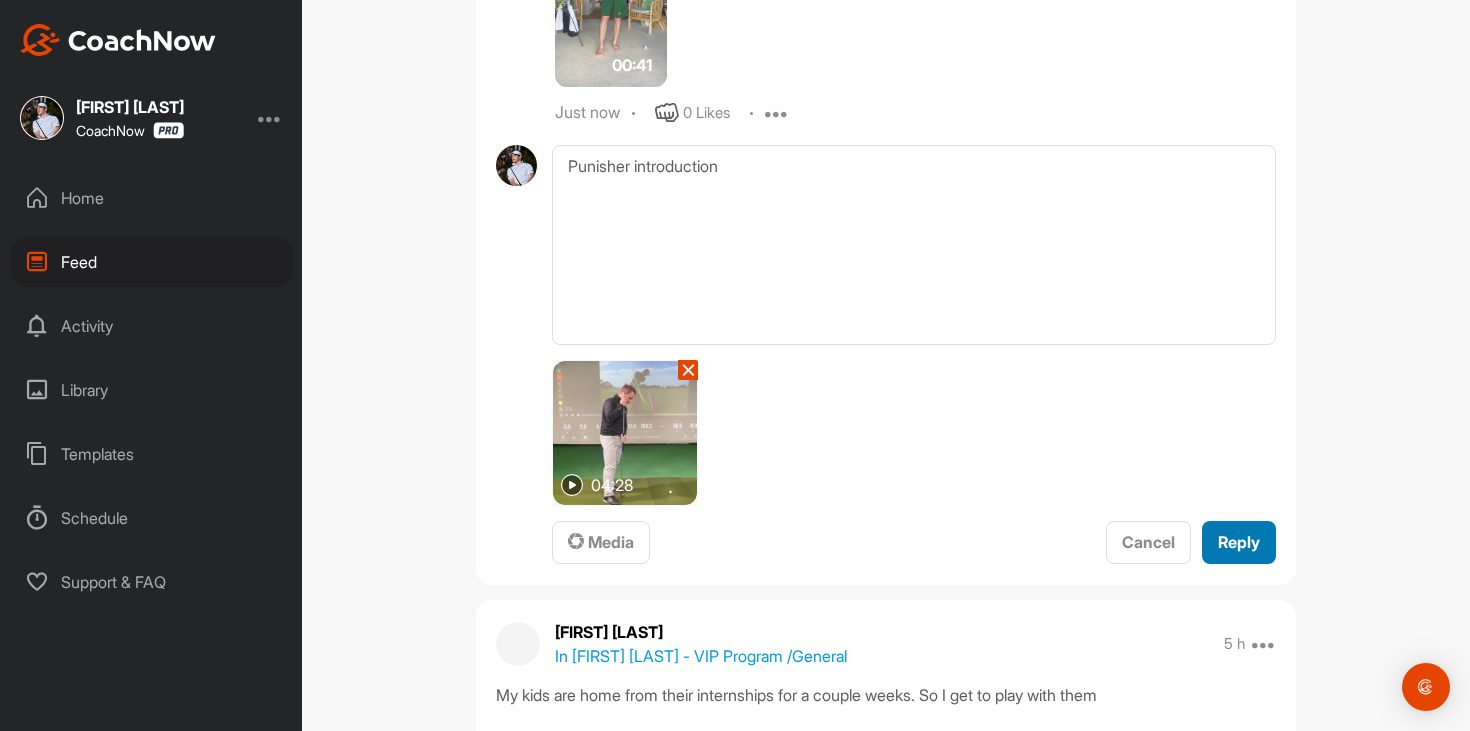 click on "Reply" at bounding box center [1239, 542] 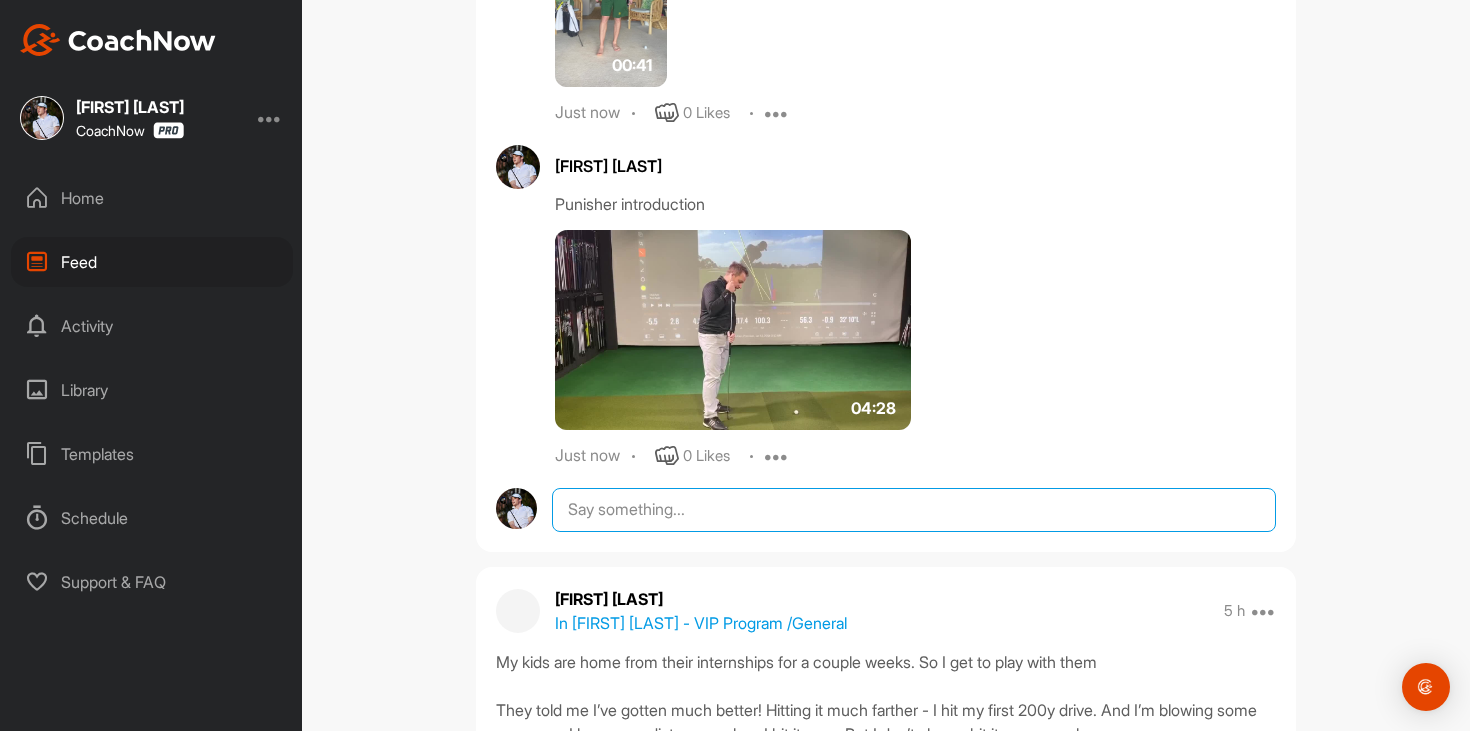 click at bounding box center (914, 510) 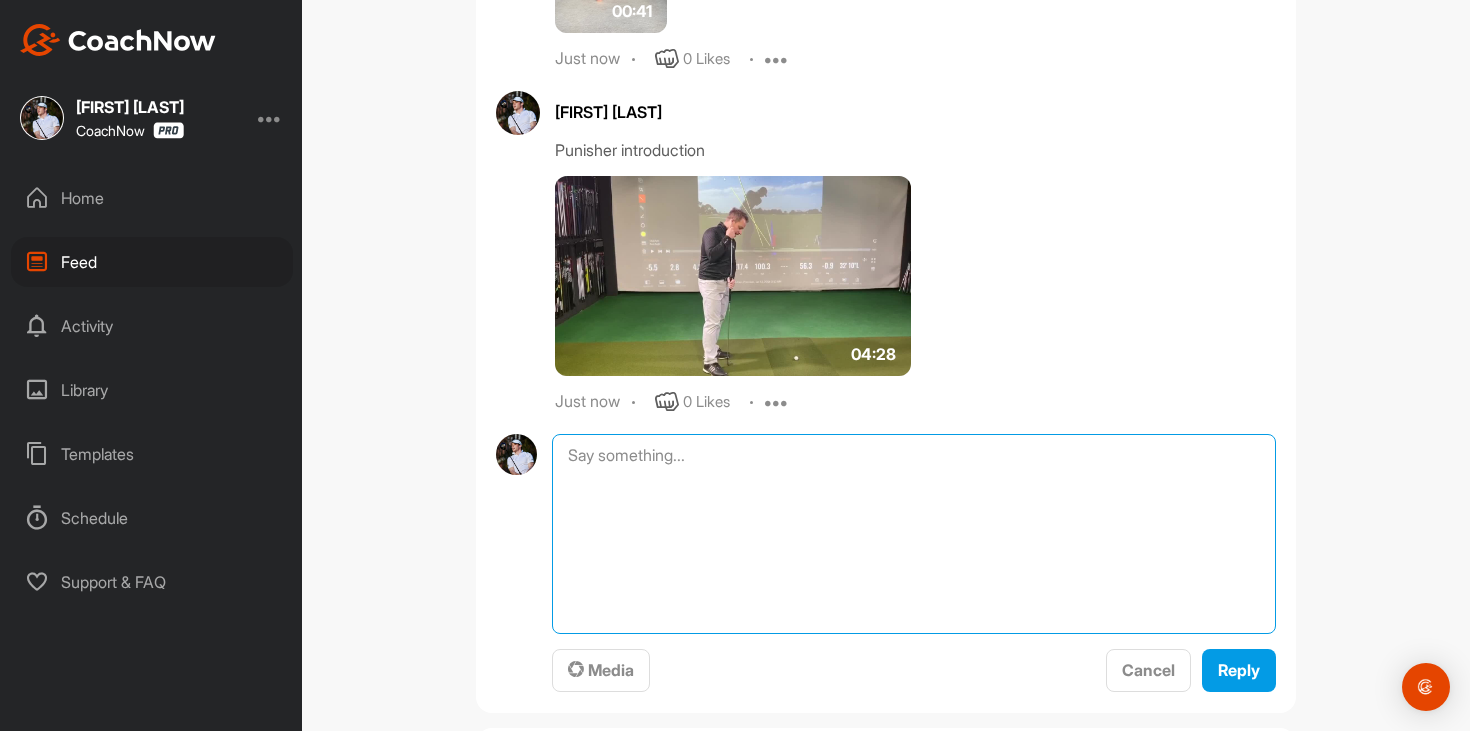 scroll, scrollTop: 1343, scrollLeft: 0, axis: vertical 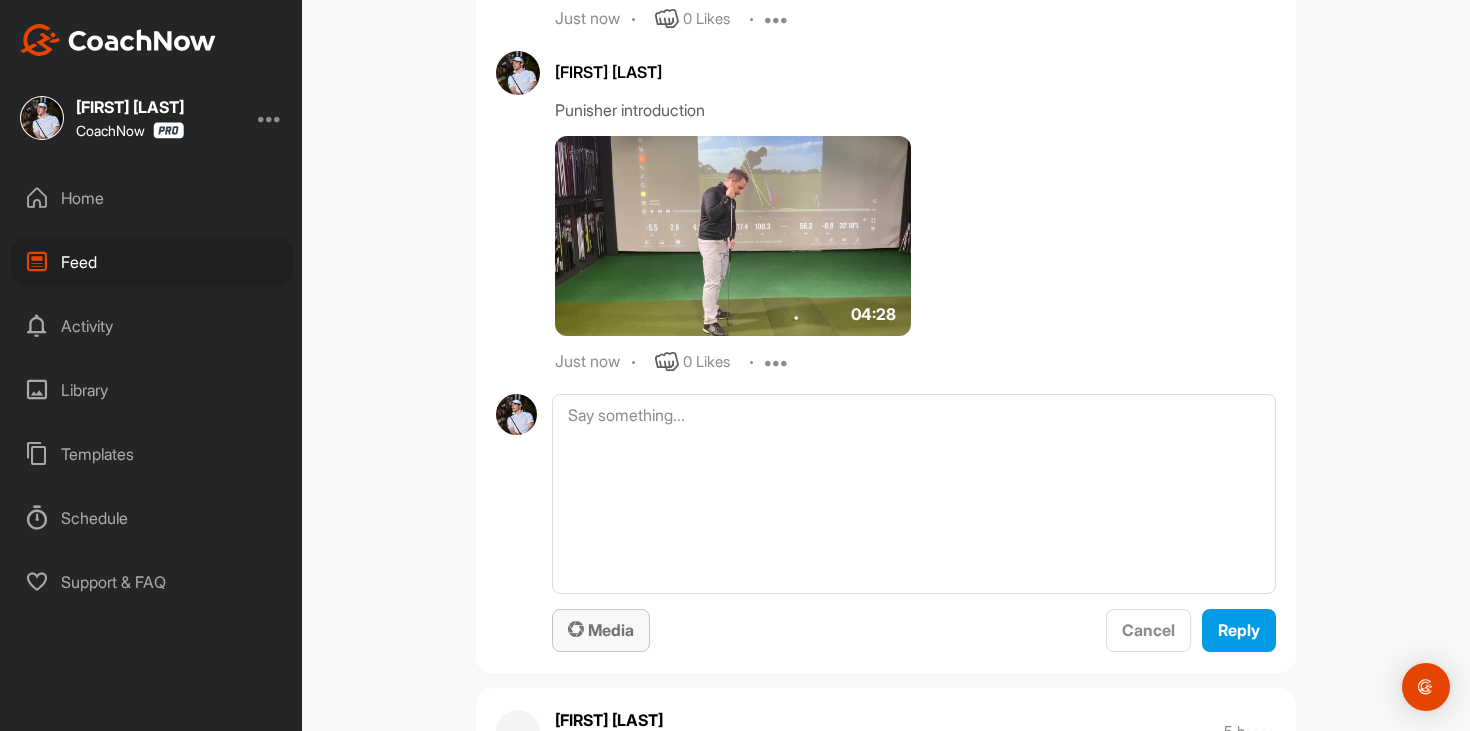 click on "Media" at bounding box center [601, 630] 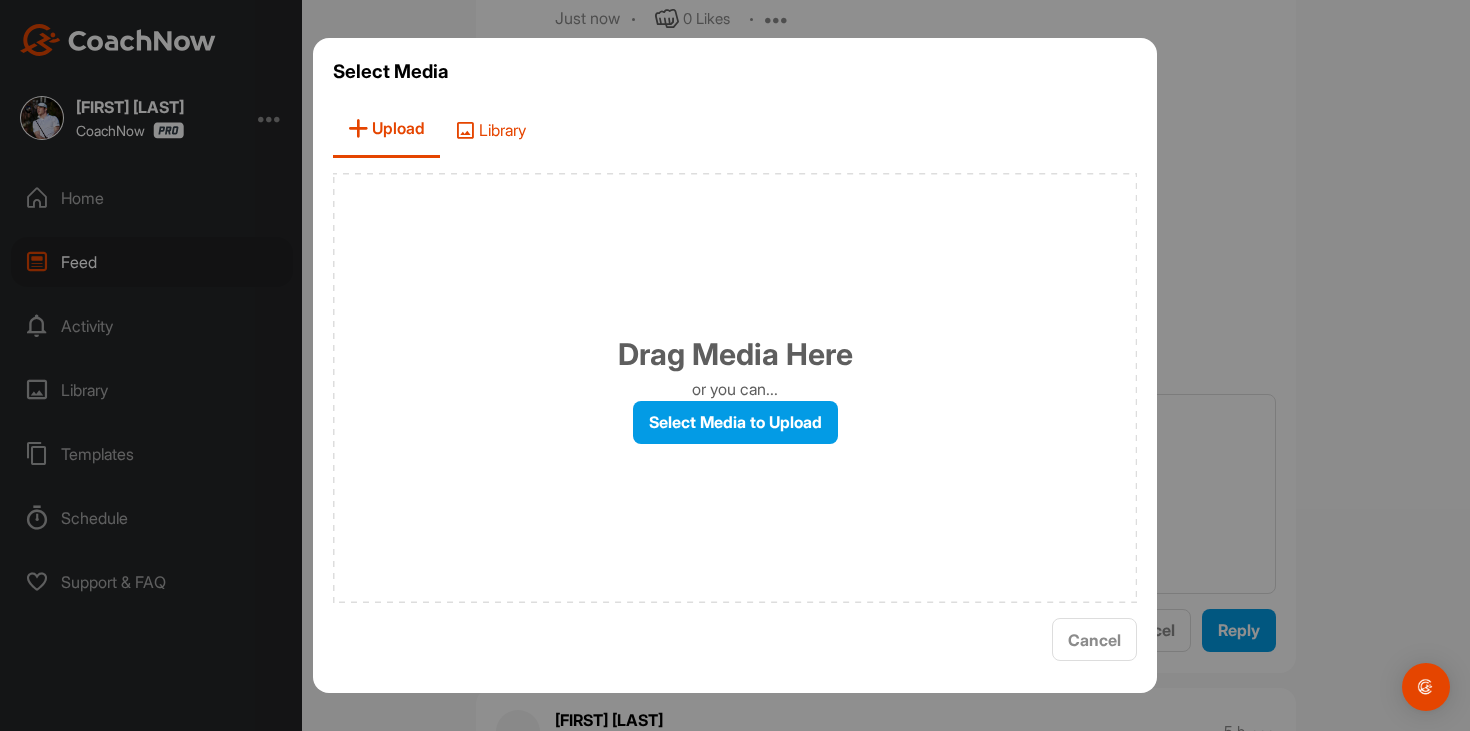 click on "Library" at bounding box center (490, 129) 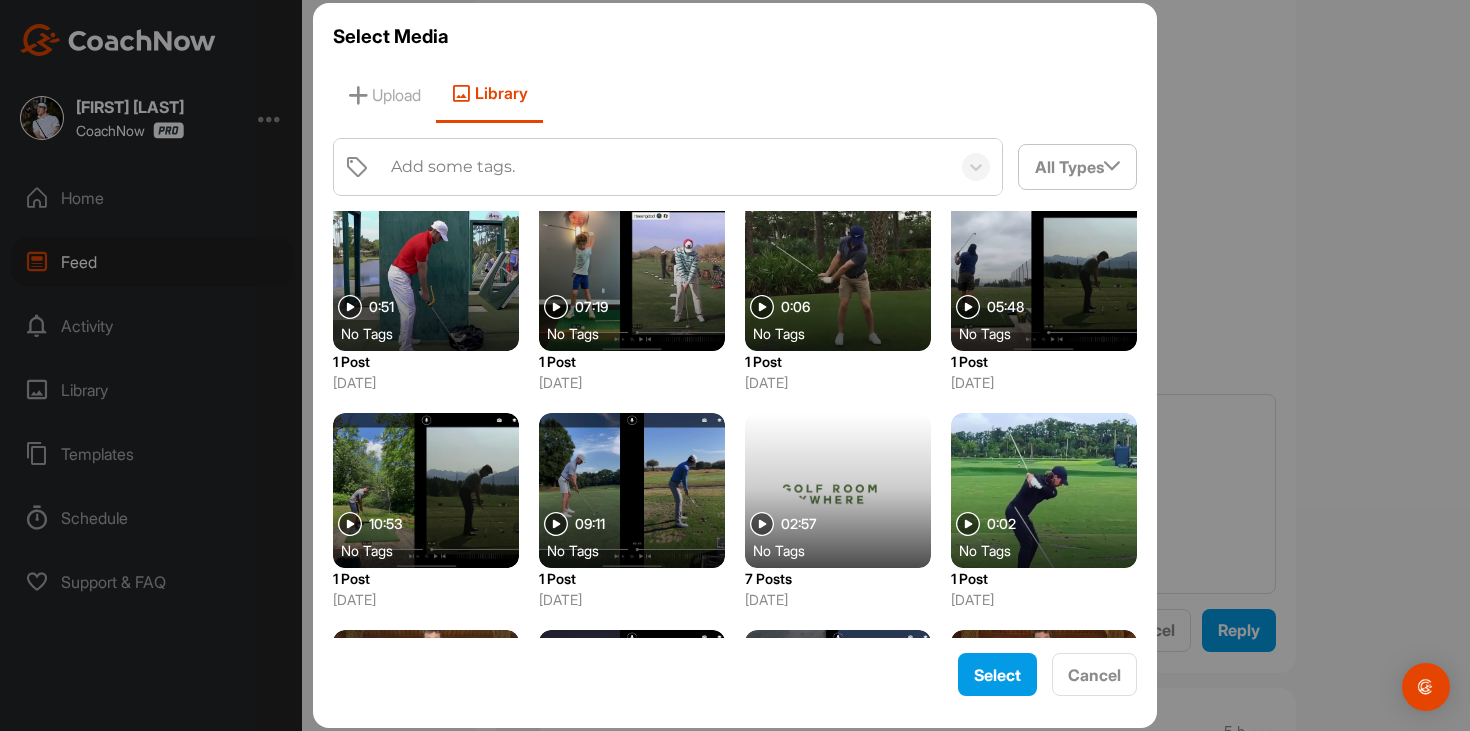 scroll, scrollTop: 4356, scrollLeft: 0, axis: vertical 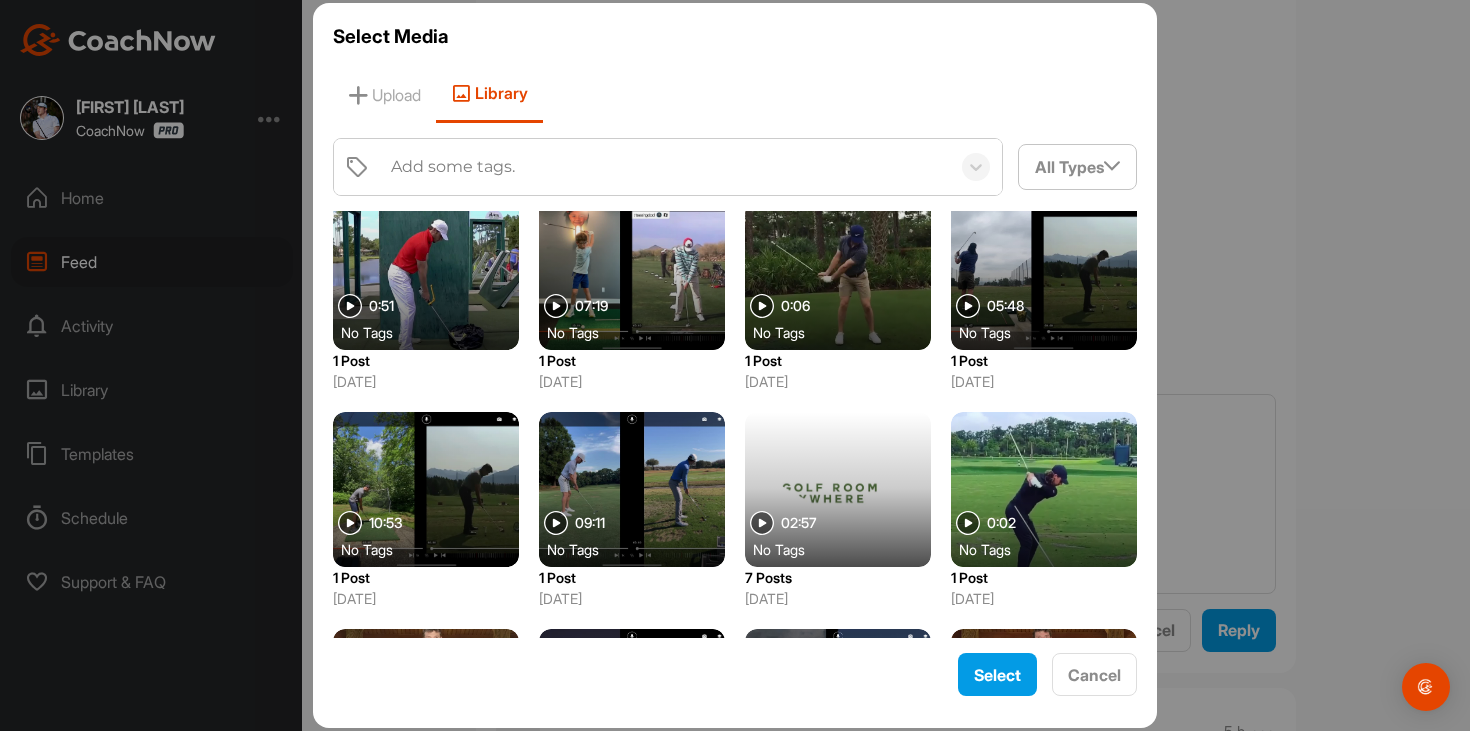 click at bounding box center (838, 489) 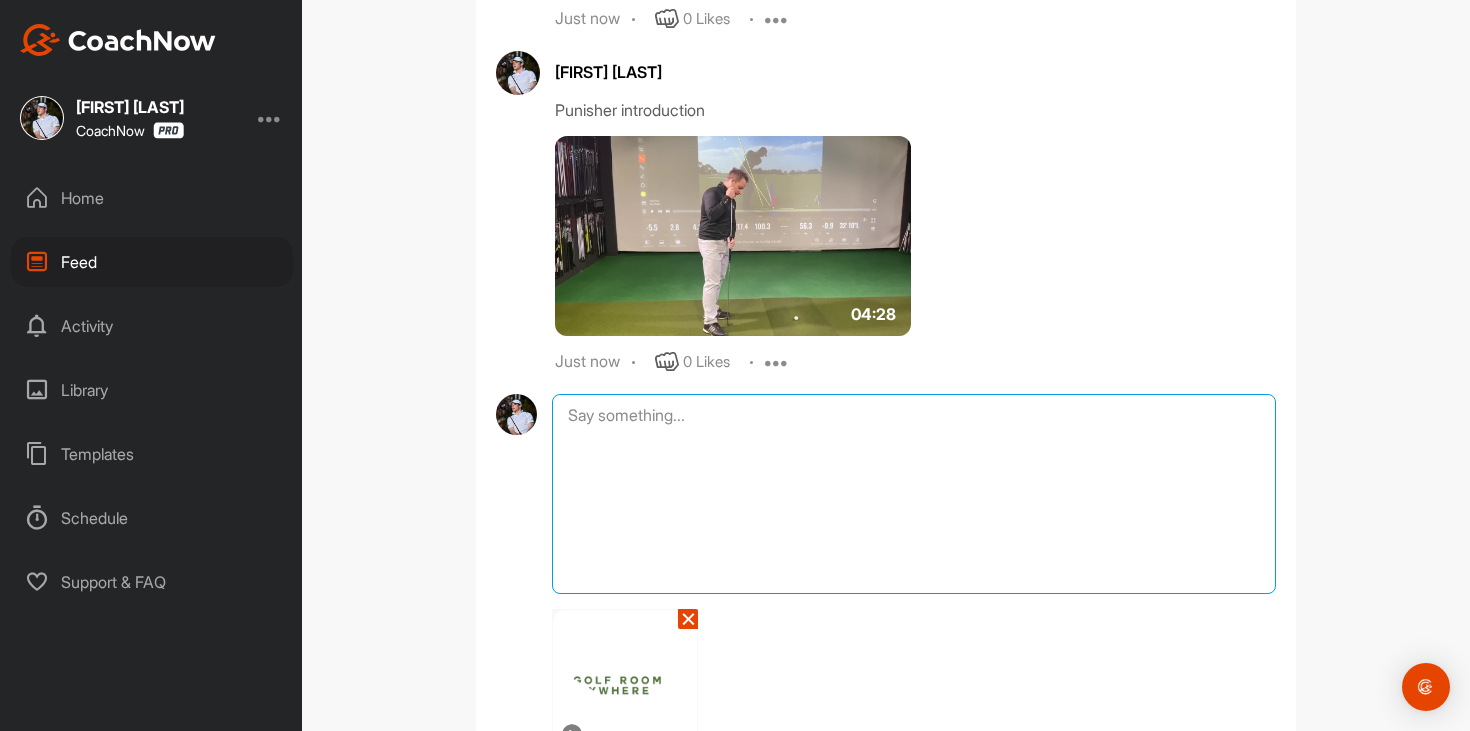 click at bounding box center [914, 494] 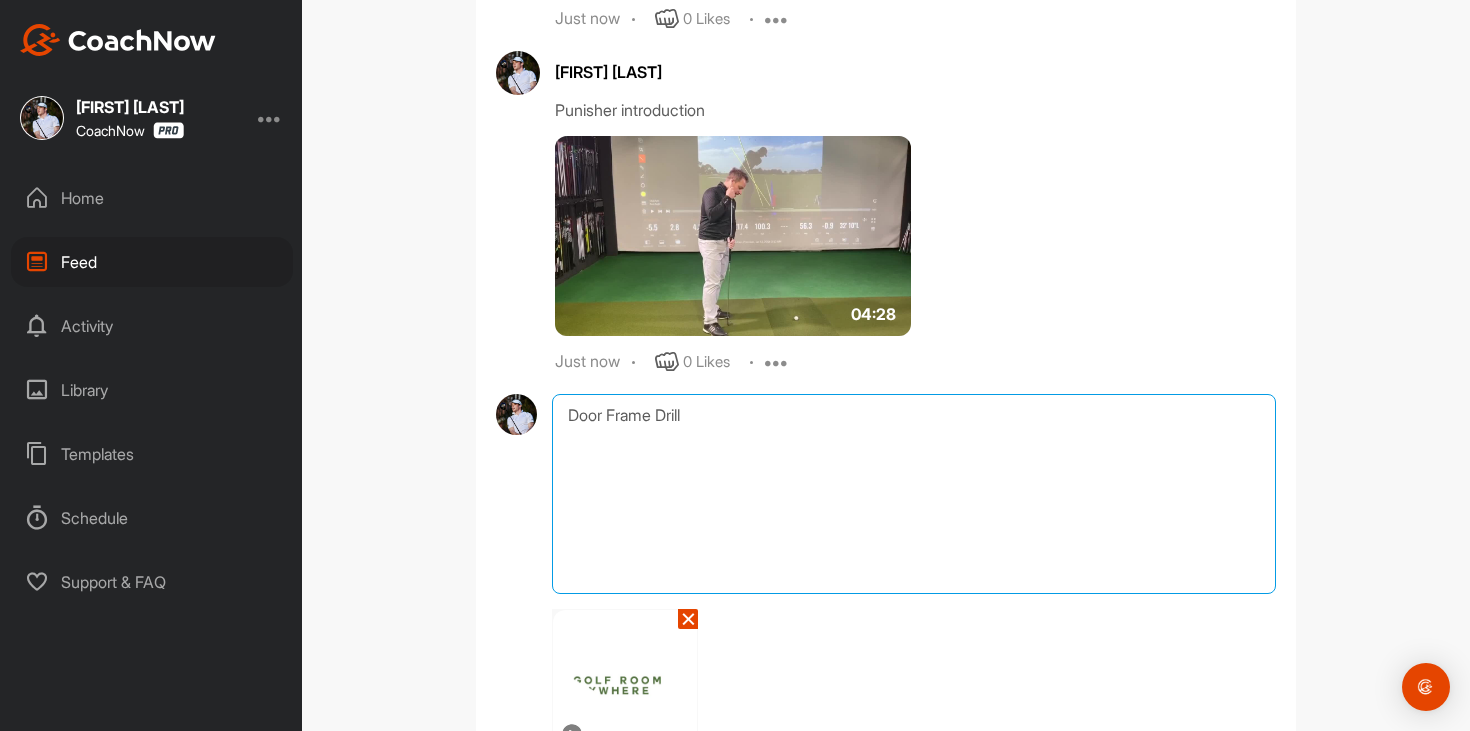 scroll, scrollTop: 1591, scrollLeft: 0, axis: vertical 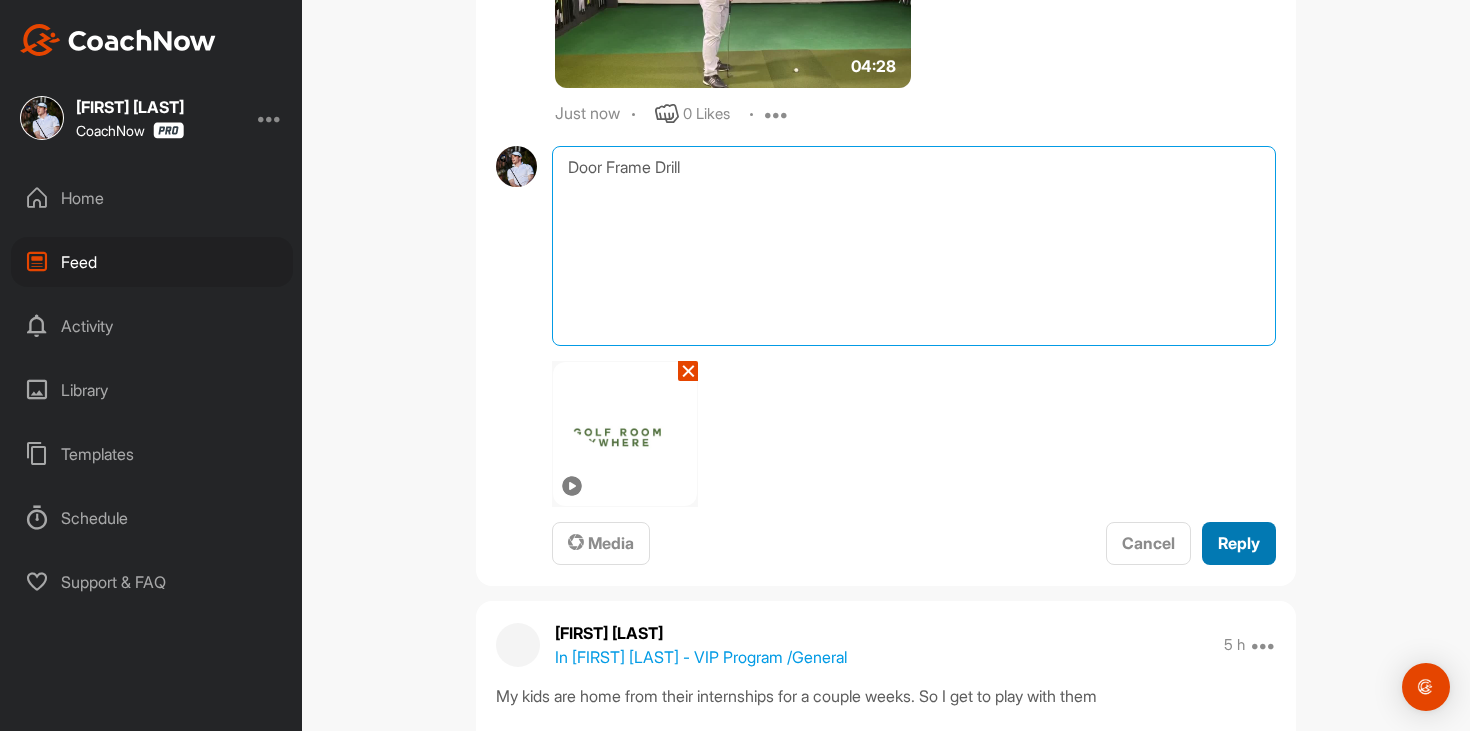 type on "Door Frame Drill" 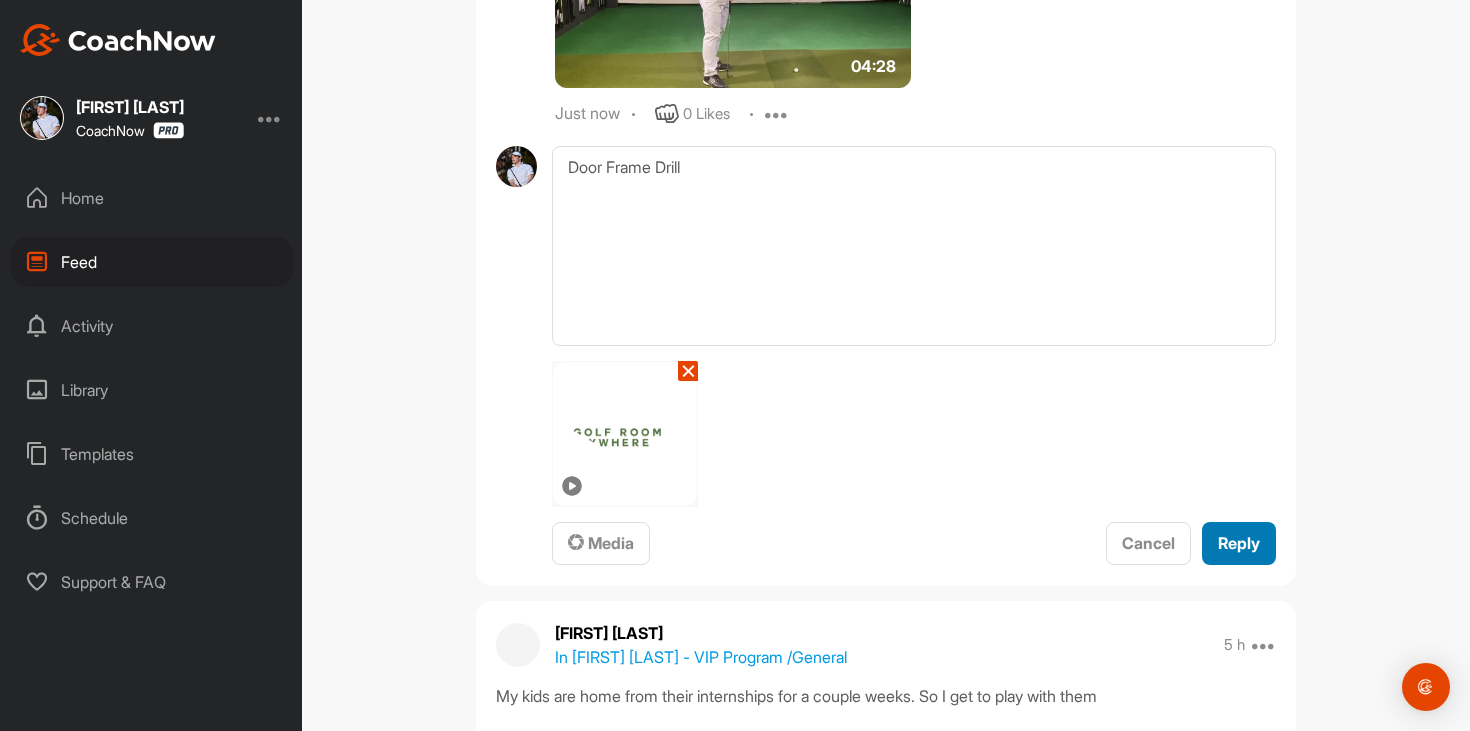 click on "Reply" at bounding box center [1239, 543] 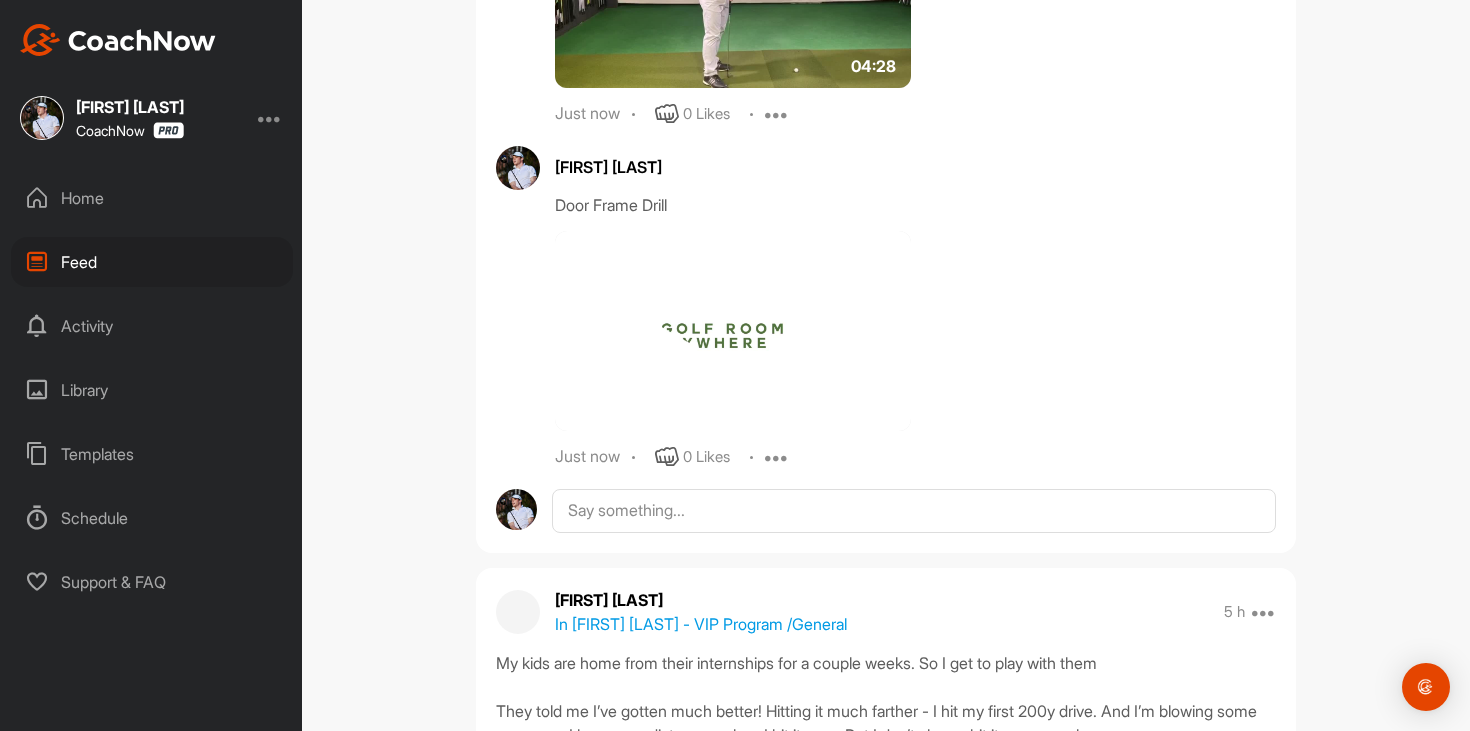 click on "Feed" at bounding box center (152, 262) 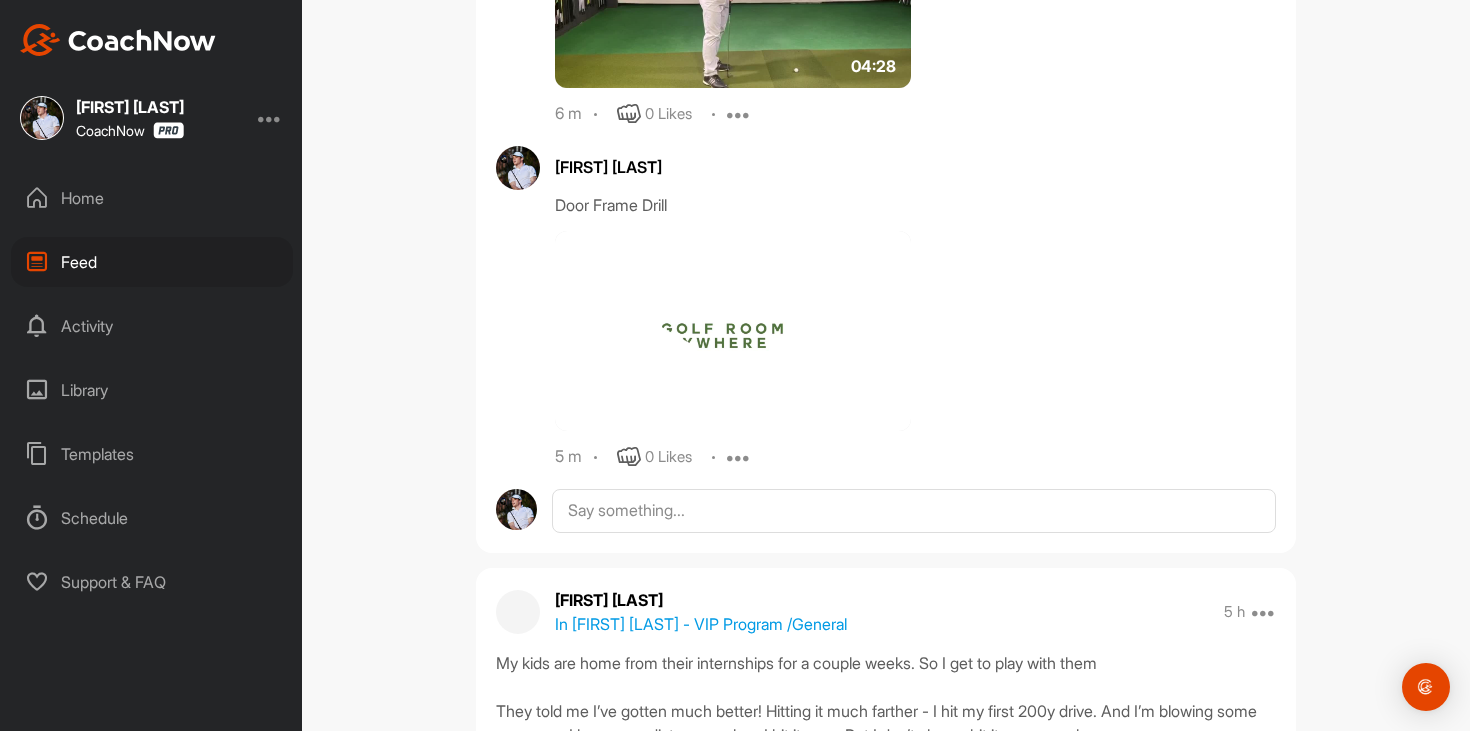 click on "Home" at bounding box center [152, 198] 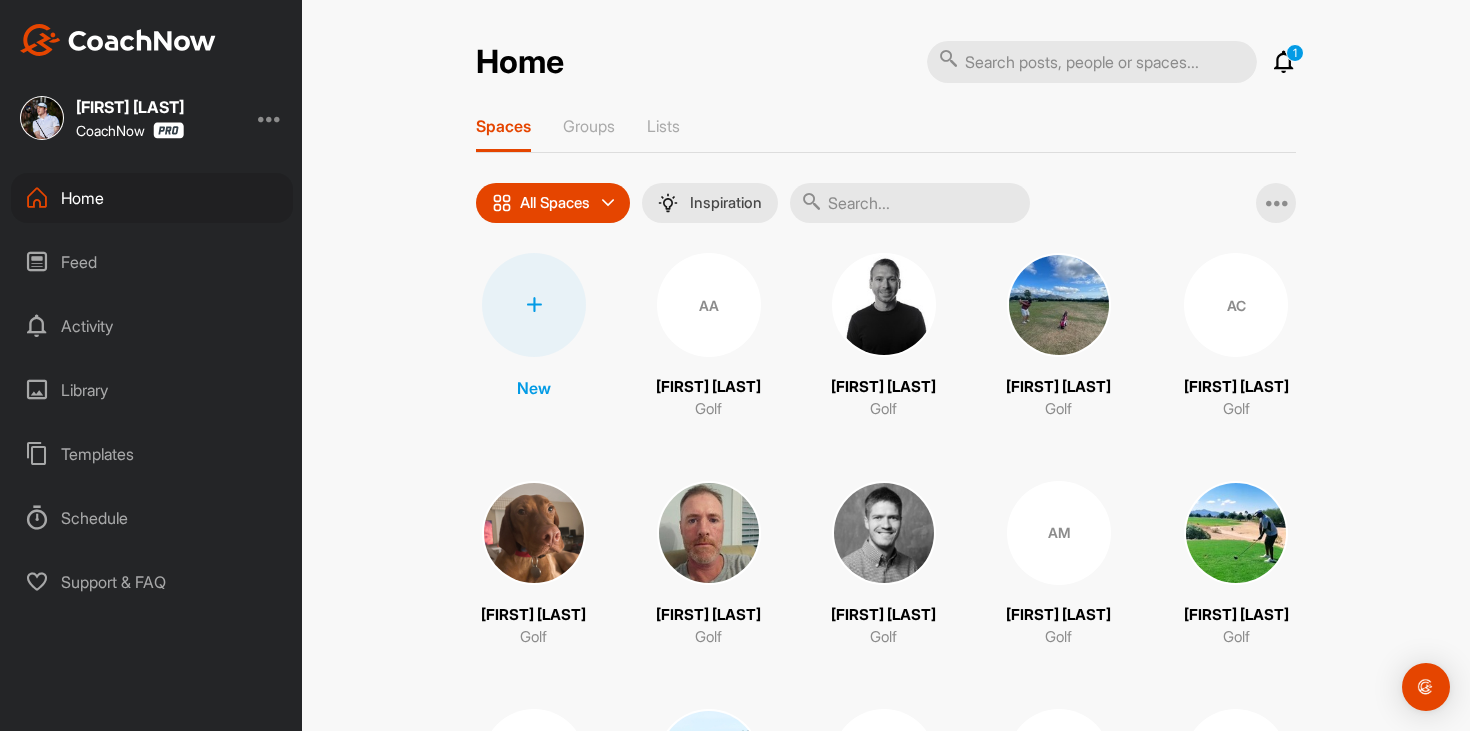 click at bounding box center [1284, 62] 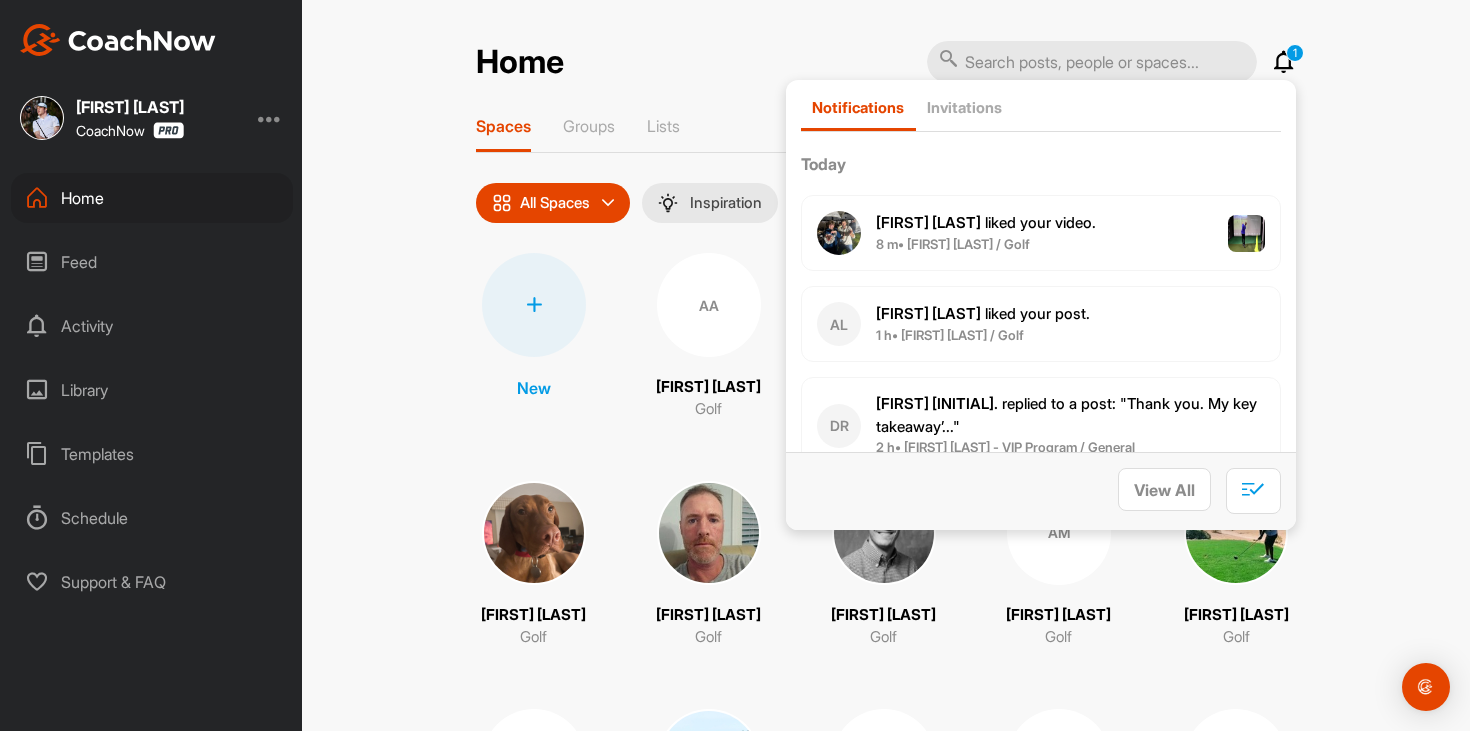 click at bounding box center [1284, 62] 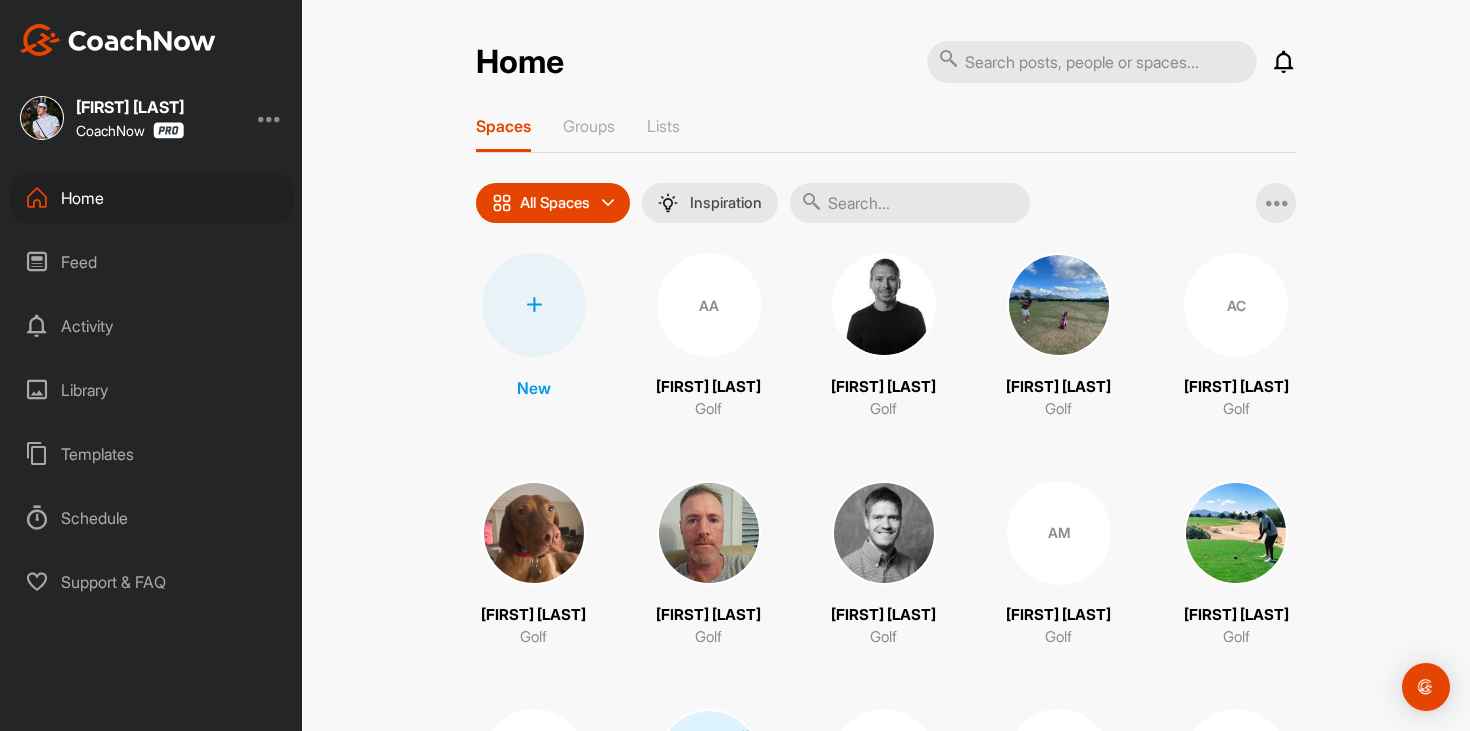 click at bounding box center (910, 203) 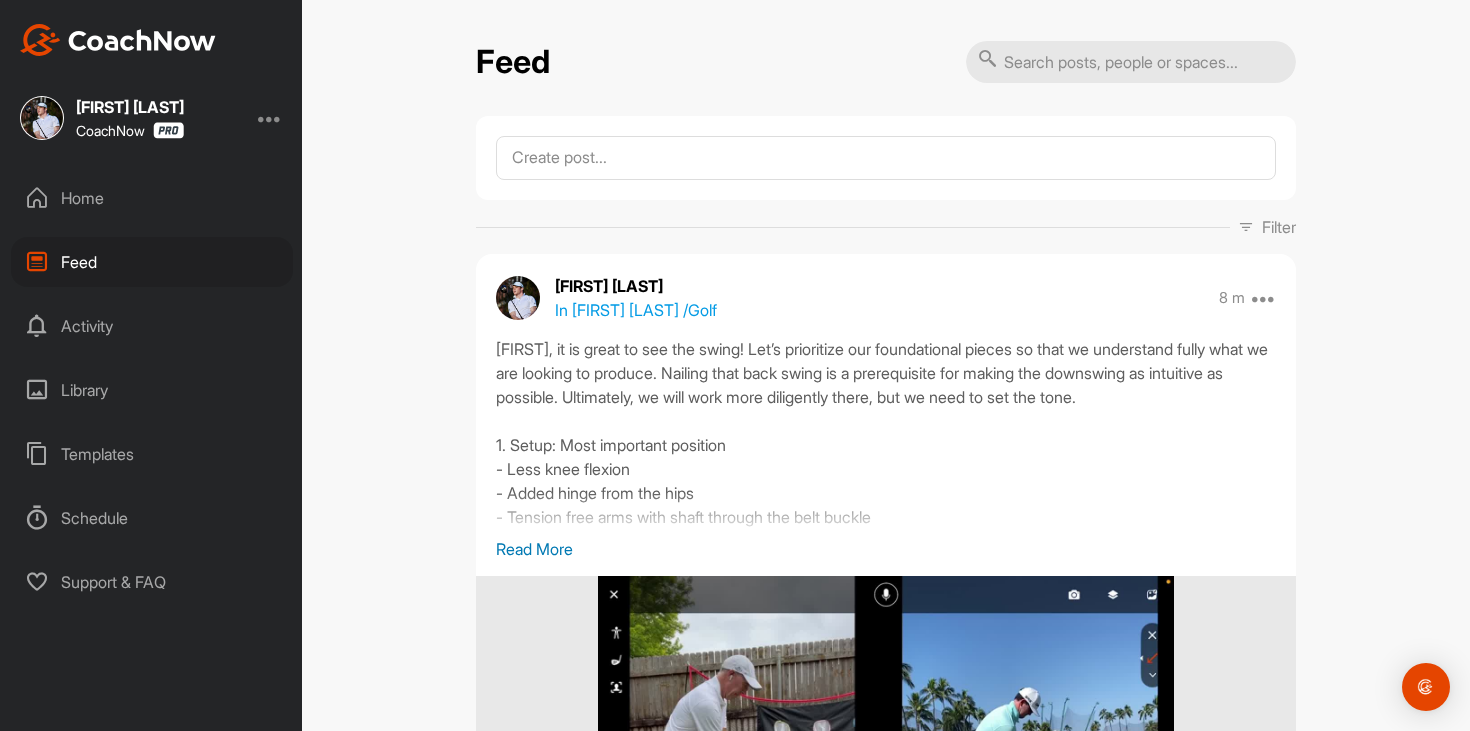 click on "[FIRST] [LAST]" at bounding box center (636, 286) 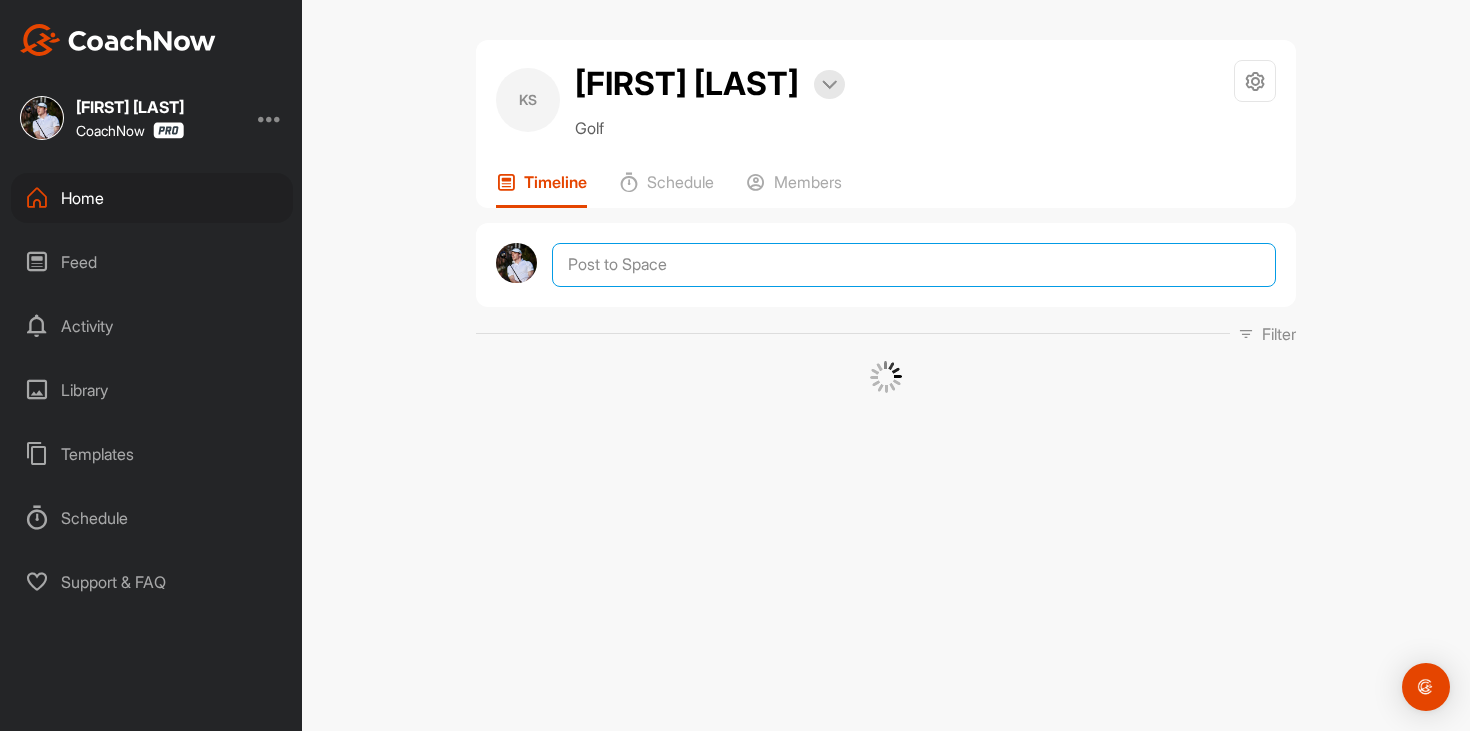 click at bounding box center [914, 265] 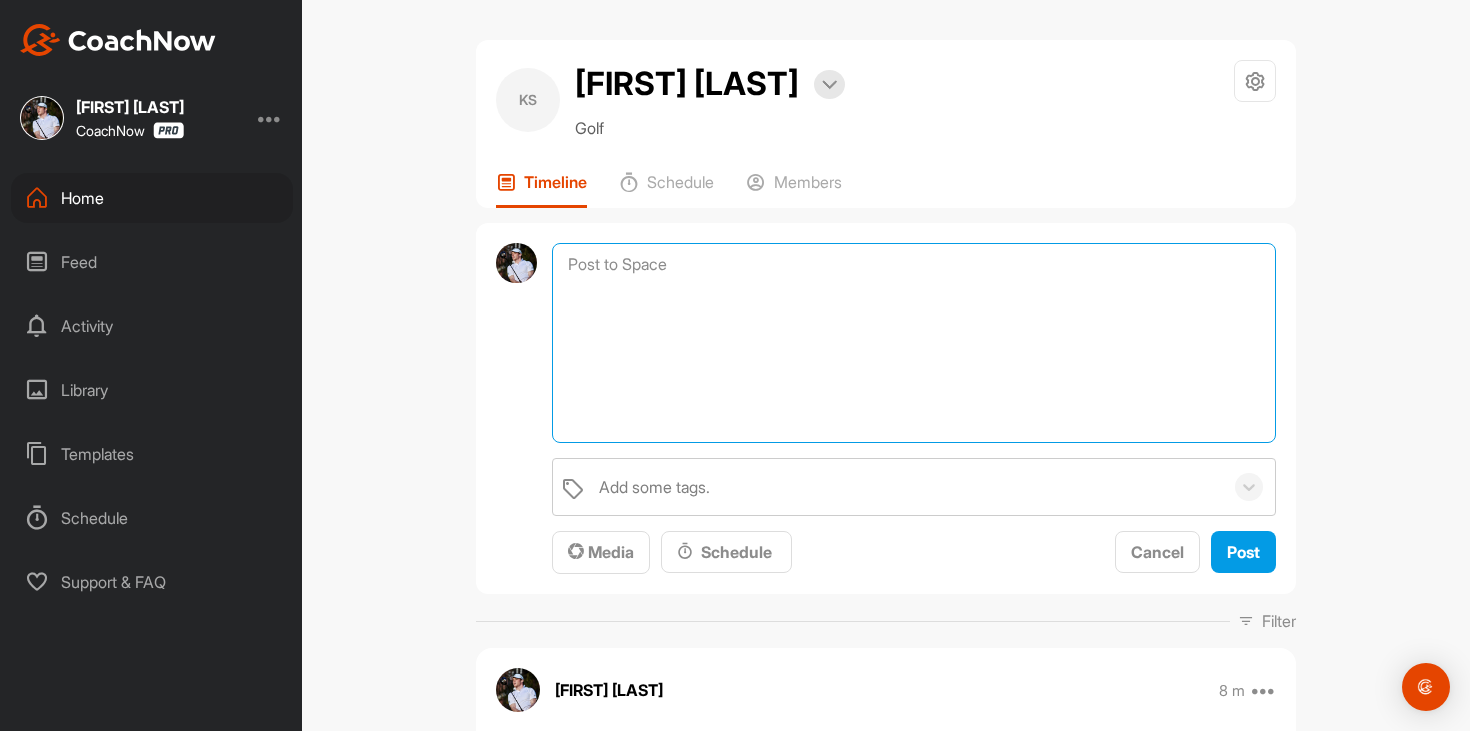 click at bounding box center [914, 343] 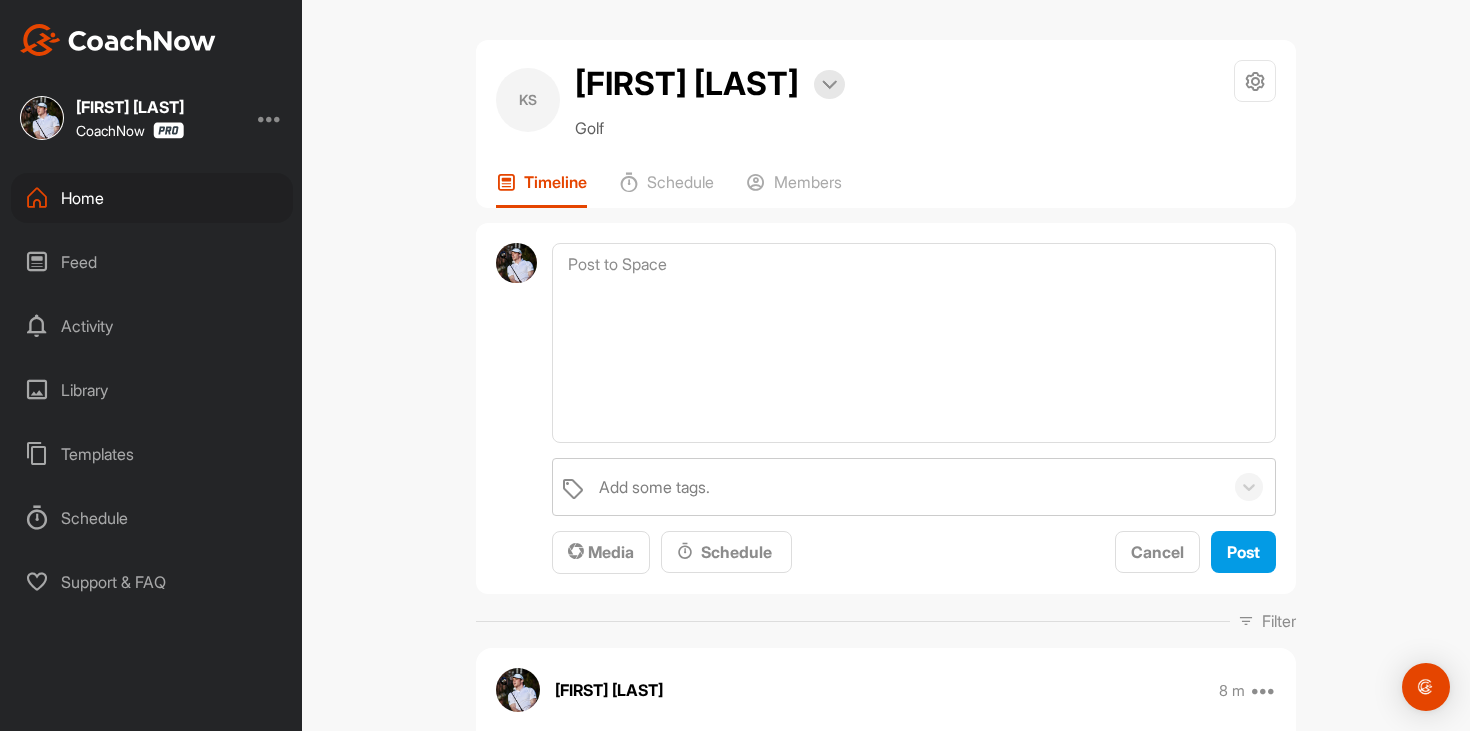 click on "Feed" at bounding box center (152, 262) 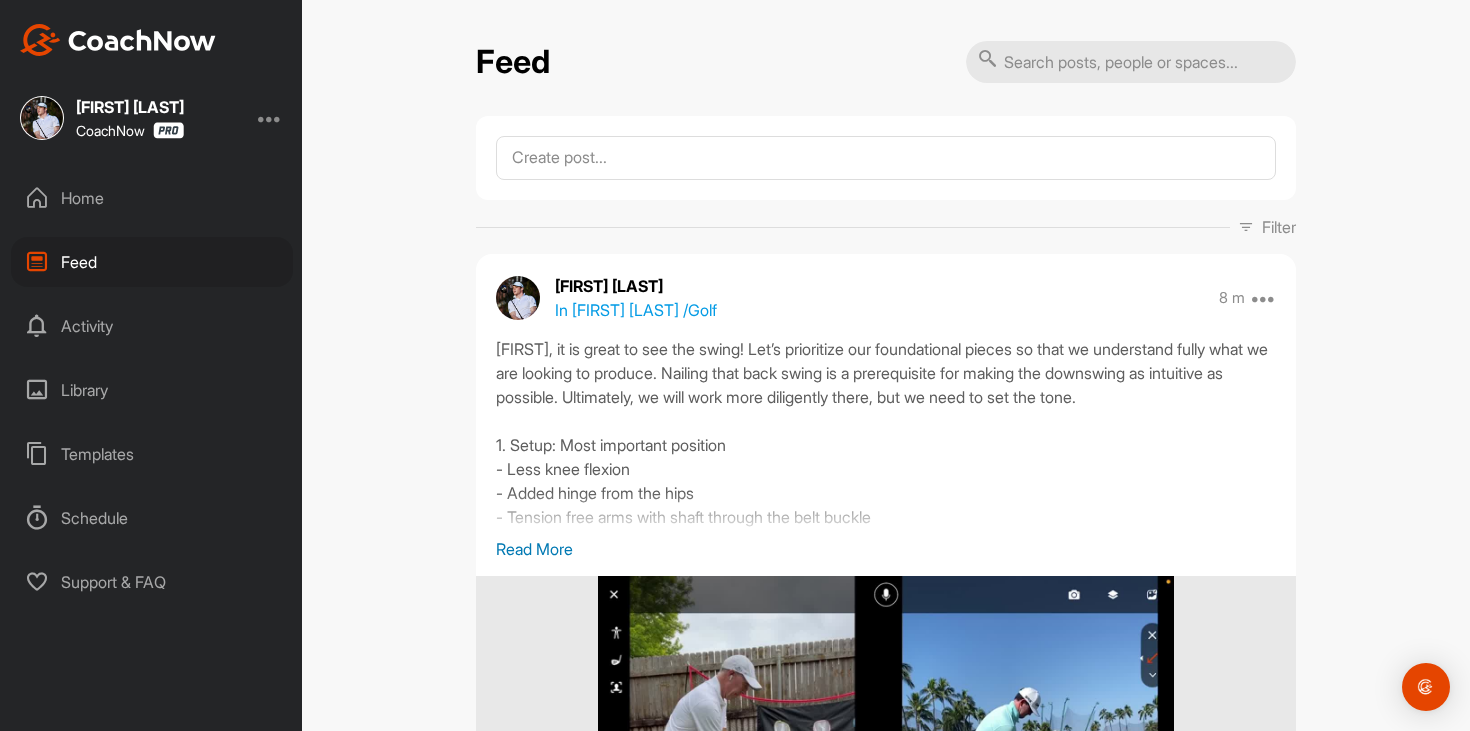 click on "In [FIRST] [LAST]   /  Golf" at bounding box center (636, 310) 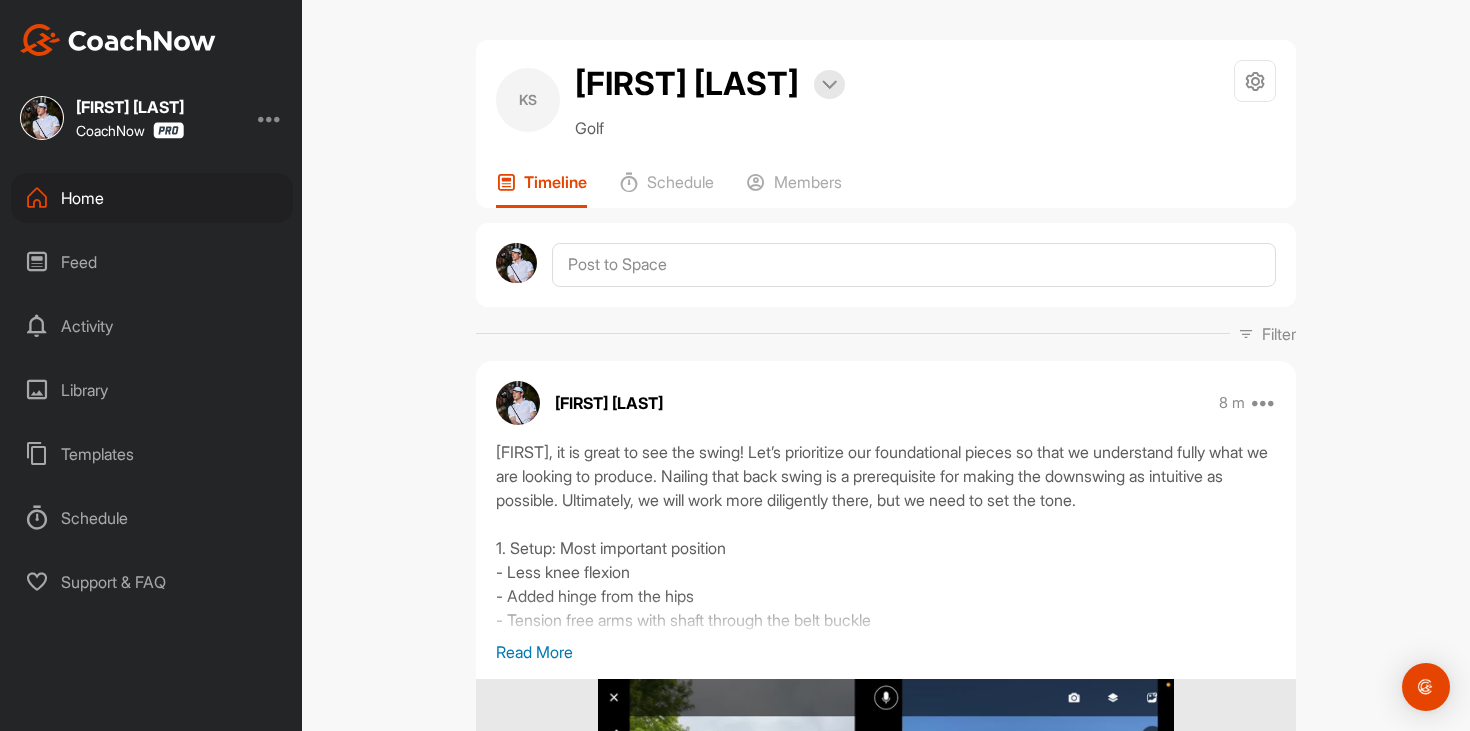 click on "Feed" at bounding box center [152, 262] 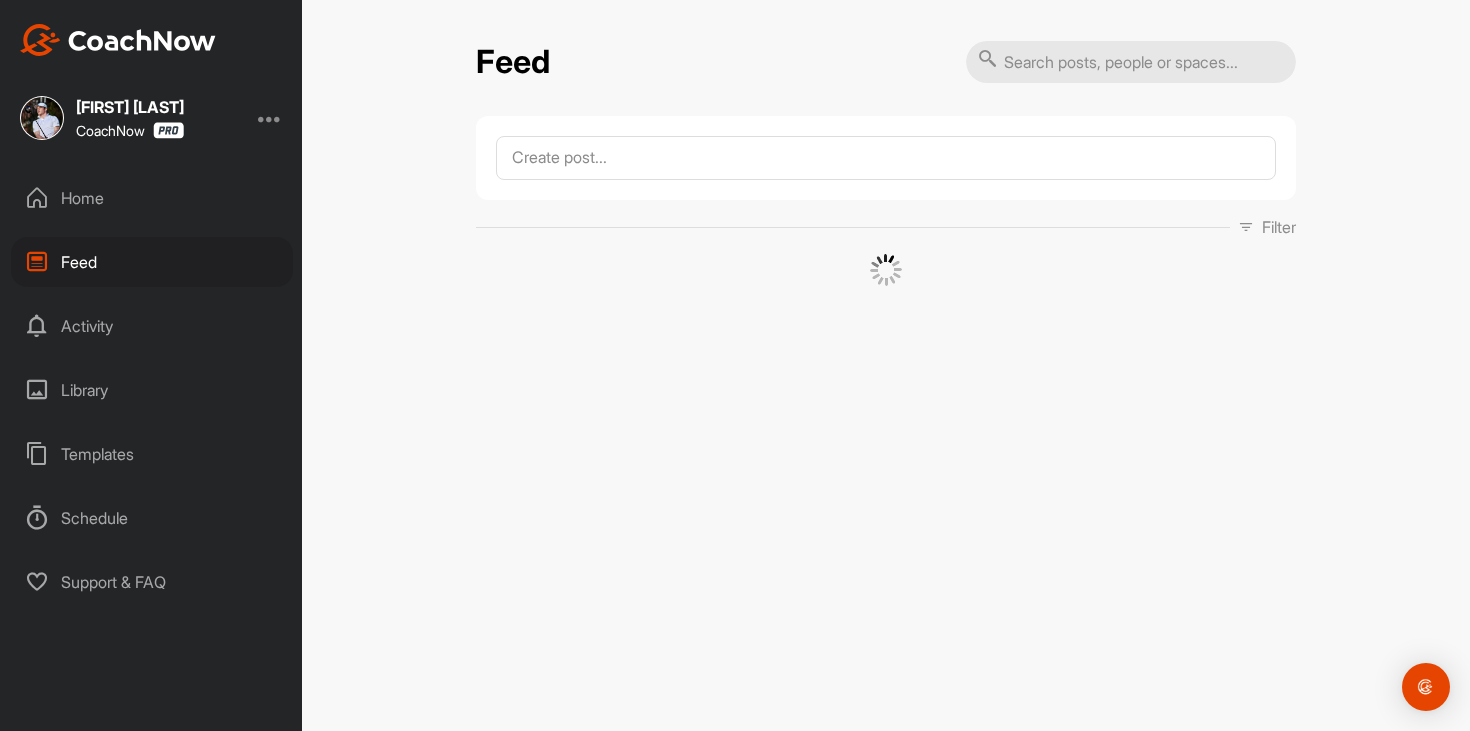 click on "Home" at bounding box center (152, 198) 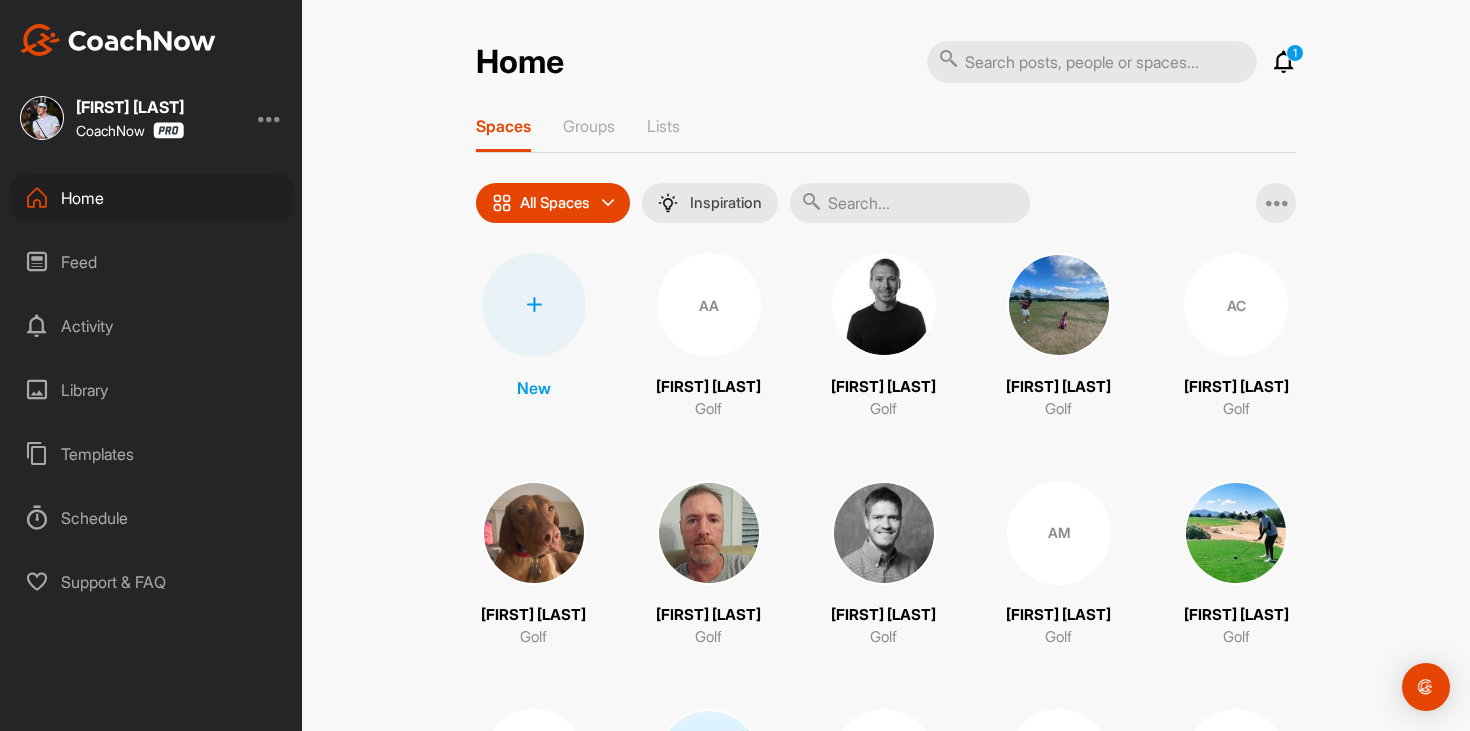 click at bounding box center (1284, 62) 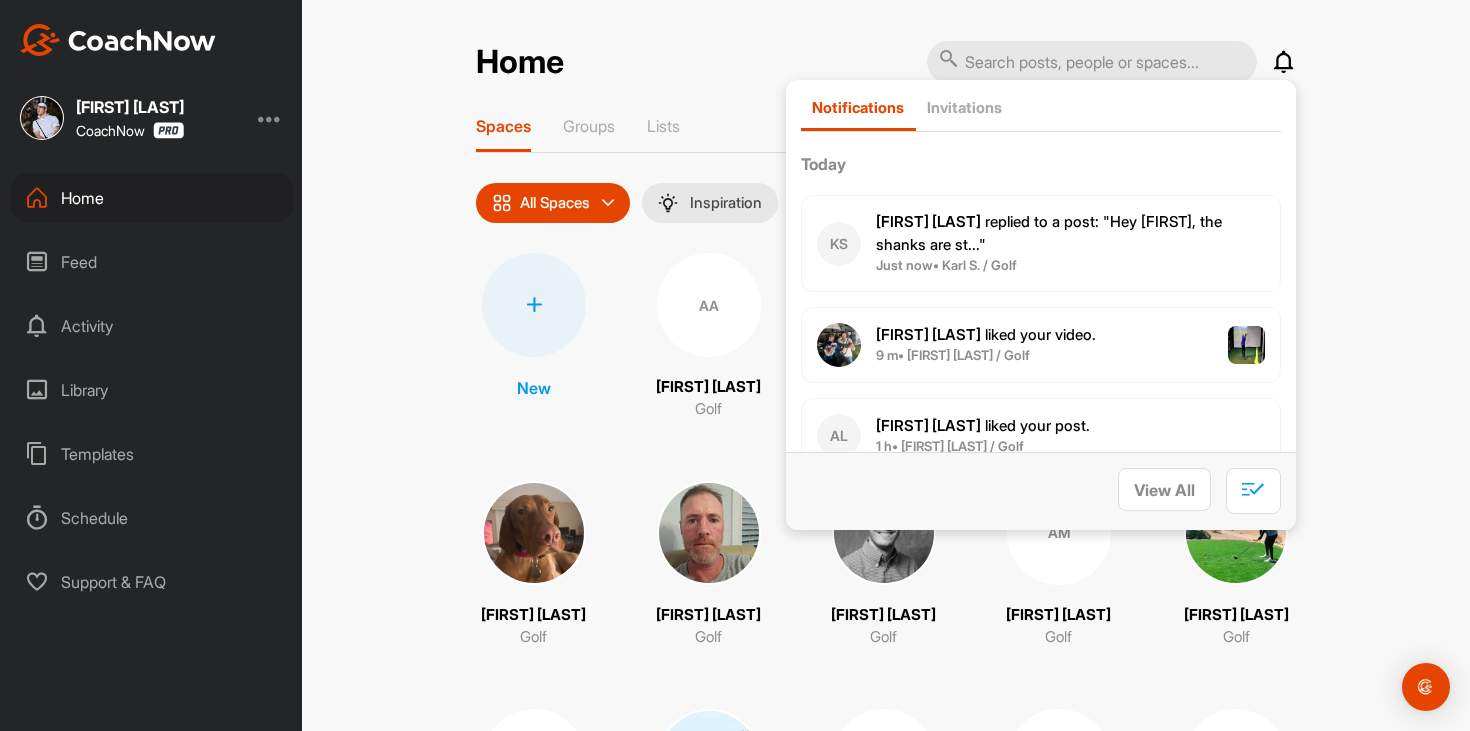 click on "[FIRST] [LAST].   replied to a post : "Hey [FIRST], the shanks are st..."" at bounding box center [1070, 233] 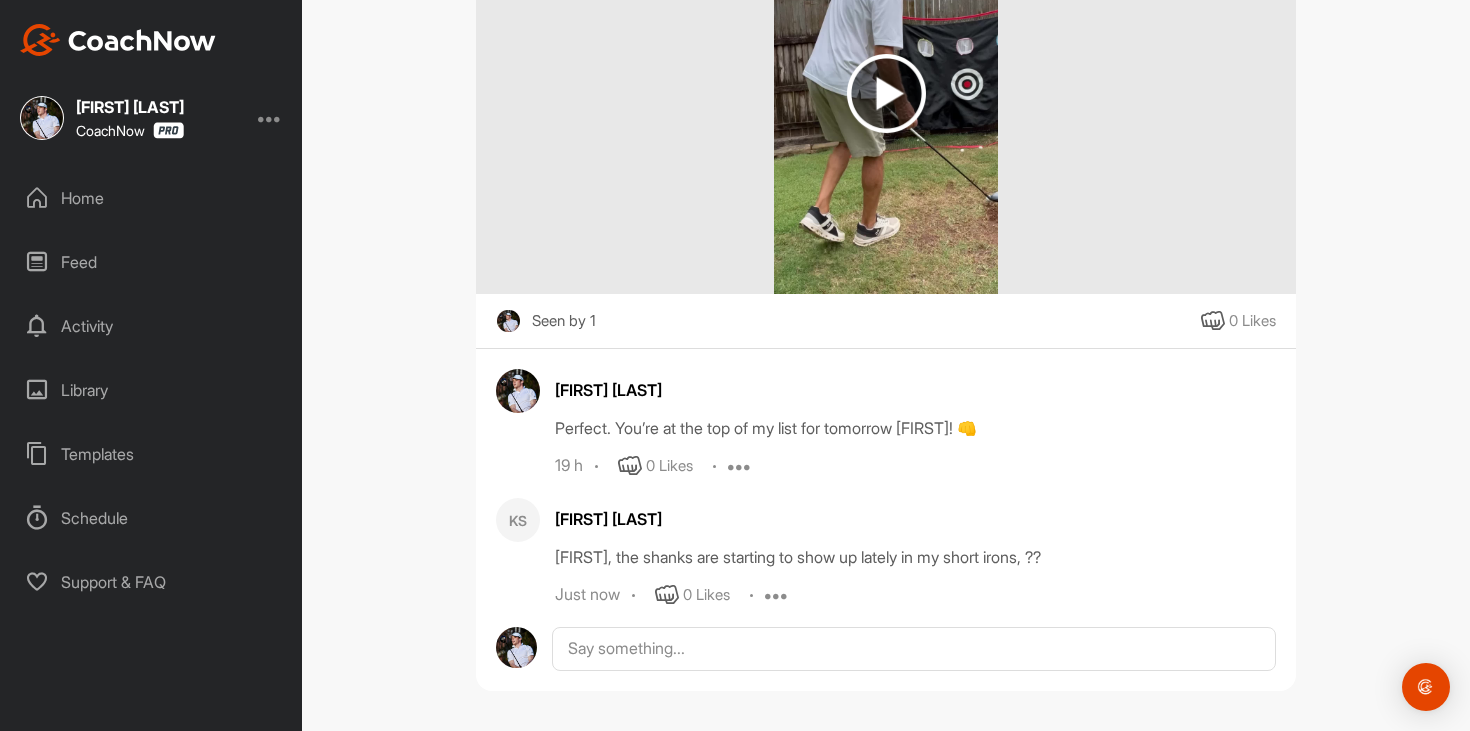 scroll, scrollTop: 405, scrollLeft: 0, axis: vertical 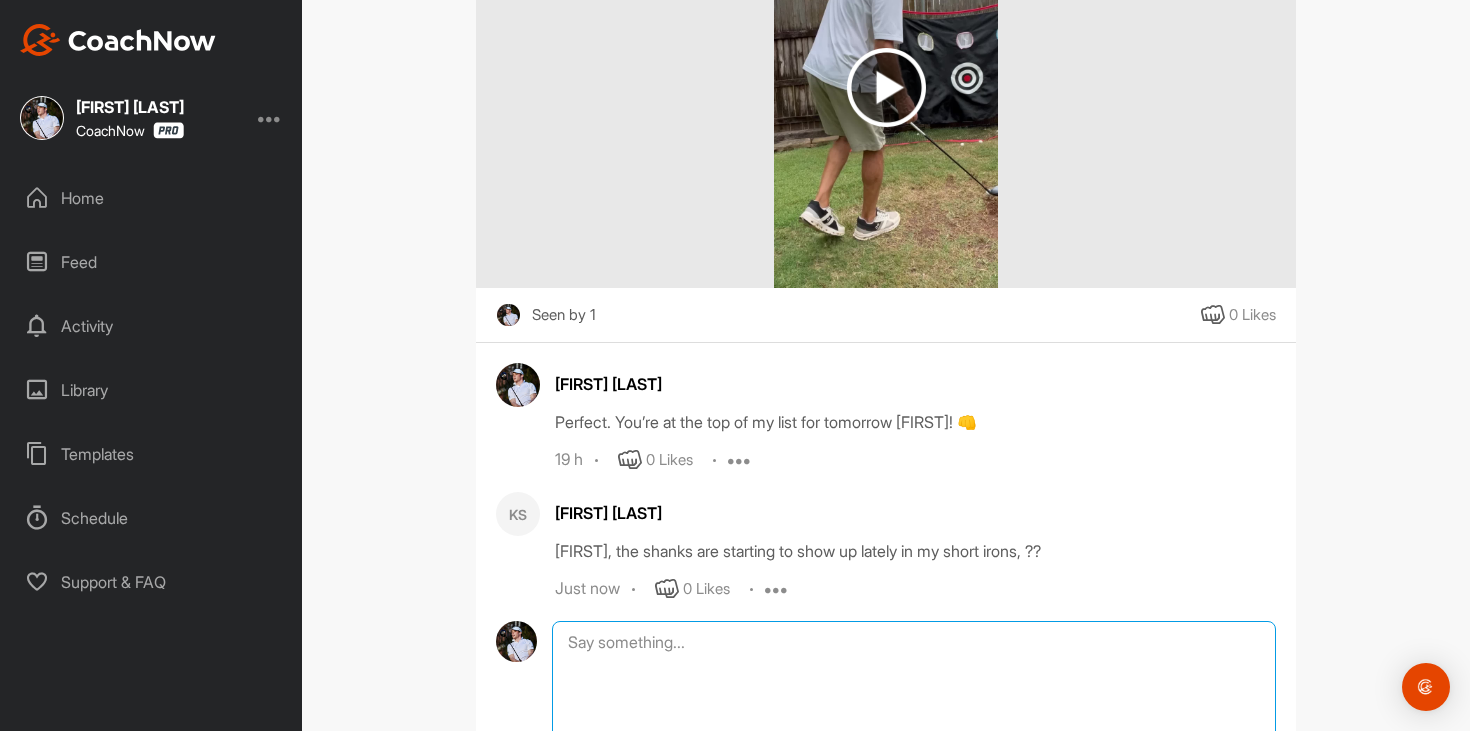 click at bounding box center [914, 721] 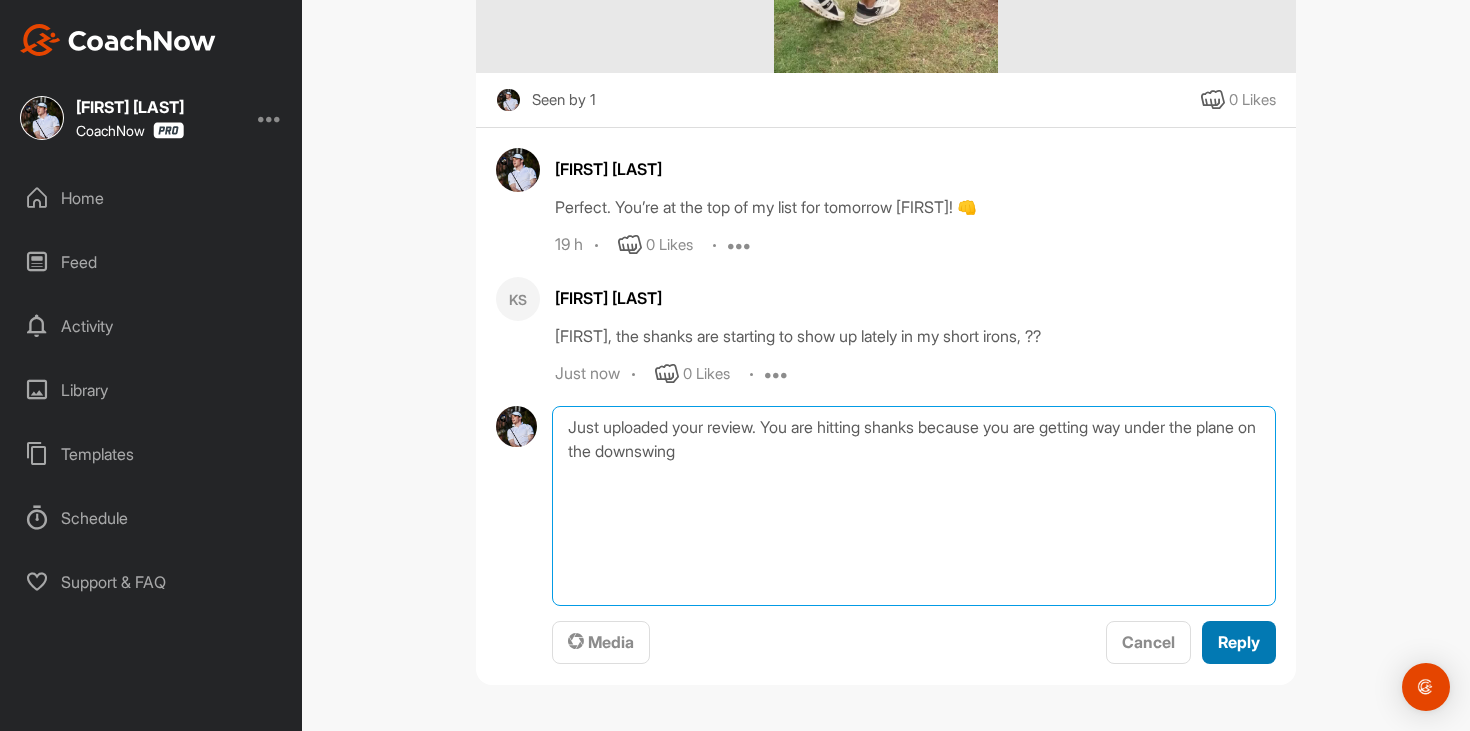 type on "Just uploaded your review. You are hitting shanks because you are getting way under the plane on the downswing" 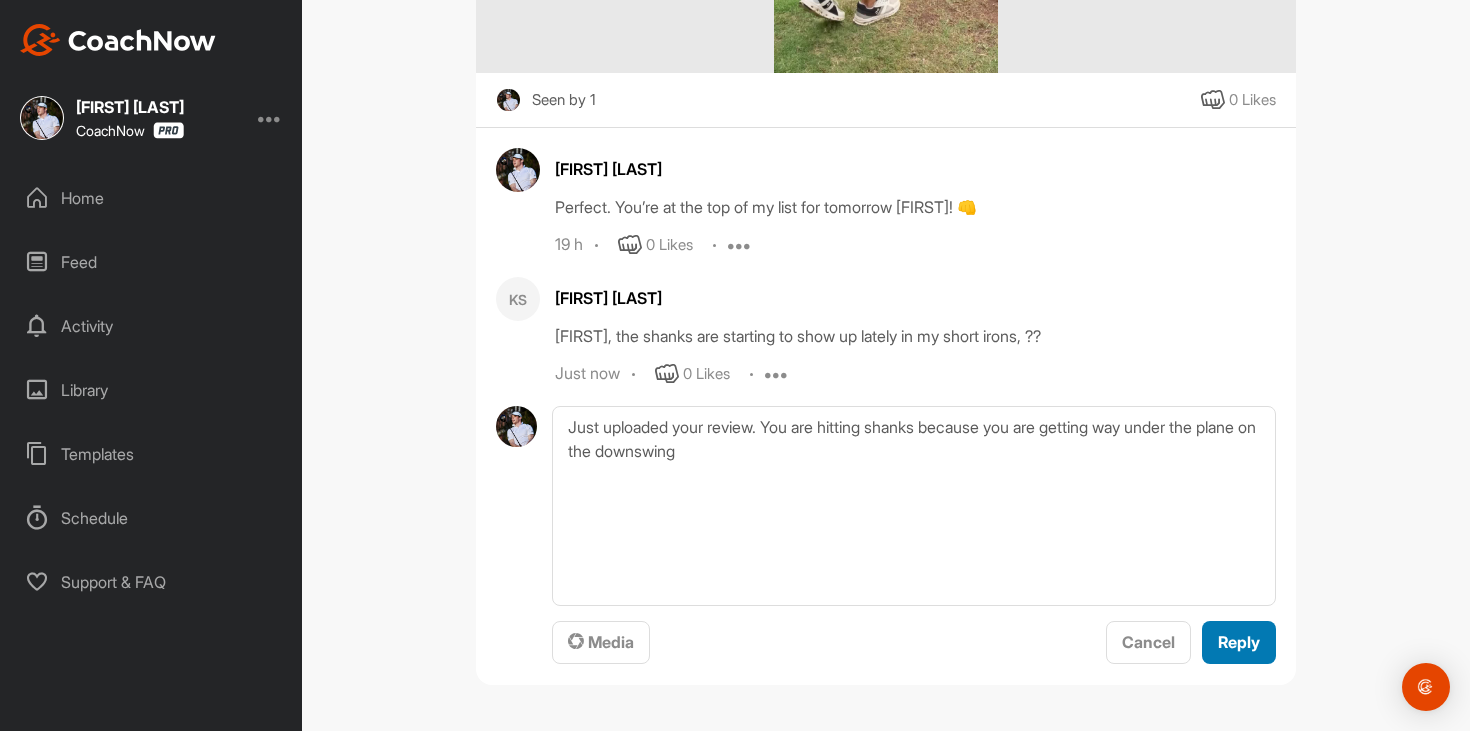 click on "Reply" at bounding box center (1239, 642) 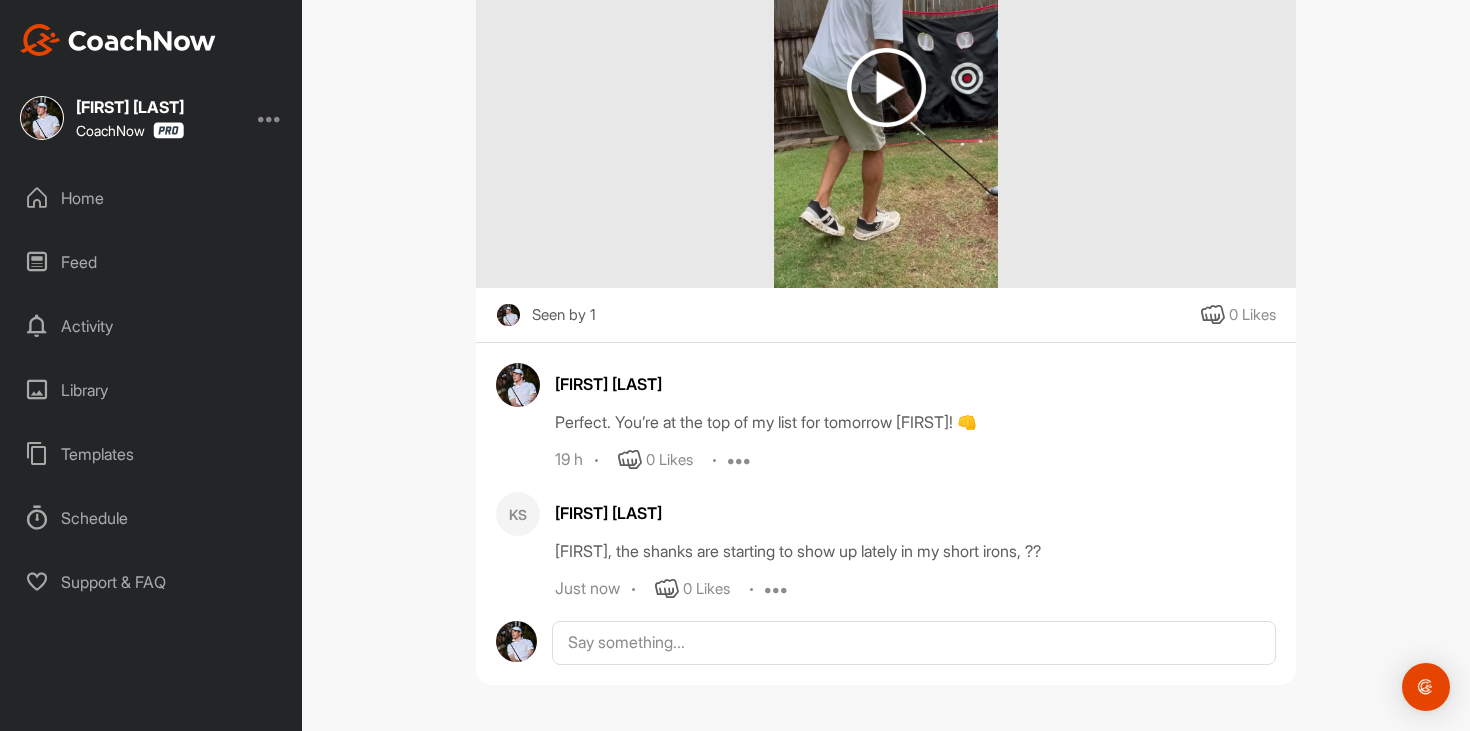 scroll, scrollTop: 0, scrollLeft: 0, axis: both 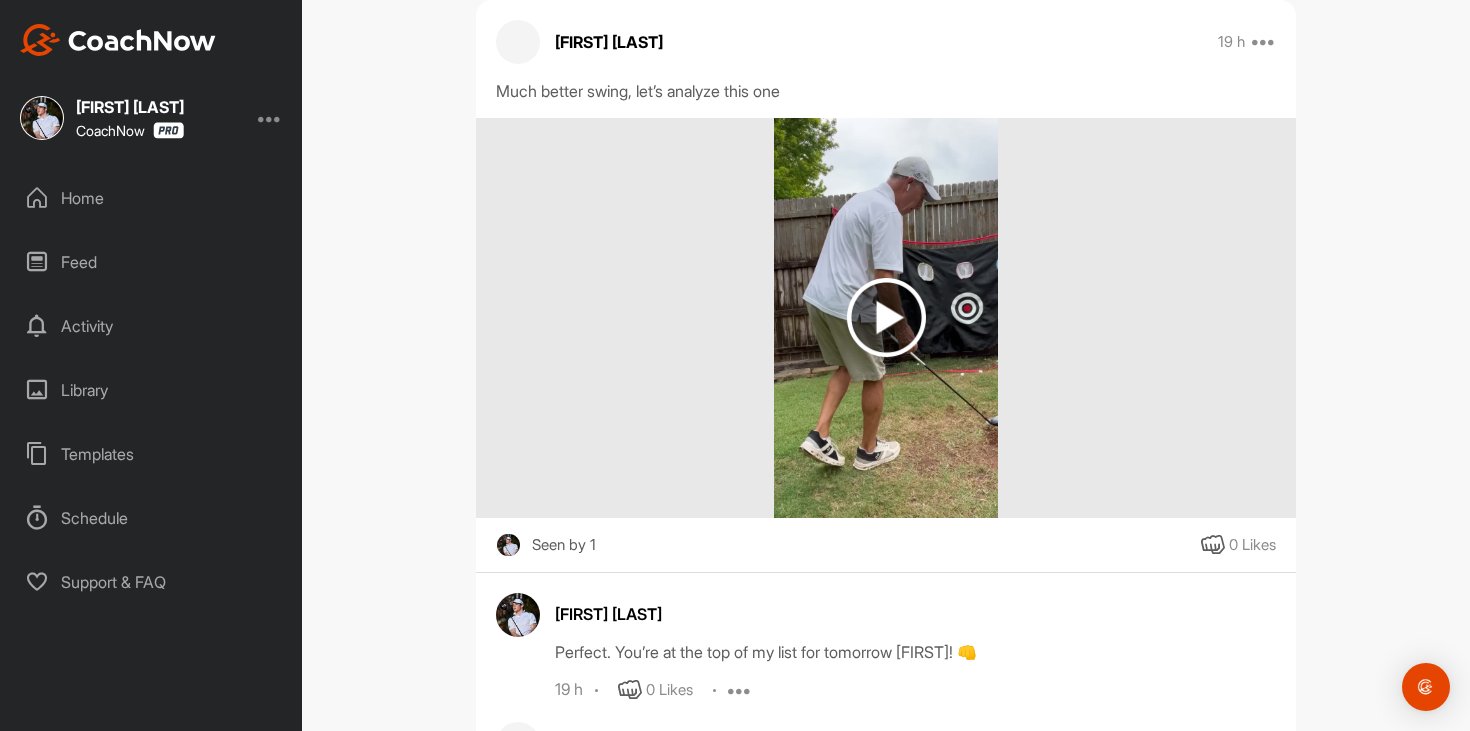 click on "Home" at bounding box center [152, 198] 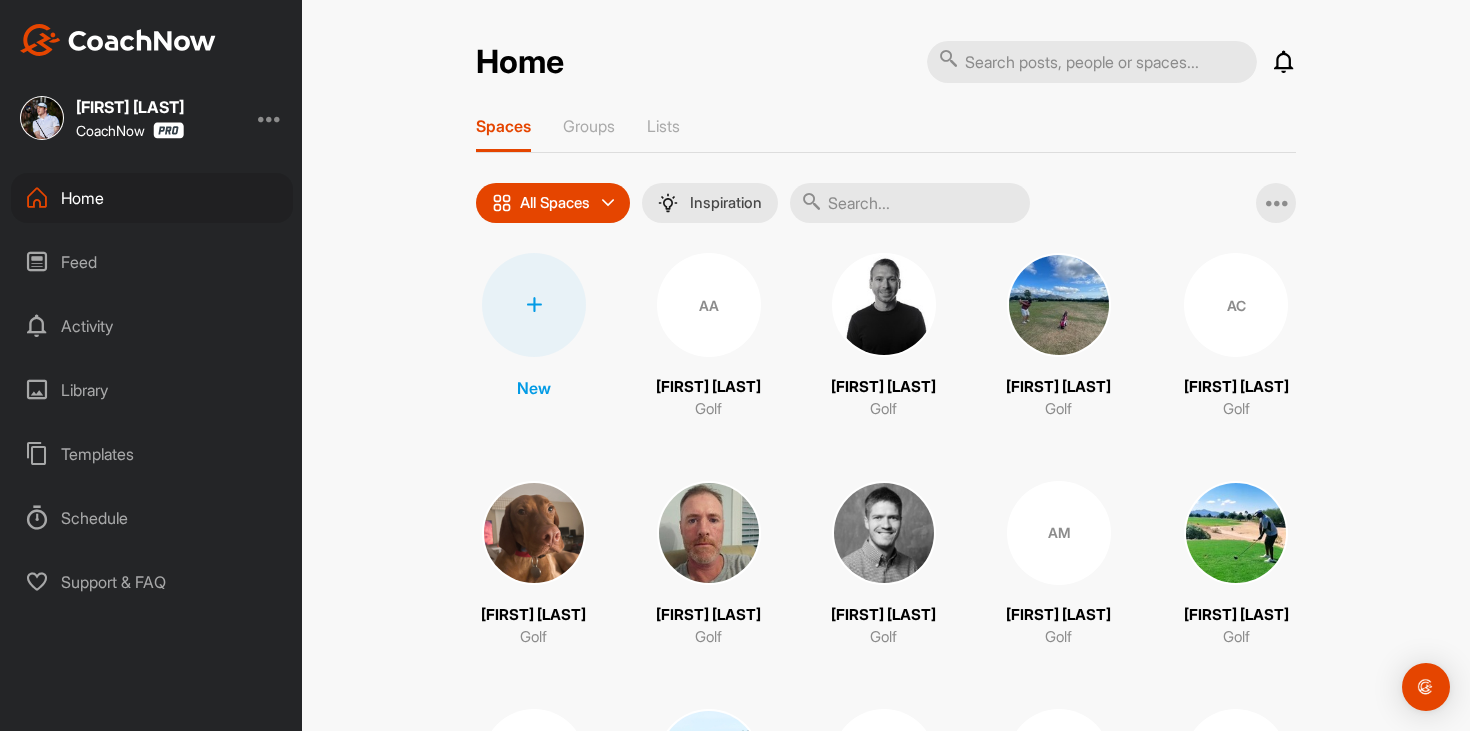 click on "Feed" at bounding box center [152, 262] 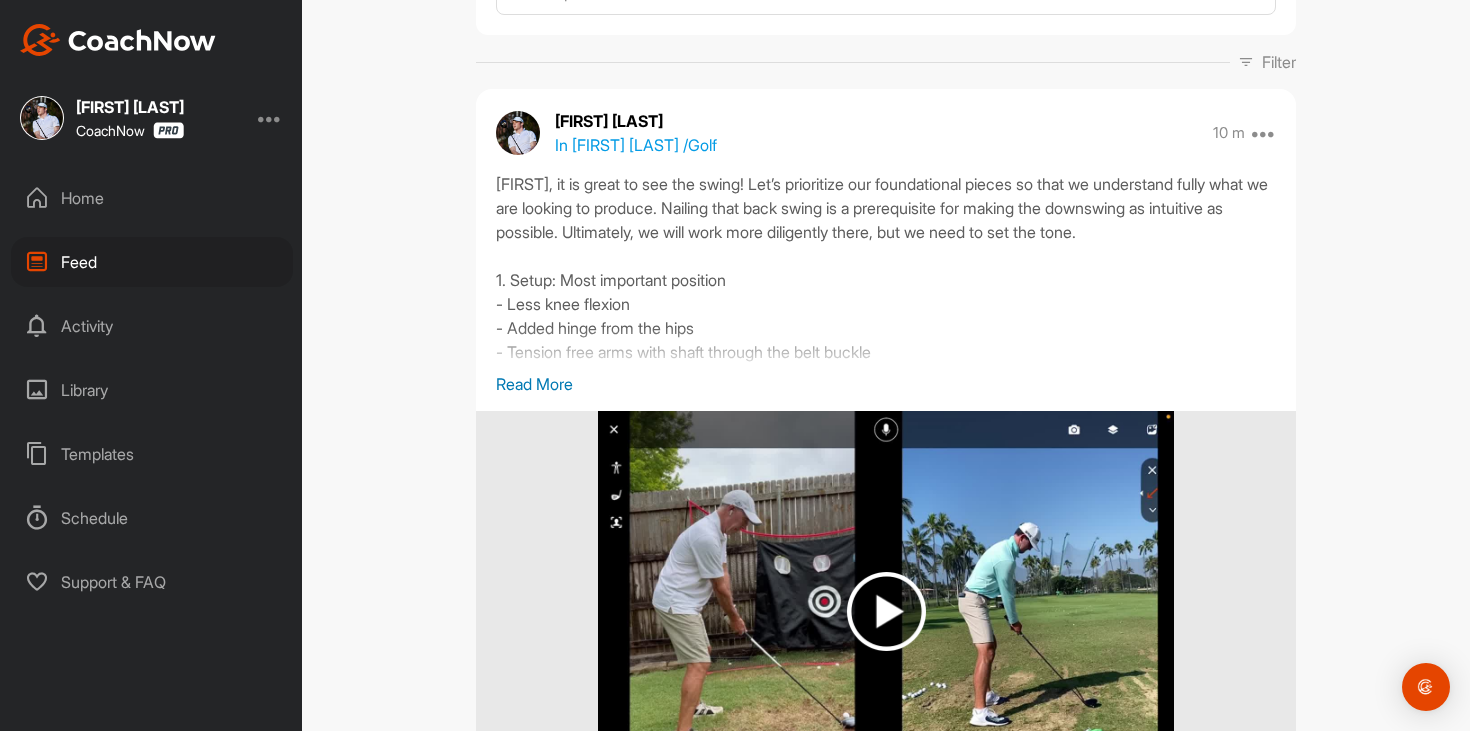 scroll, scrollTop: 0, scrollLeft: 0, axis: both 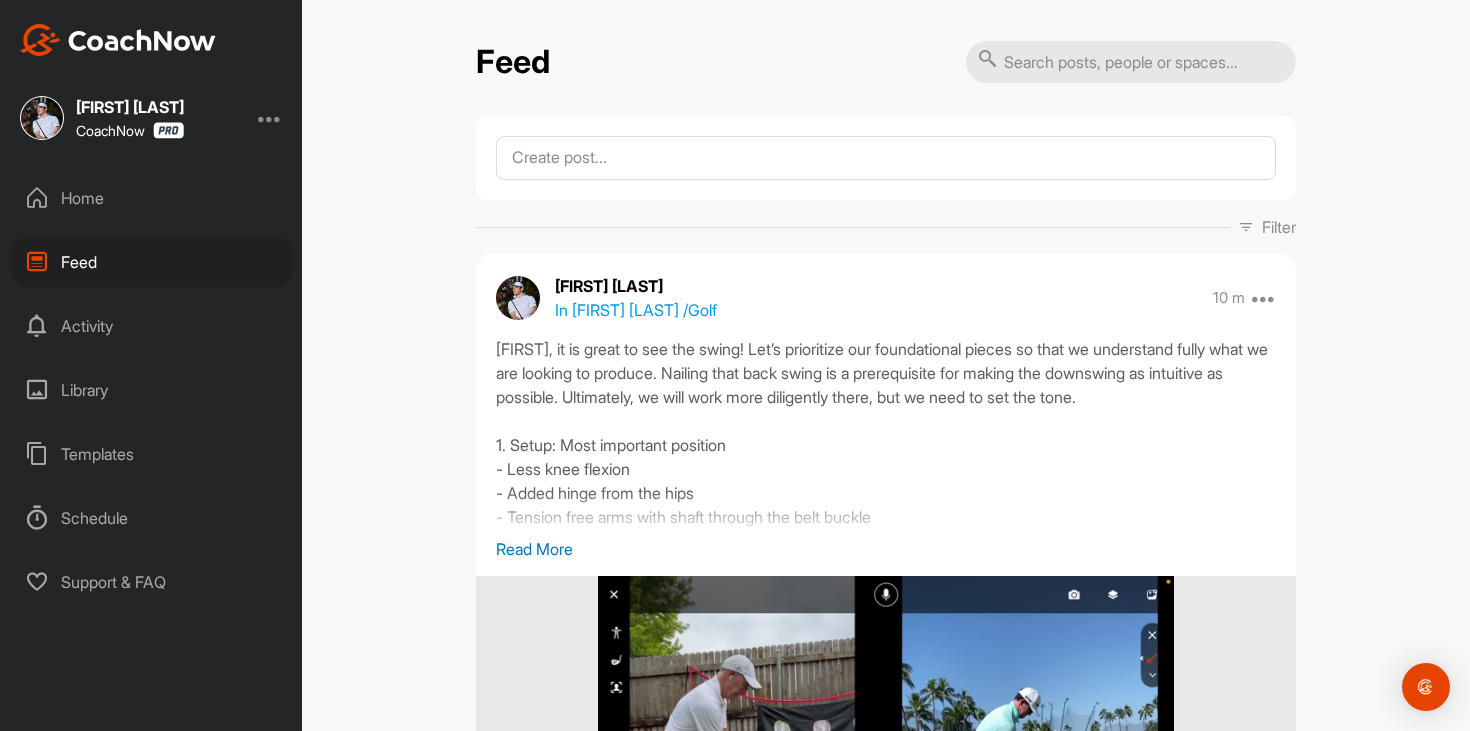 click on "In [FIRST] [LAST]   /  Golf" at bounding box center (636, 310) 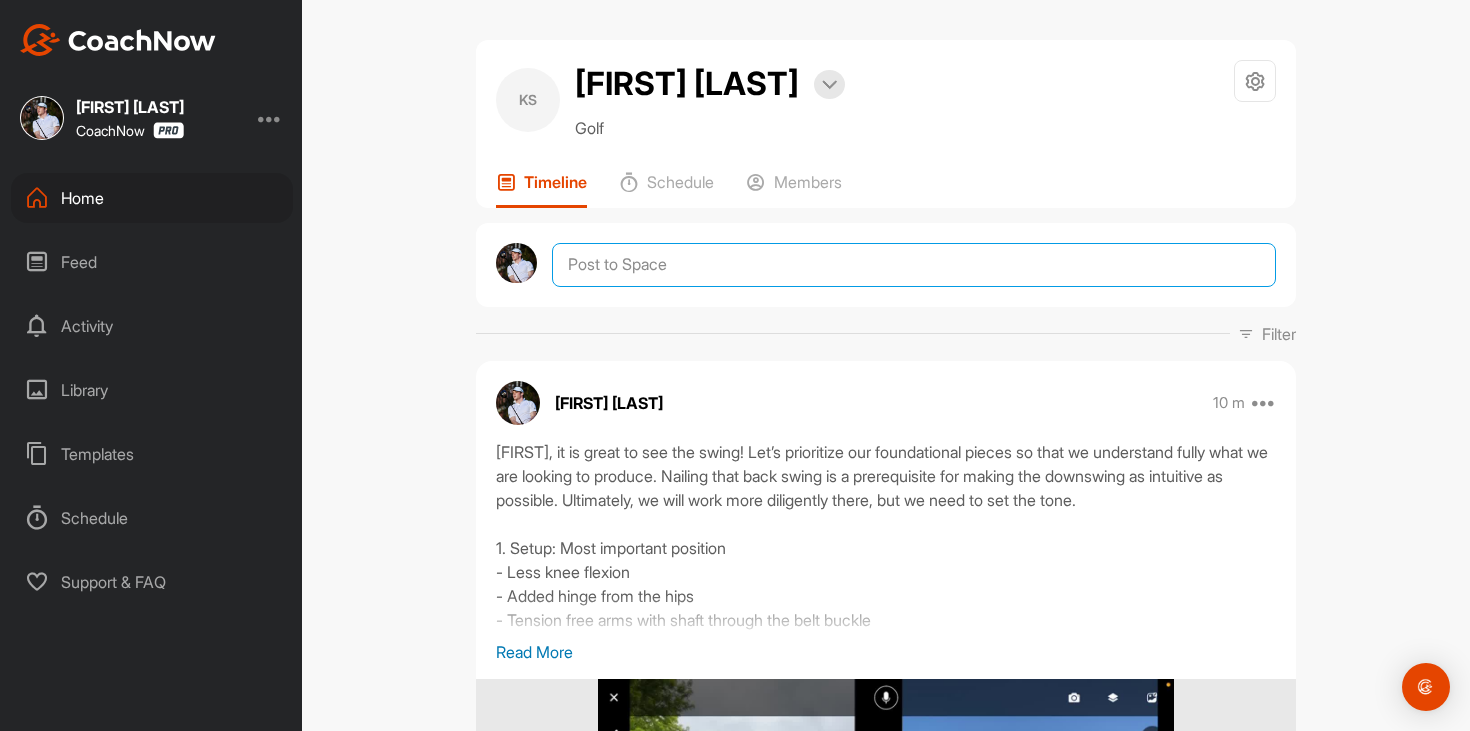 click at bounding box center [914, 265] 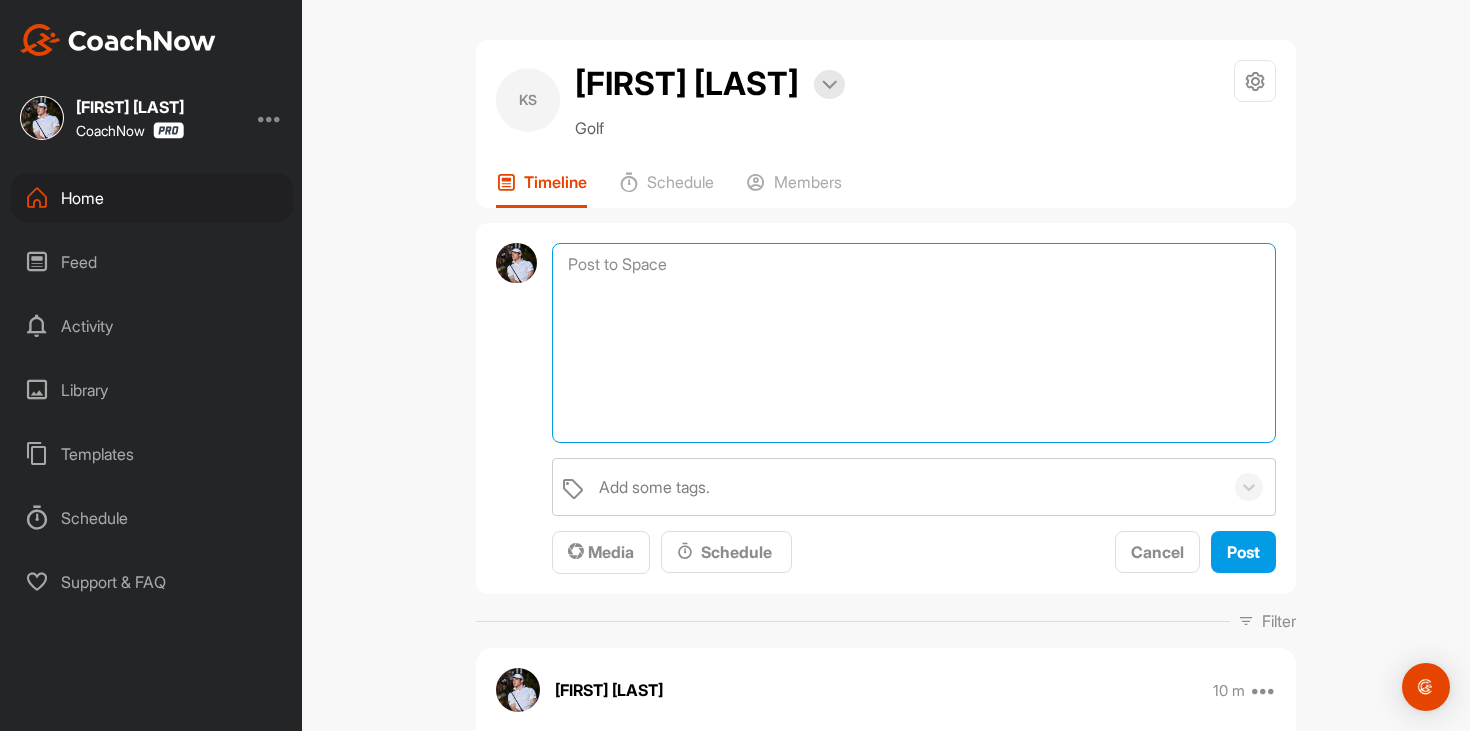 paste on "if you are interested in signing up for a Membership, it would be great to keep working with you on your game. All you would have to do is sign up using this link below! Let's get you hitting a stock shot!
https://www.thegolfroomeverywhere.com/membership" 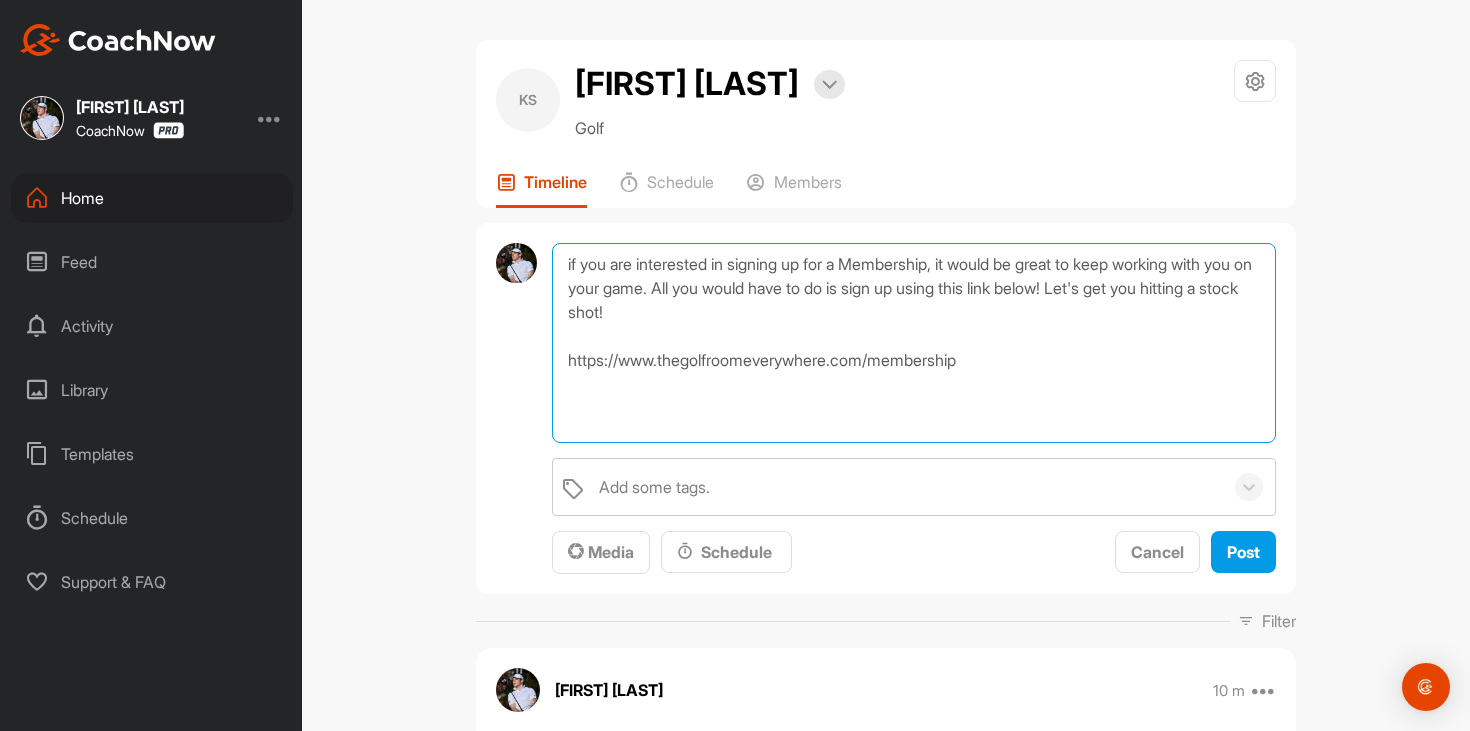 click on "if you are interested in signing up for a Membership, it would be great to keep working with you on your game. All you would have to do is sign up using this link below! Let's get you hitting a stock shot!
https://www.thegolfroomeverywhere.com/membership" at bounding box center [914, 343] 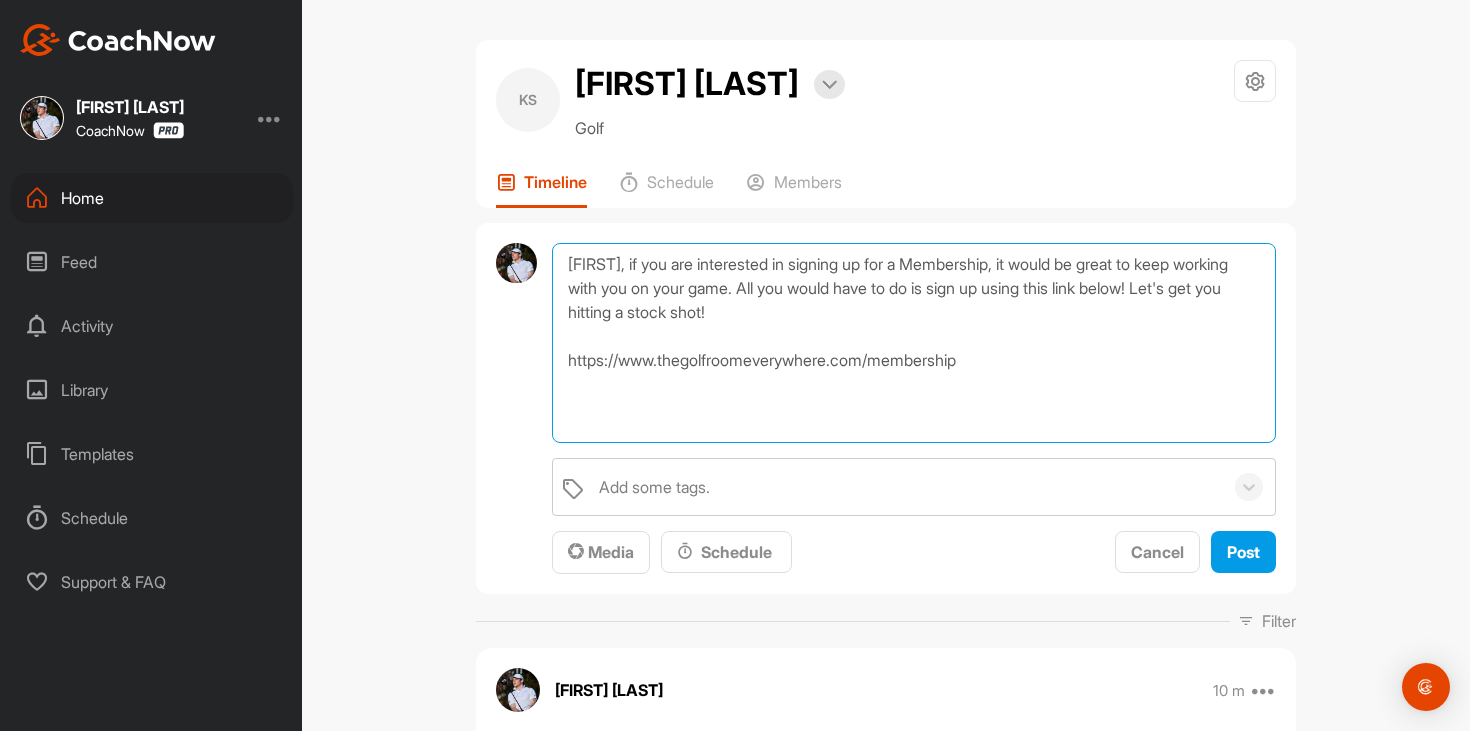 drag, startPoint x: 742, startPoint y: 313, endPoint x: 598, endPoint y: 317, distance: 144.05554 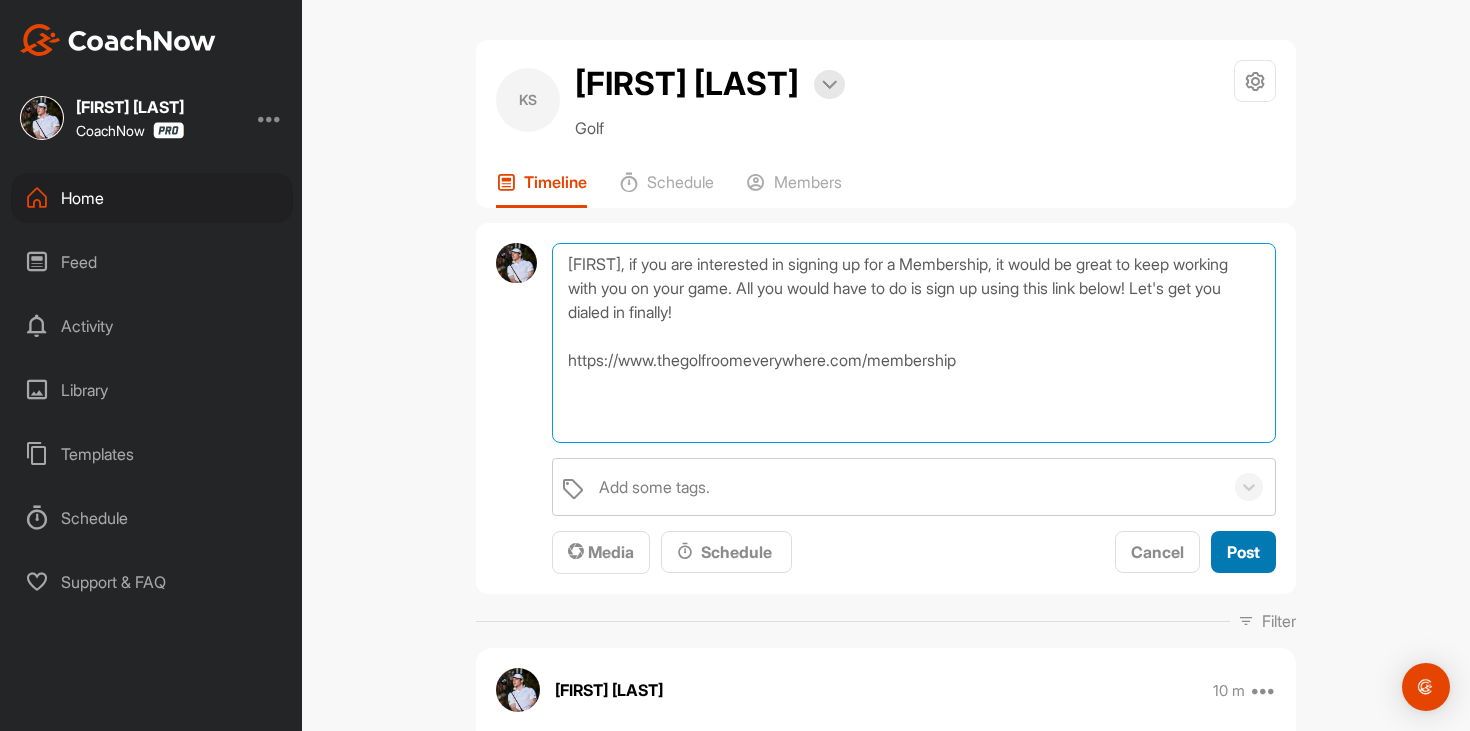 type on "[FIRST], if you are interested in signing up for a Membership, it would be great to keep working with you on your game. All you would have to do is sign up using this link below! Let's get you dialed in finally!
https://www.thegolfroomeverywhere.com/membership" 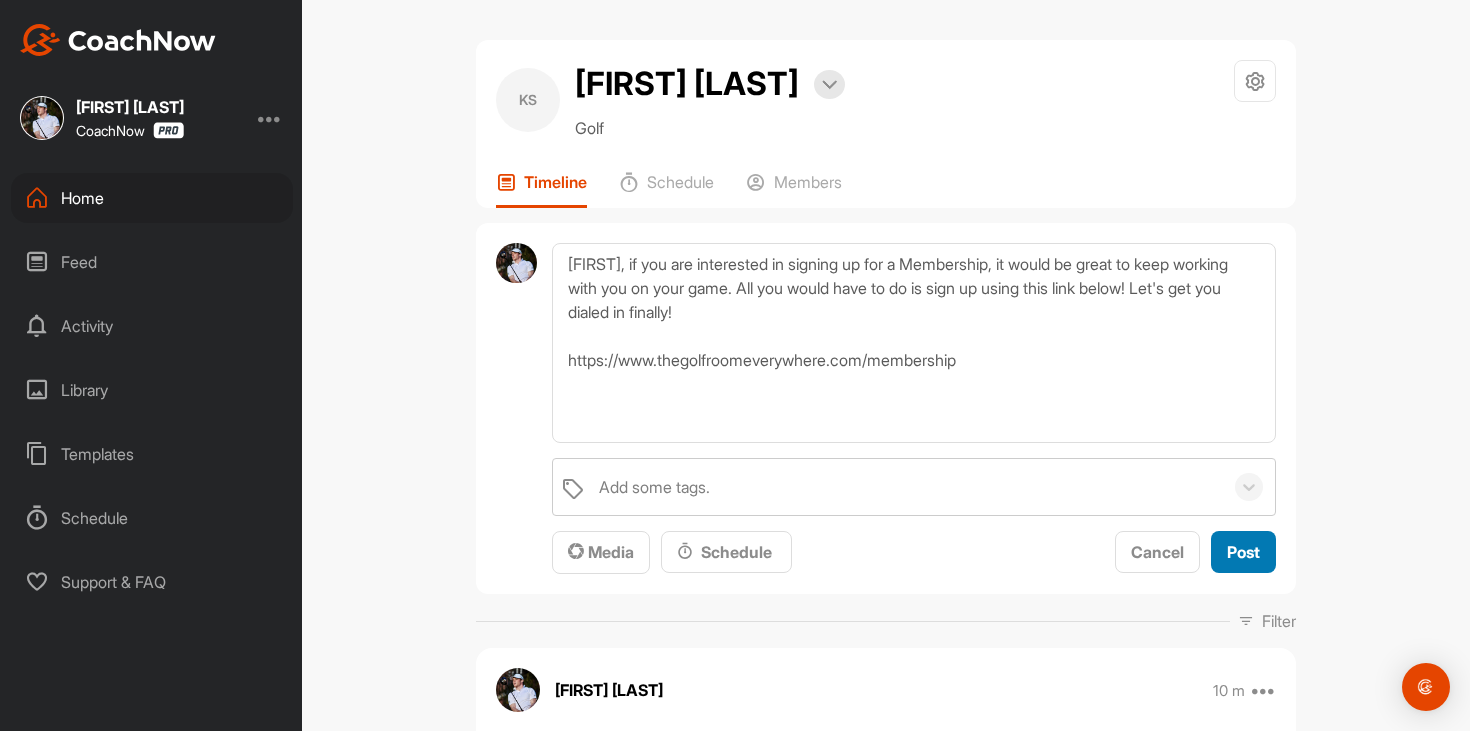 click on "Post" at bounding box center [1243, 552] 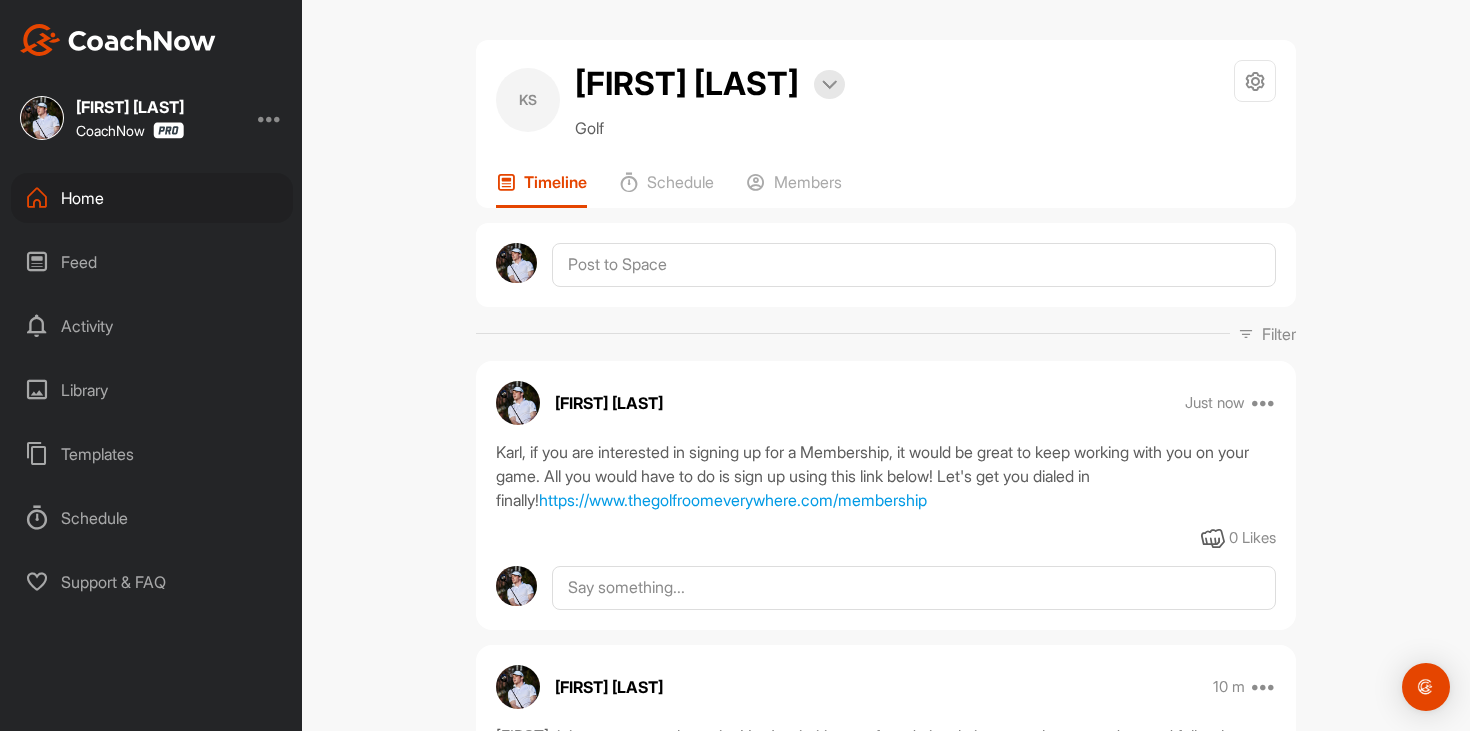 click on "Home" at bounding box center [152, 198] 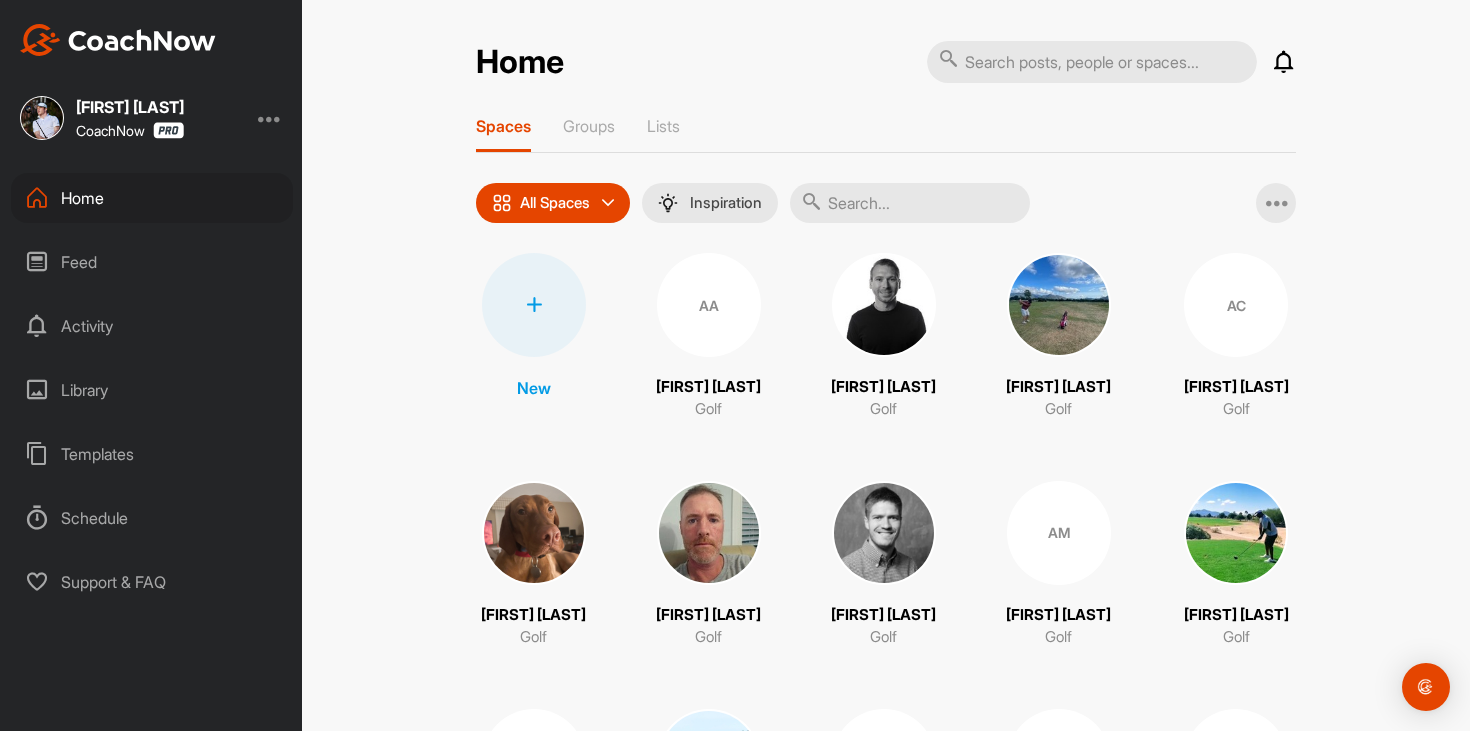 click on "Feed" at bounding box center [152, 262] 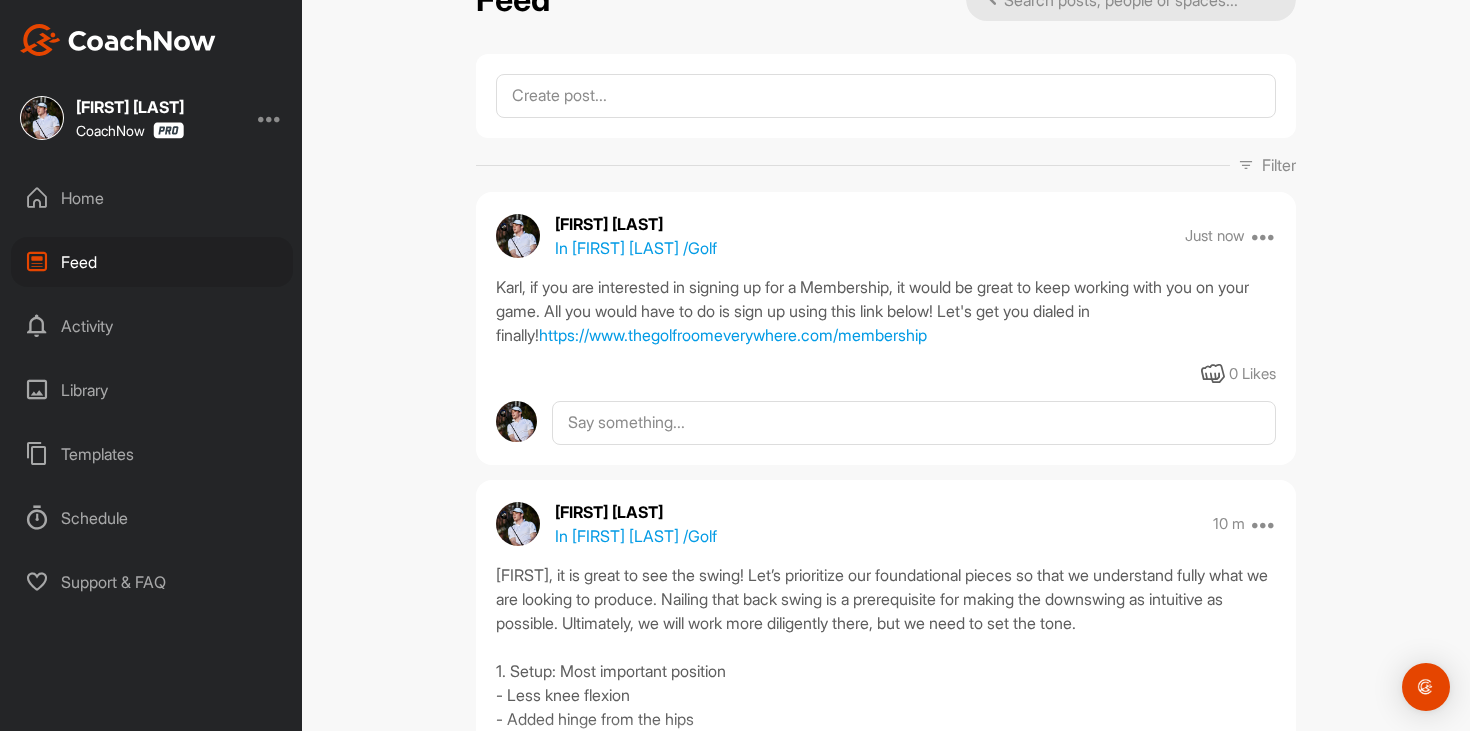 scroll, scrollTop: 0, scrollLeft: 0, axis: both 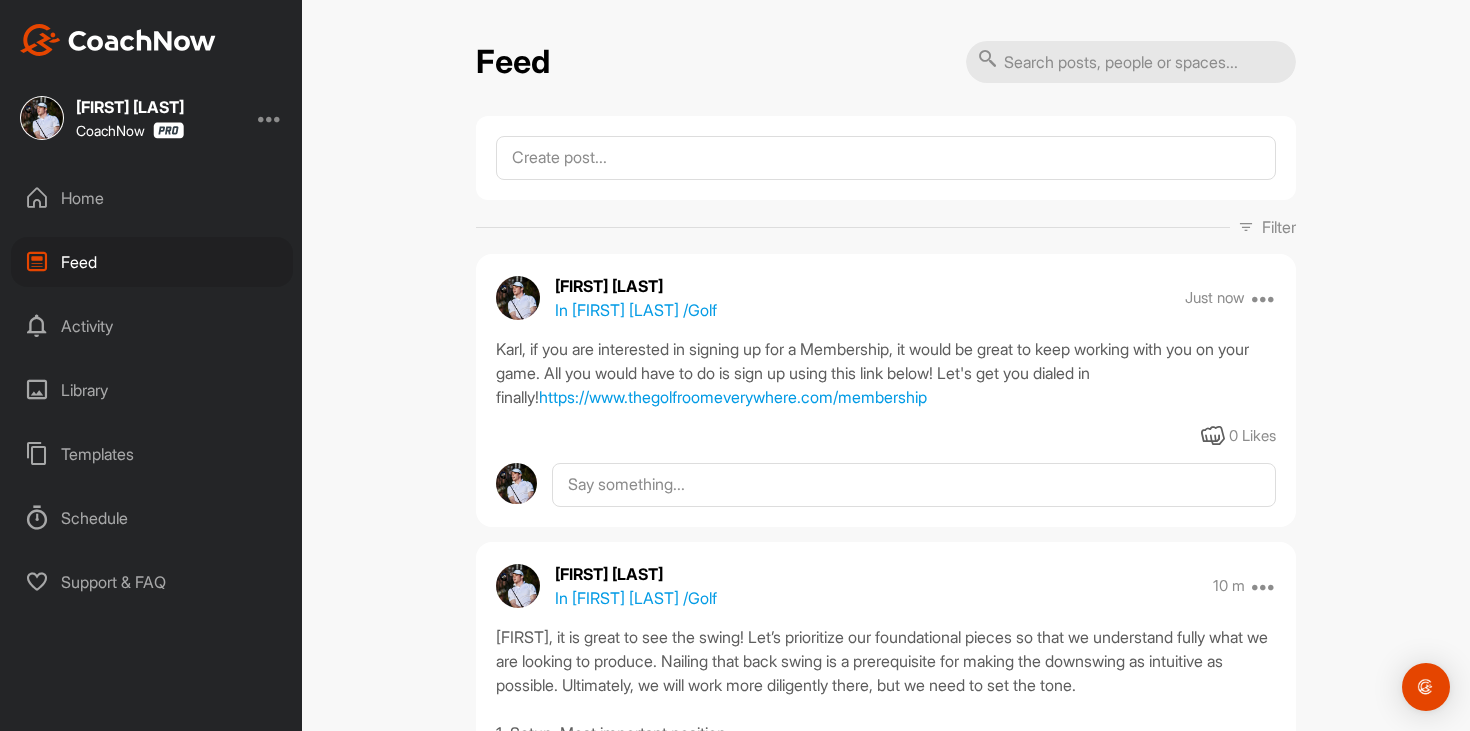 click on "Home" at bounding box center [152, 198] 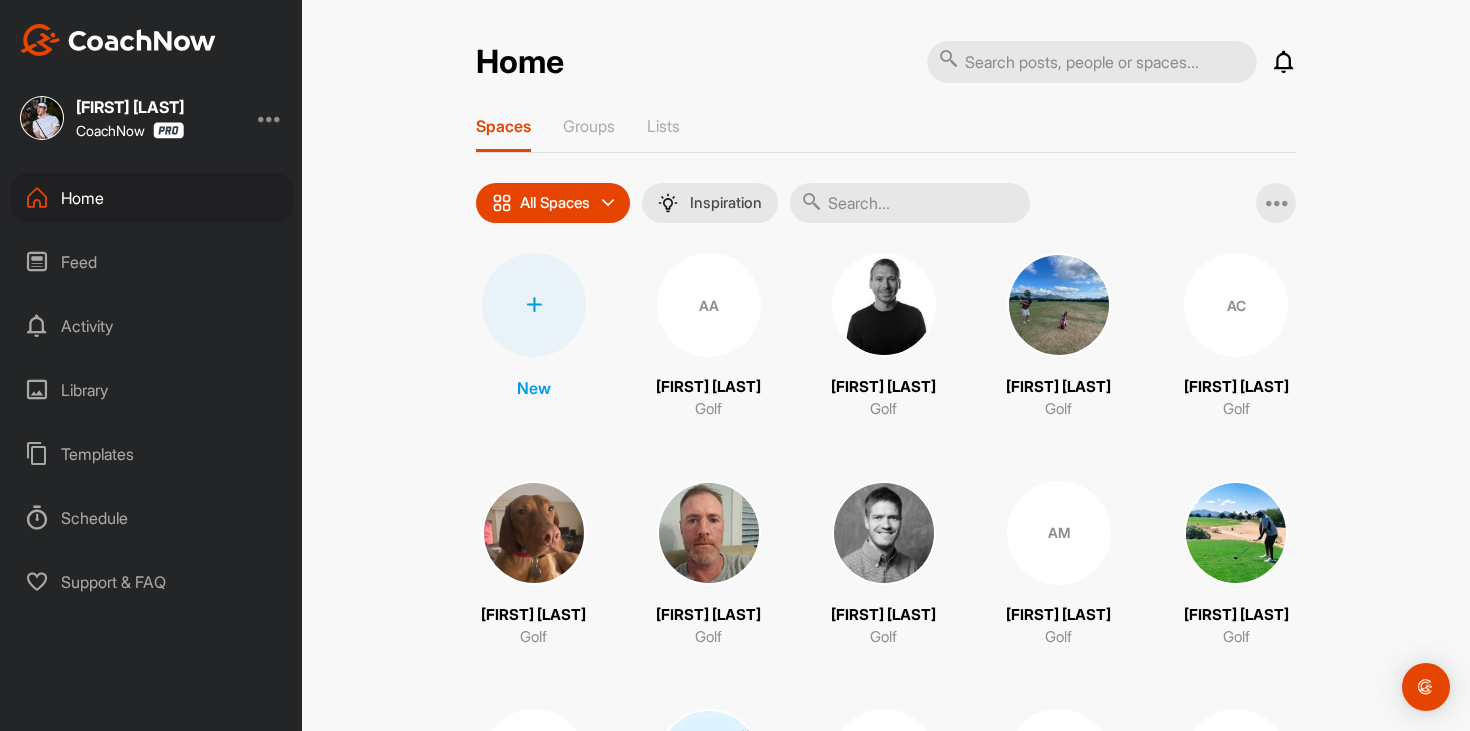 click at bounding box center (910, 203) 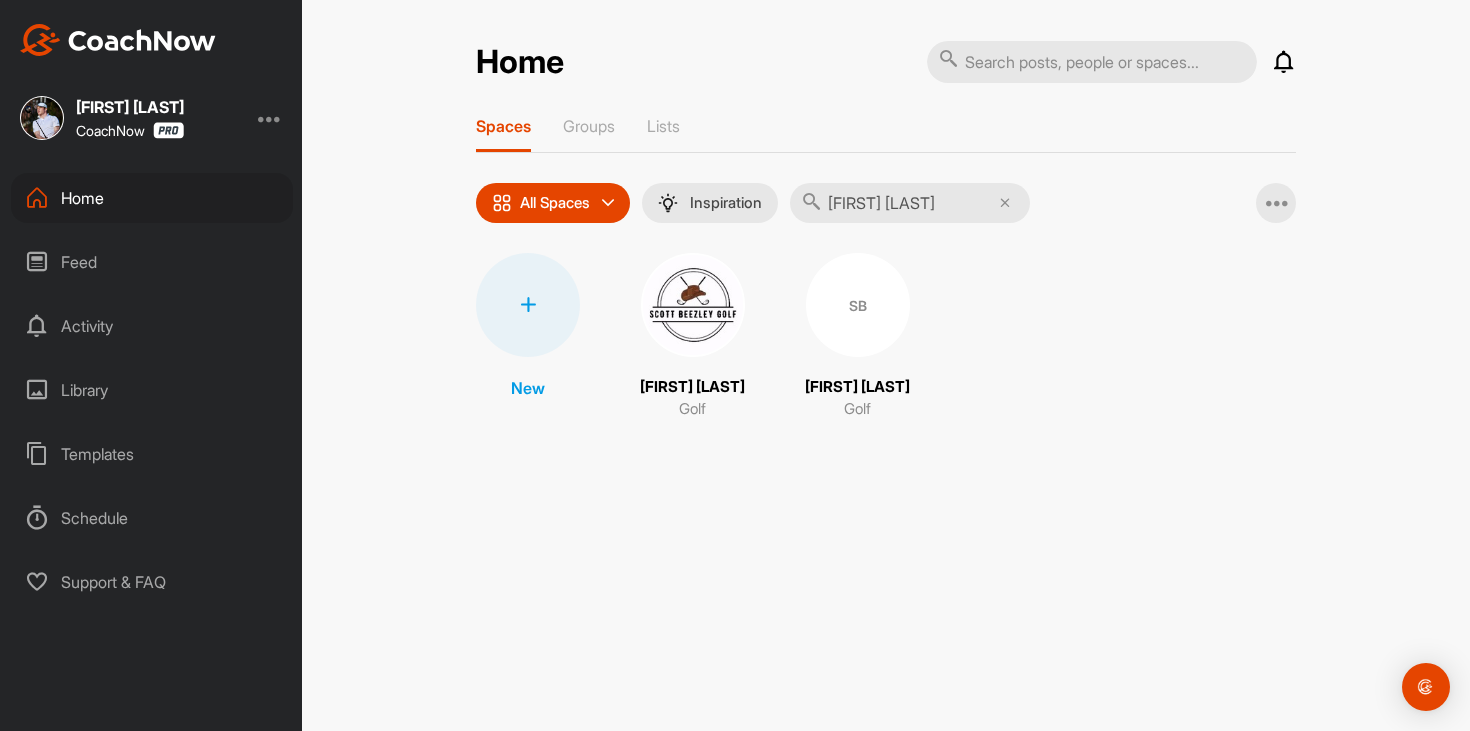 type on "[FIRST] [LAST]" 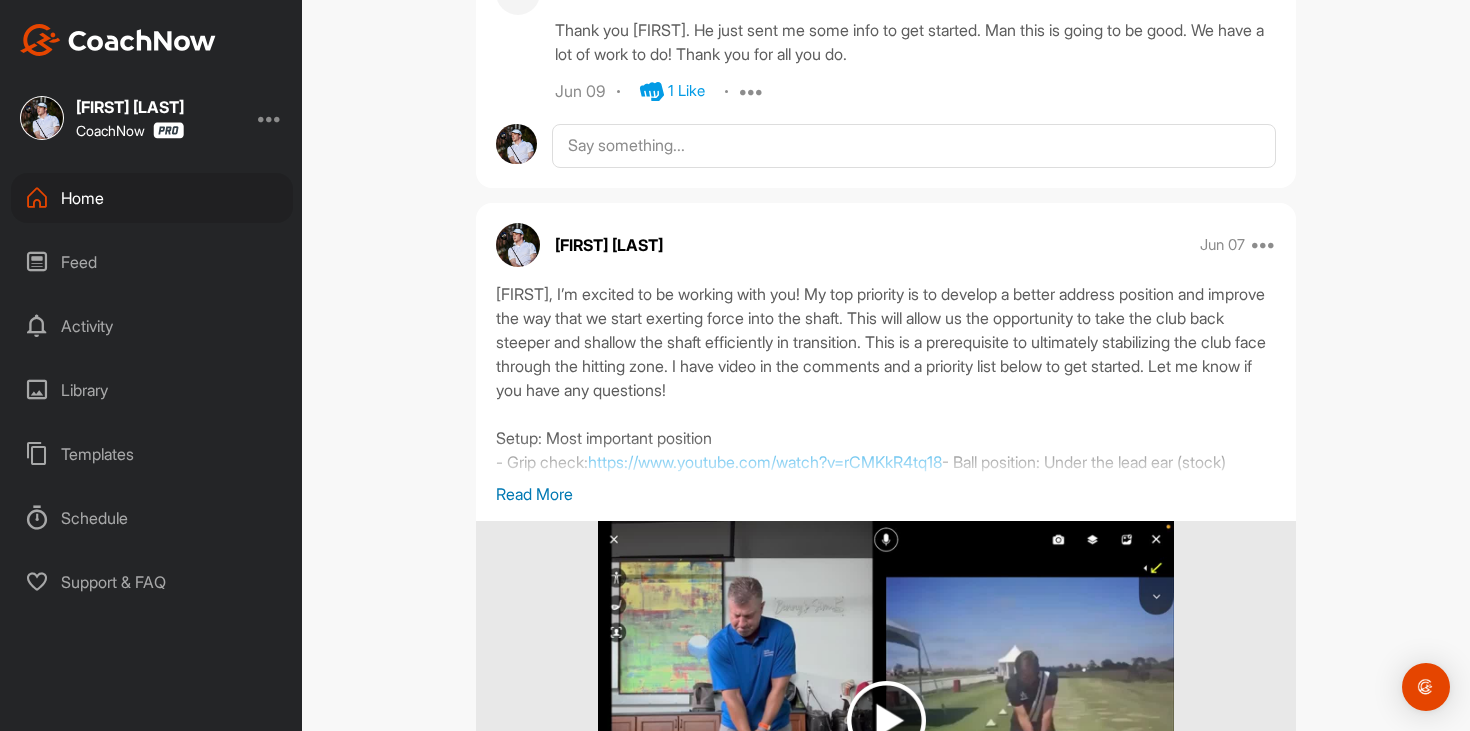 scroll, scrollTop: 3566, scrollLeft: 0, axis: vertical 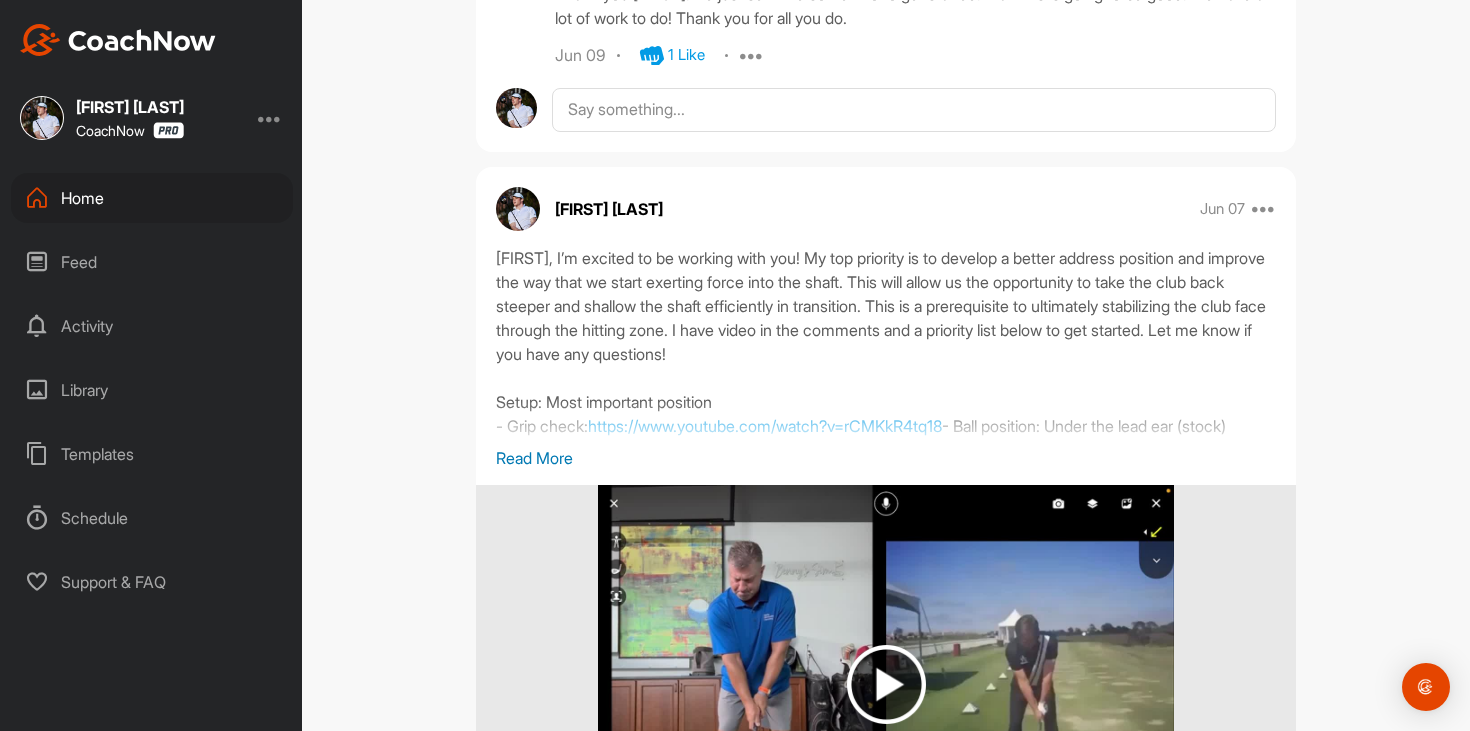 click on "Read More" at bounding box center (886, 458) 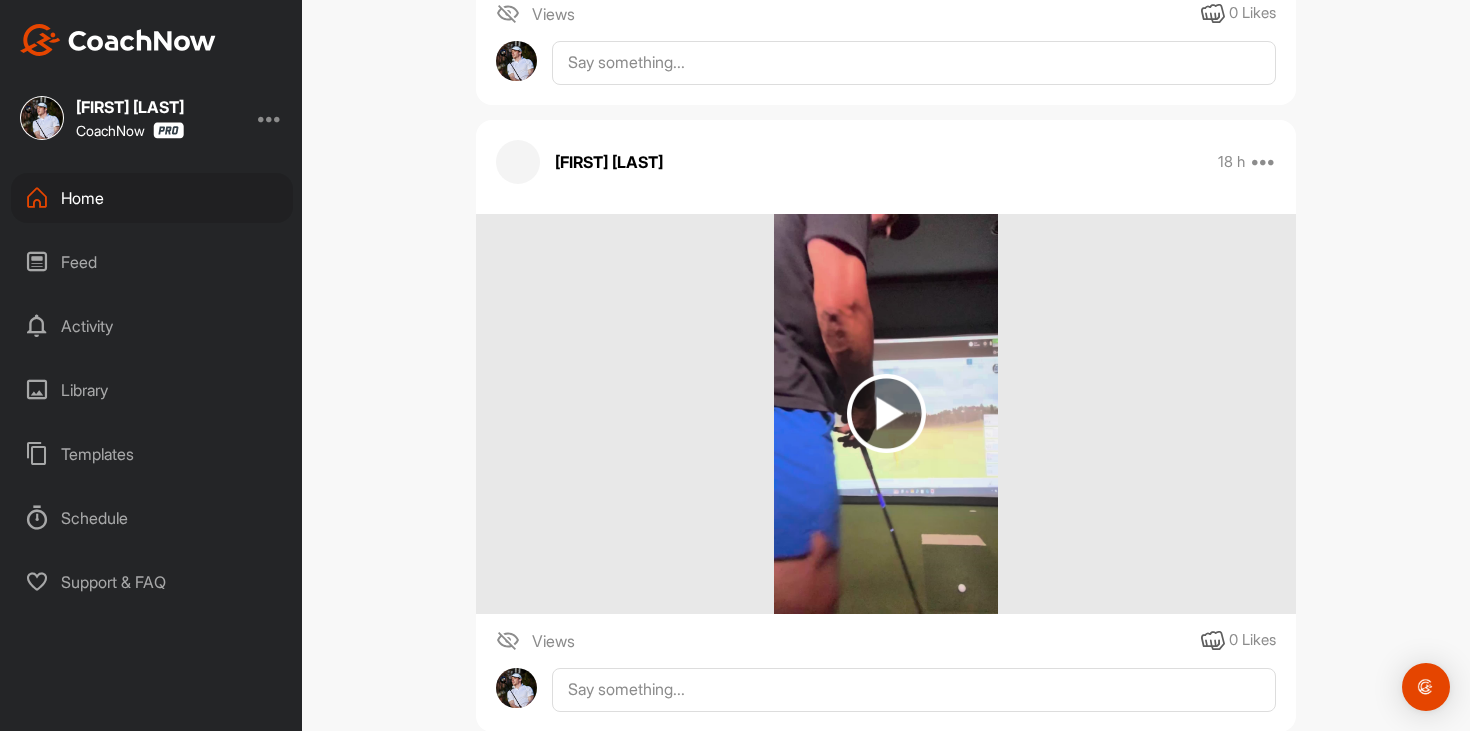 scroll, scrollTop: 0, scrollLeft: 0, axis: both 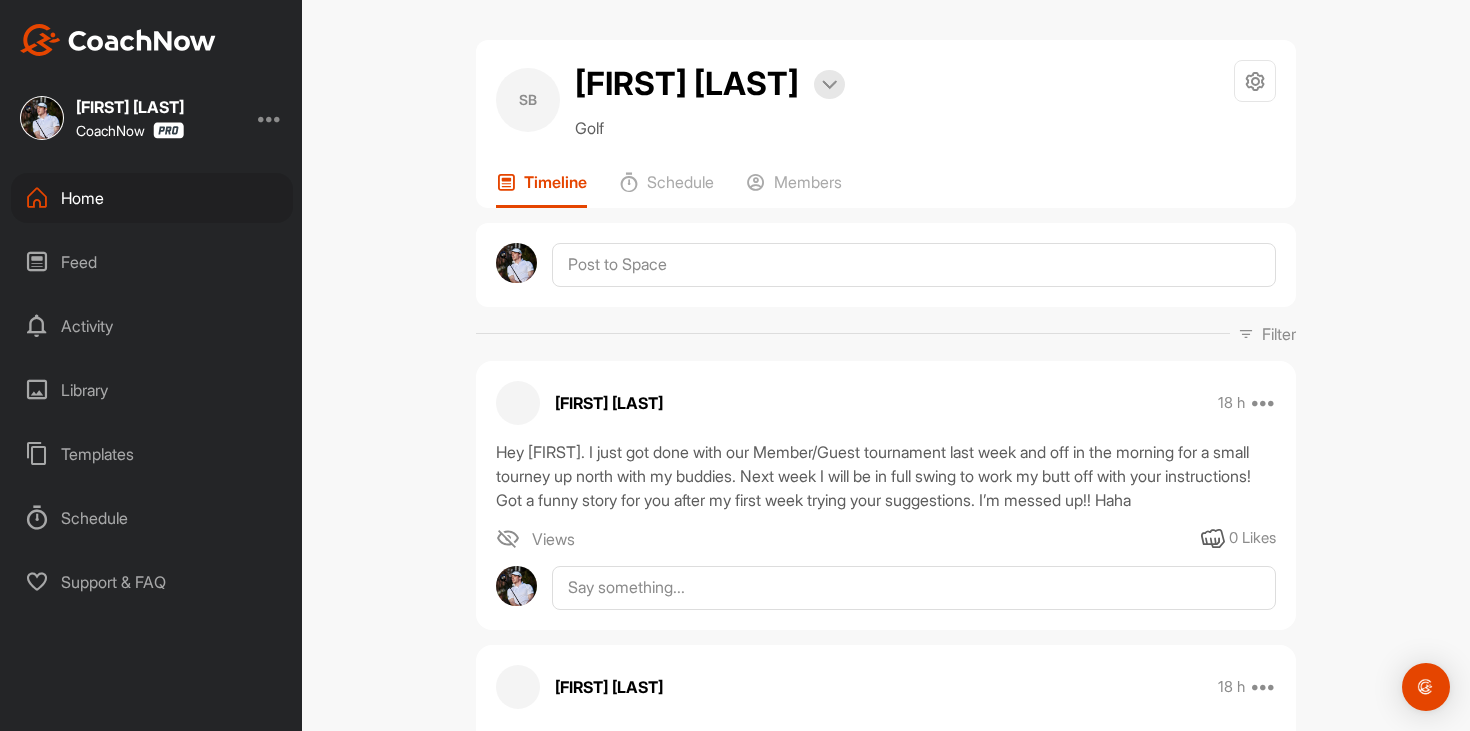 click on "Home" at bounding box center (152, 198) 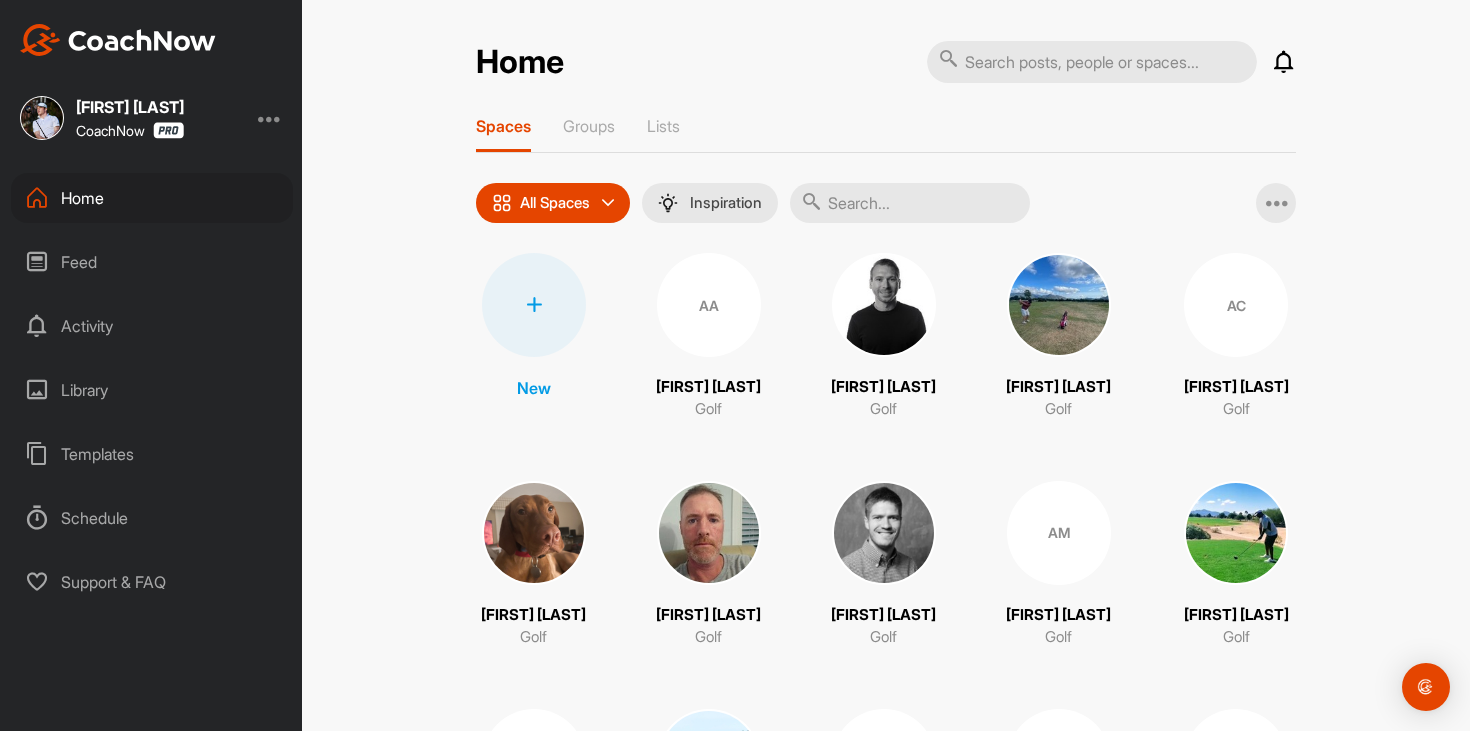 click on "Feed" at bounding box center [152, 262] 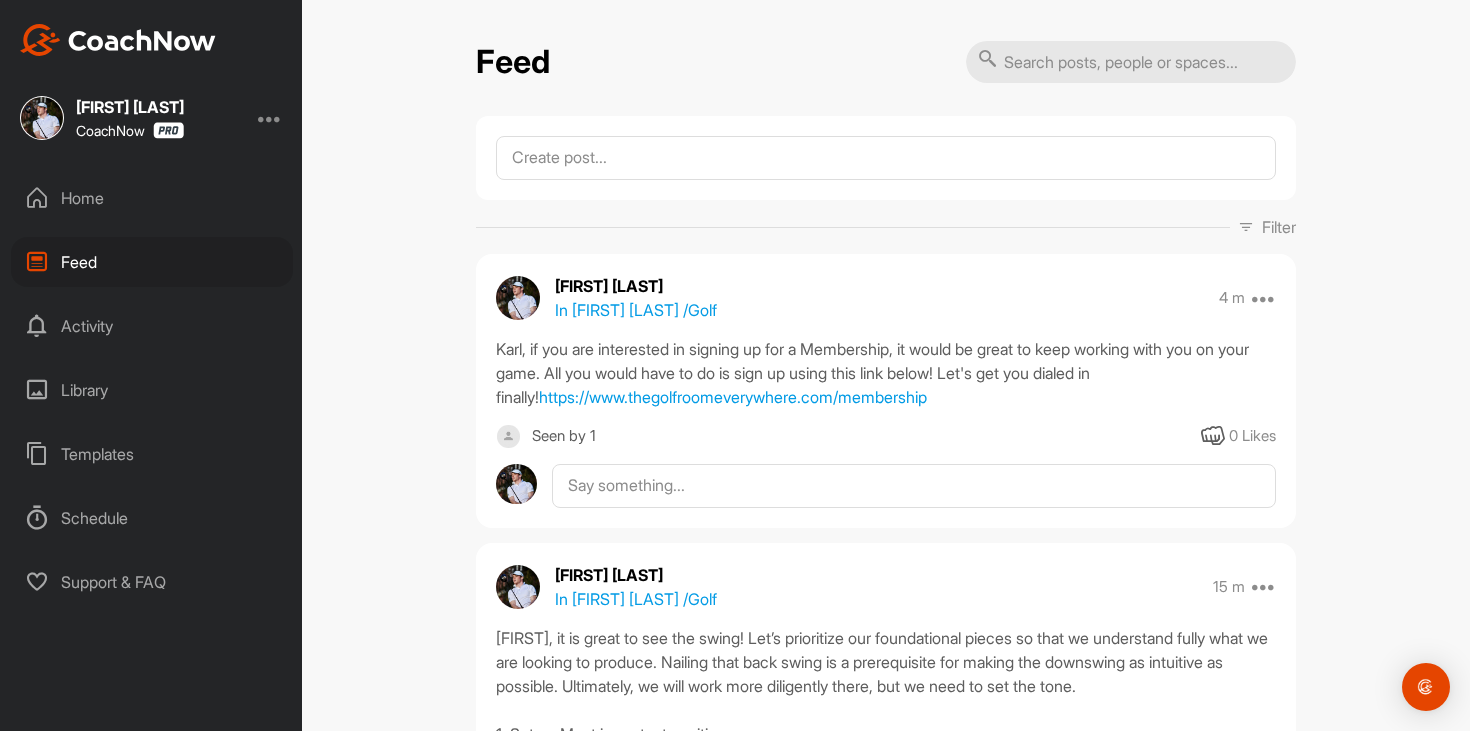 click on "Home" at bounding box center (152, 198) 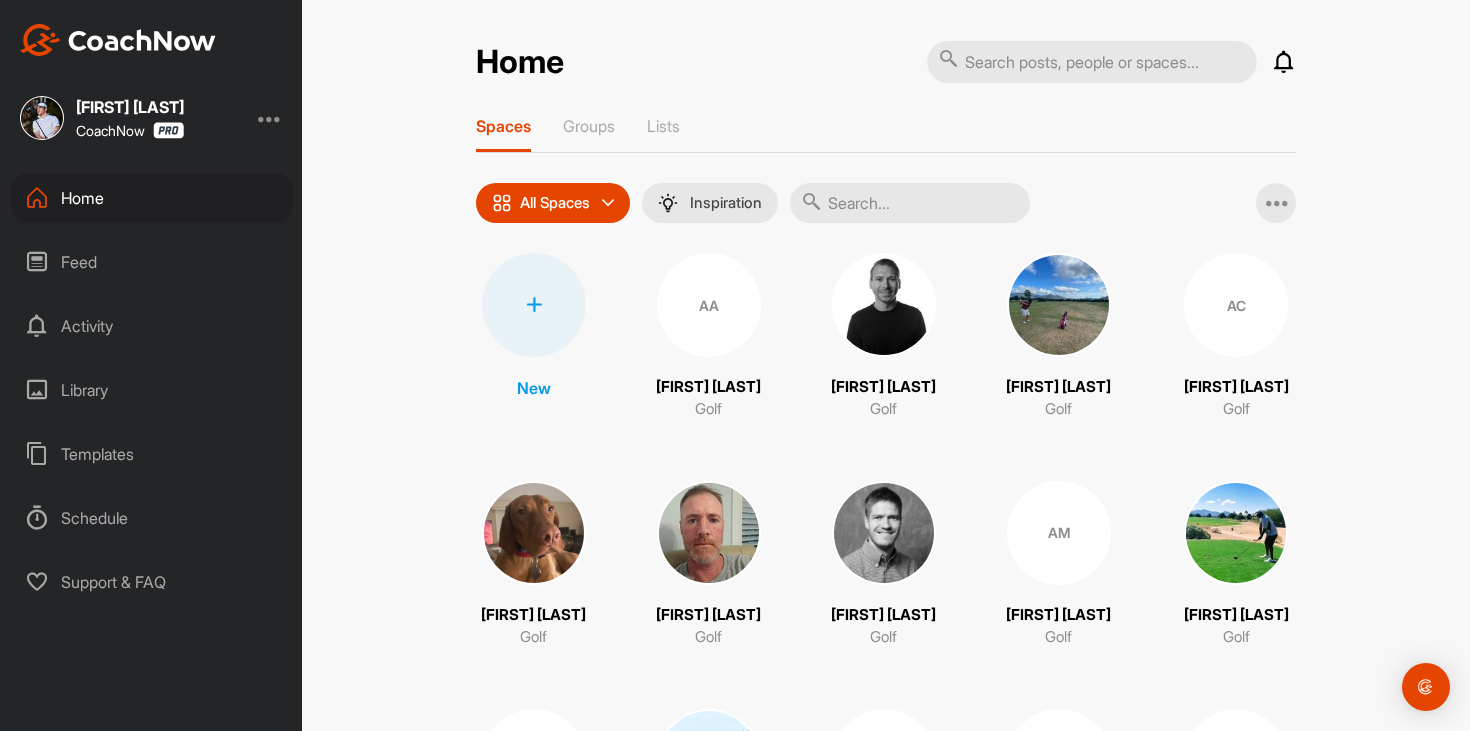 click at bounding box center (910, 203) 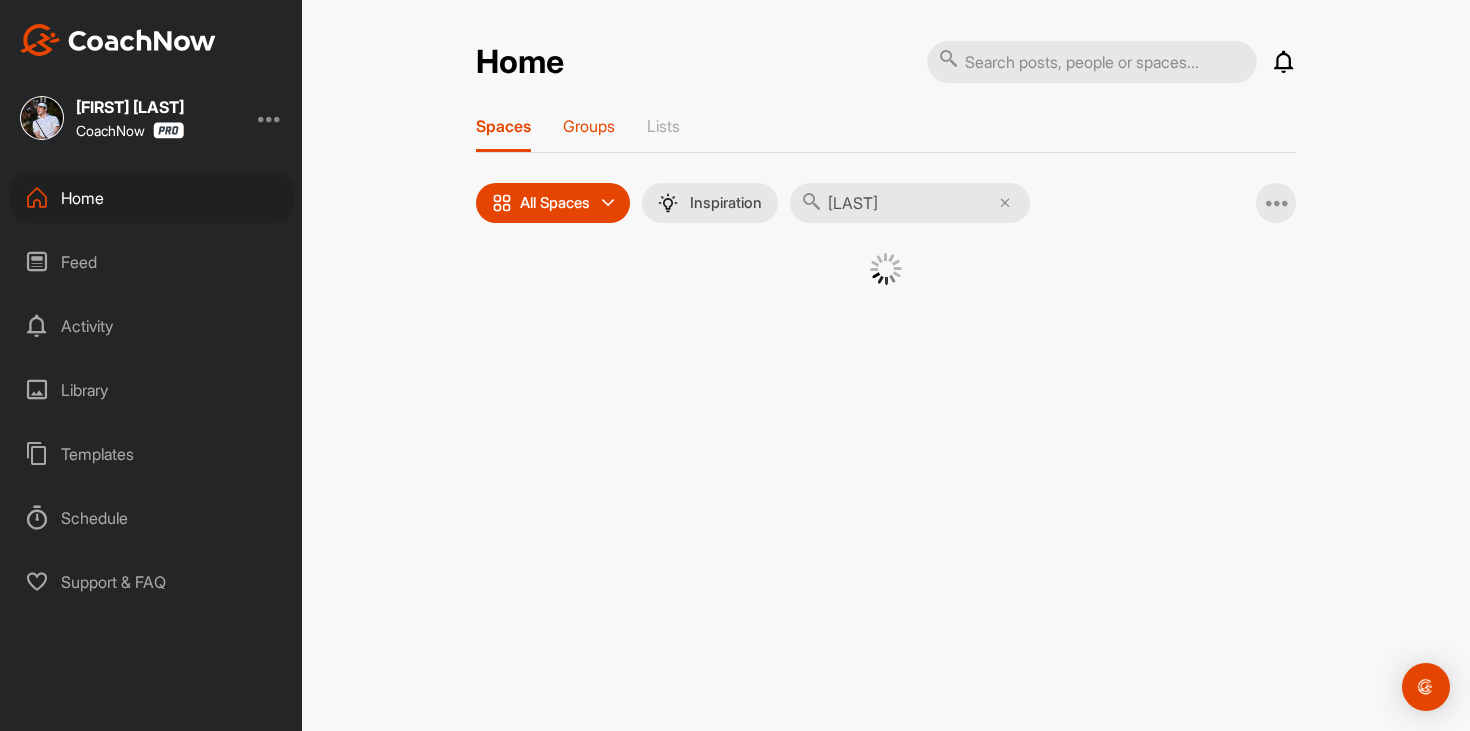 type on "[LAST]" 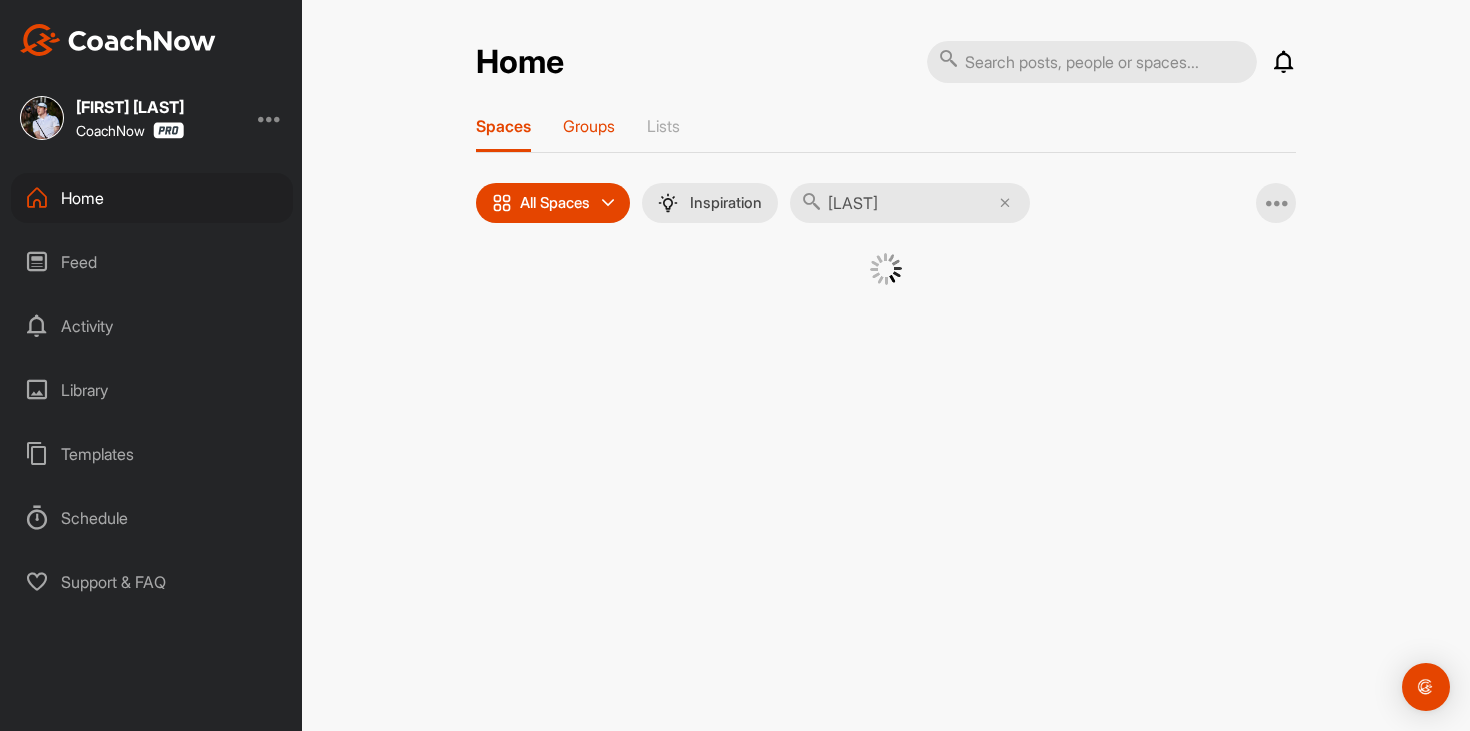click on "Groups" at bounding box center [589, 126] 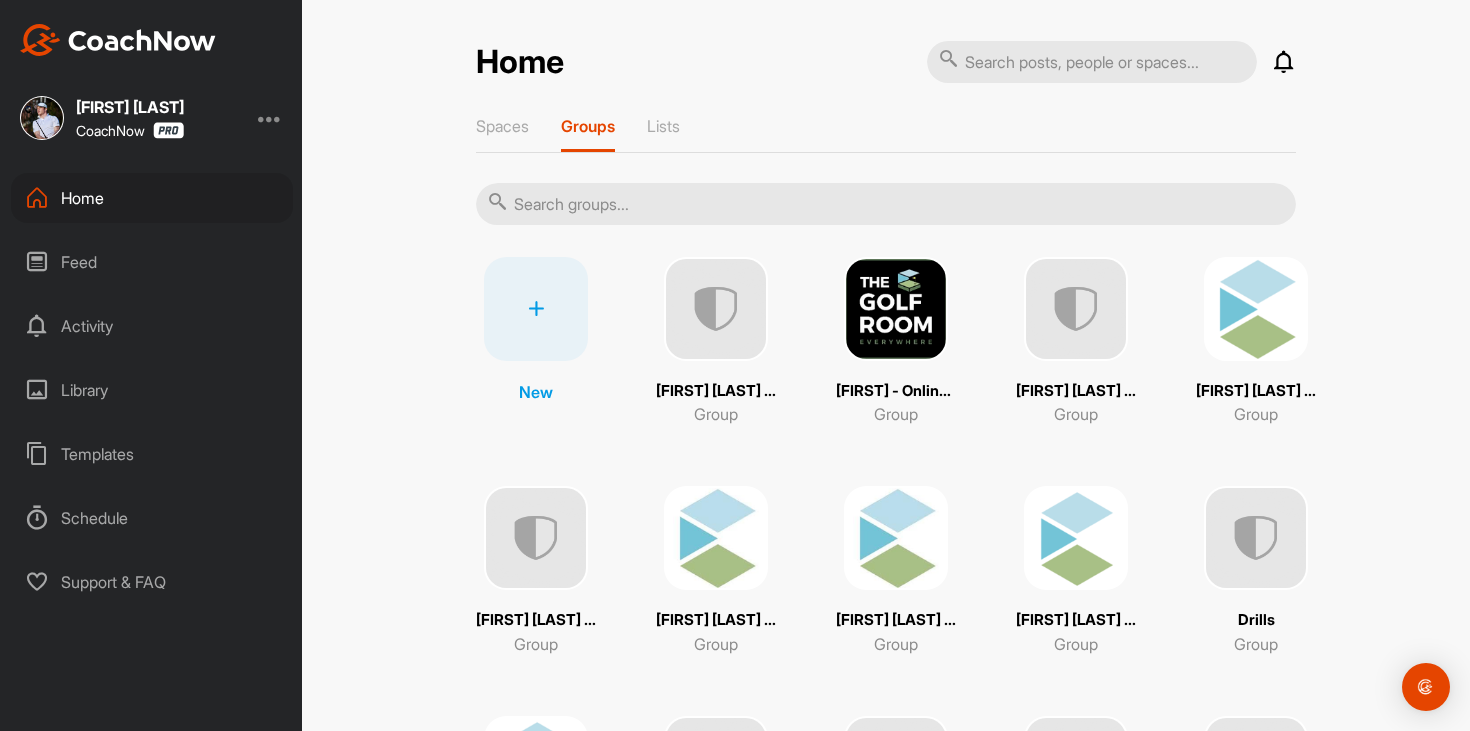 click at bounding box center [886, 204] 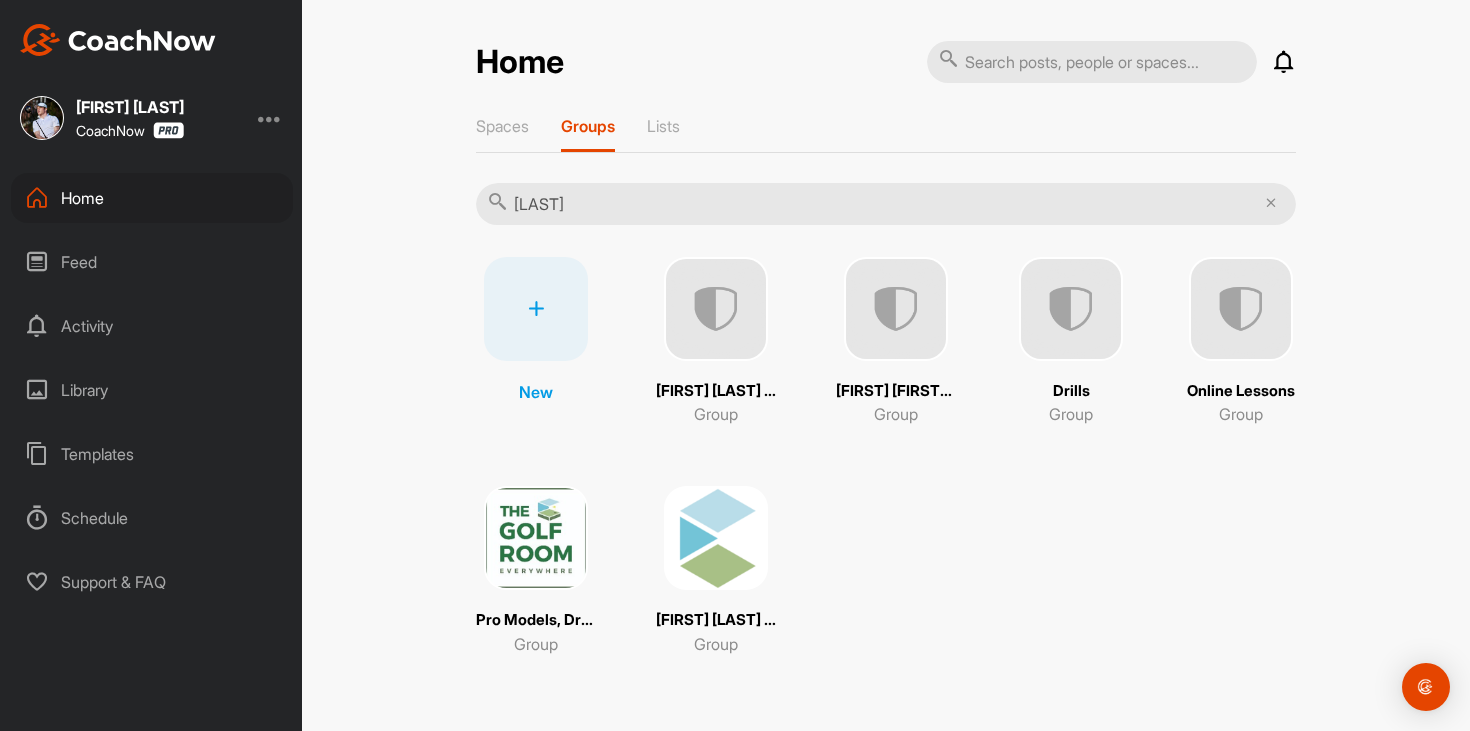 type on "[LAST]" 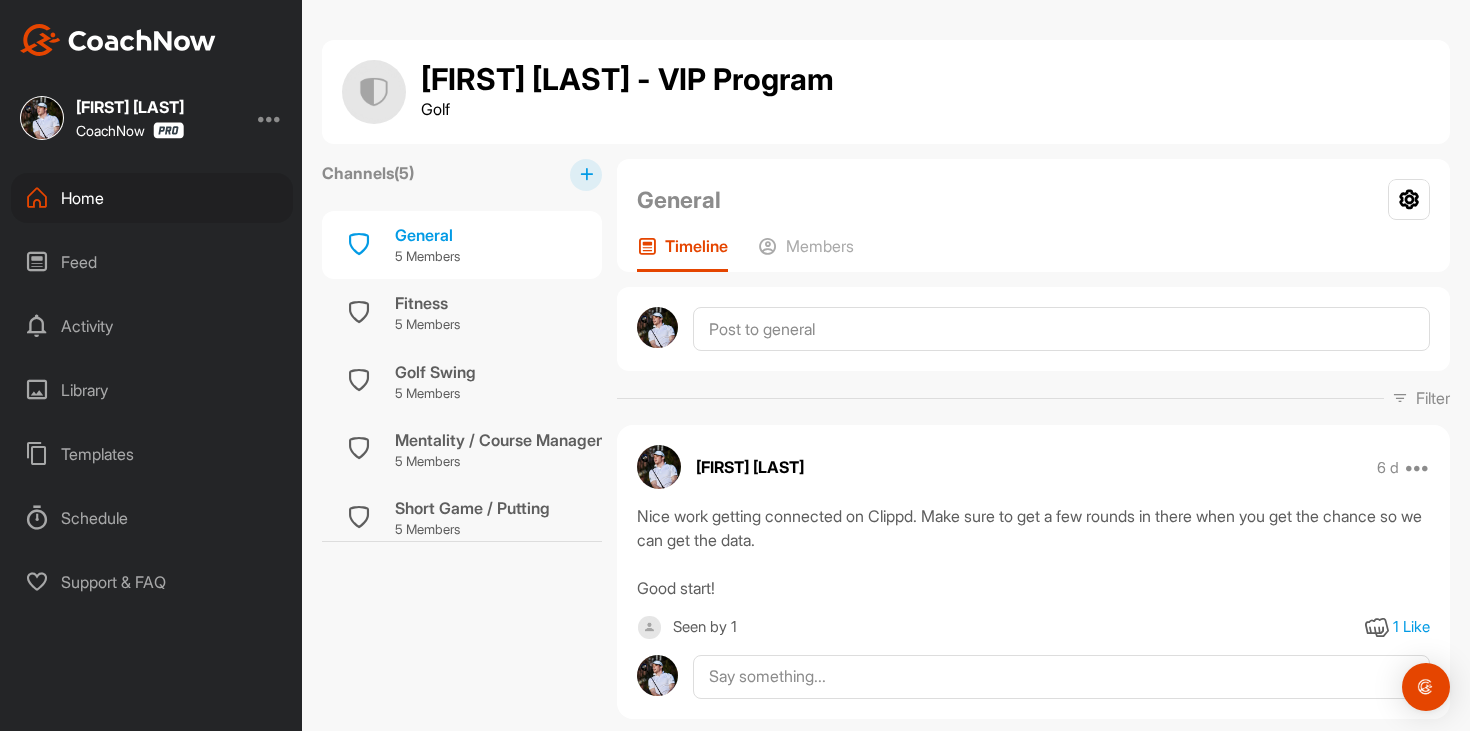 scroll, scrollTop: 11, scrollLeft: 0, axis: vertical 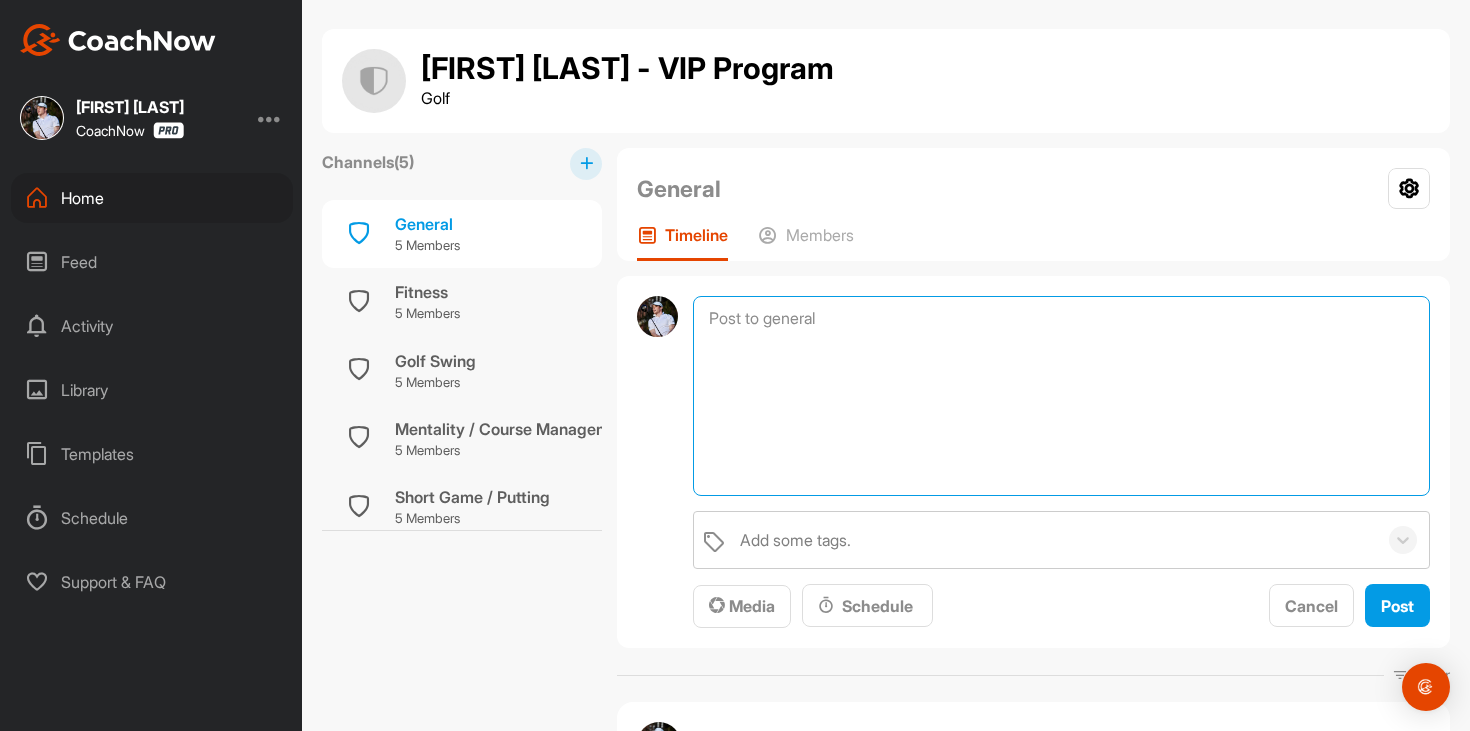 click at bounding box center [1061, 396] 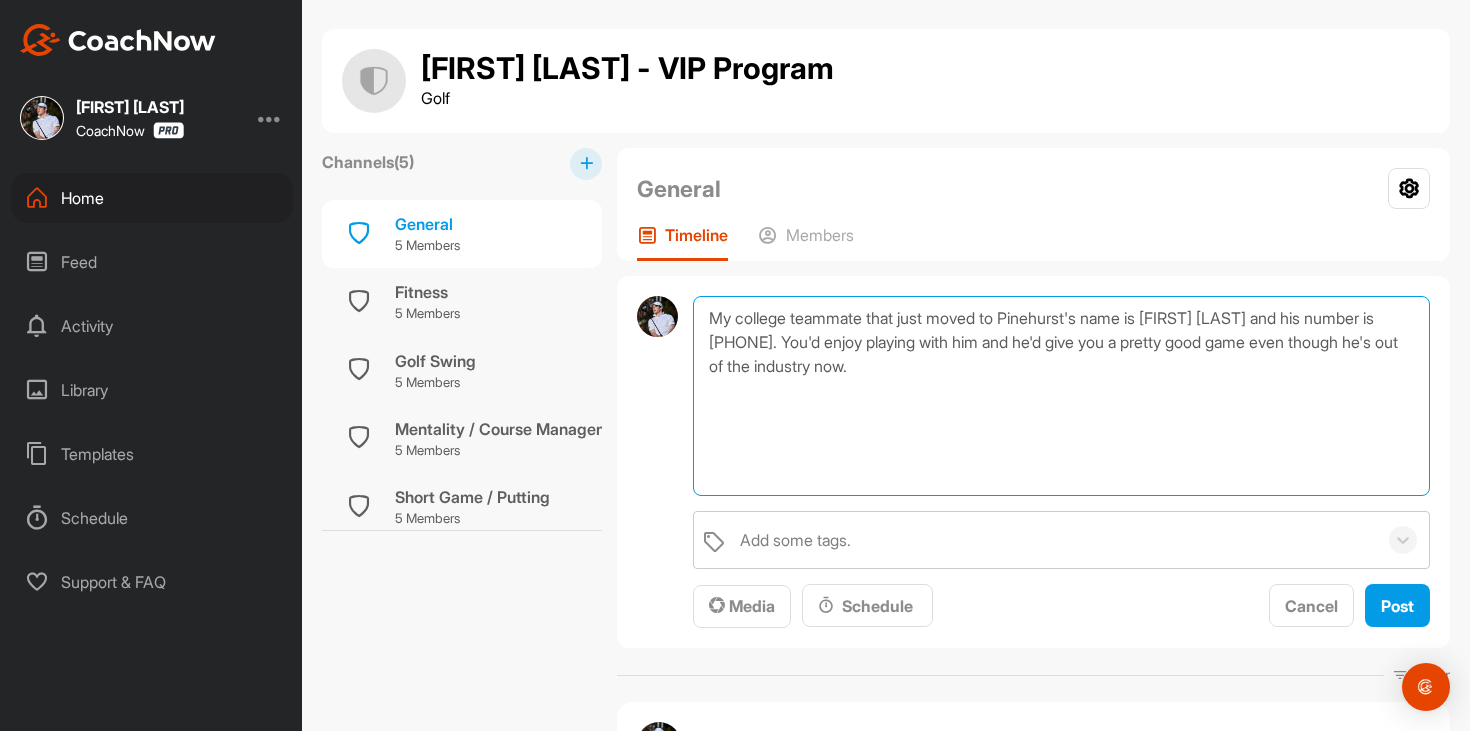 scroll, scrollTop: 171, scrollLeft: 0, axis: vertical 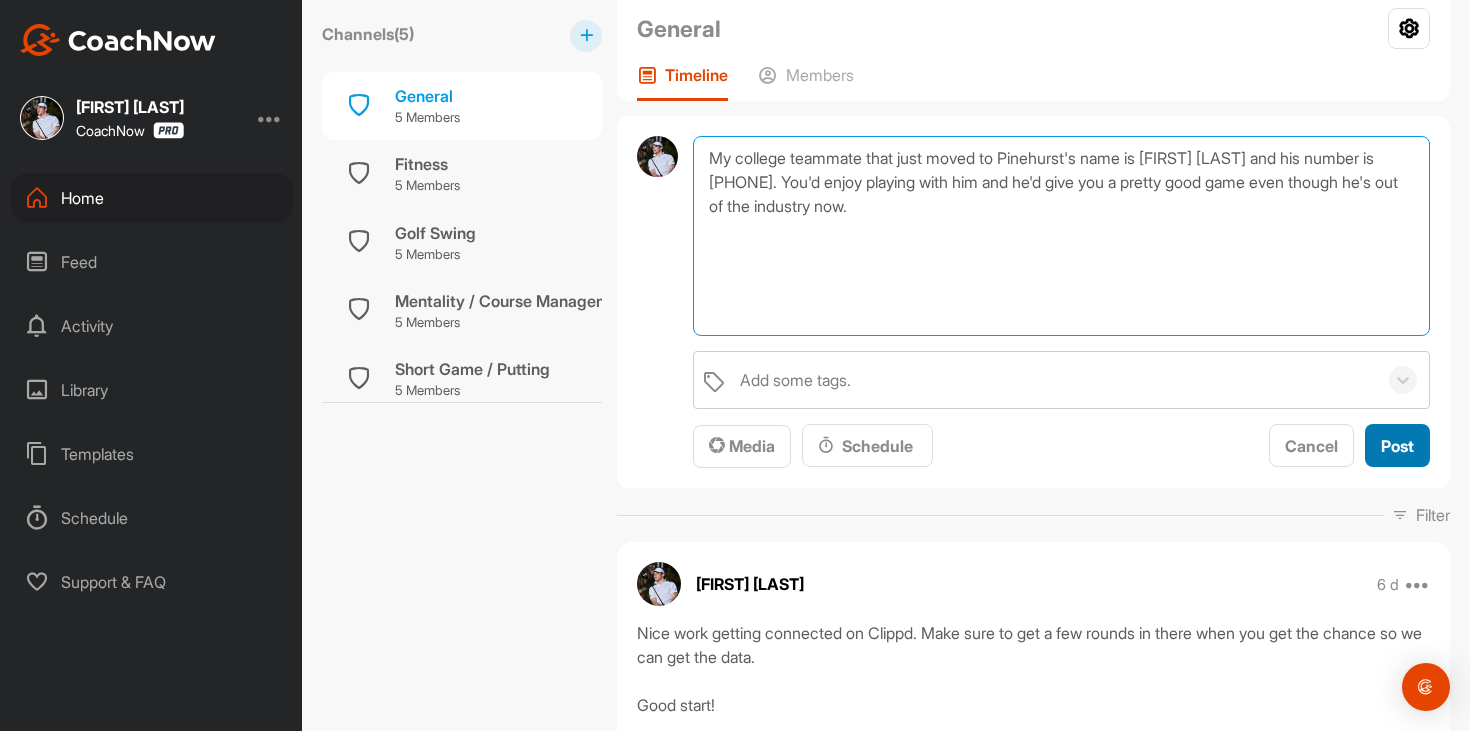 type on "My college teammate that just moved to Pinehurst's name is [FIRST] [LAST] and his number is [PHONE]. You'd enjoy playing with him and he'd give you a pretty good game even though he's out of the industry now." 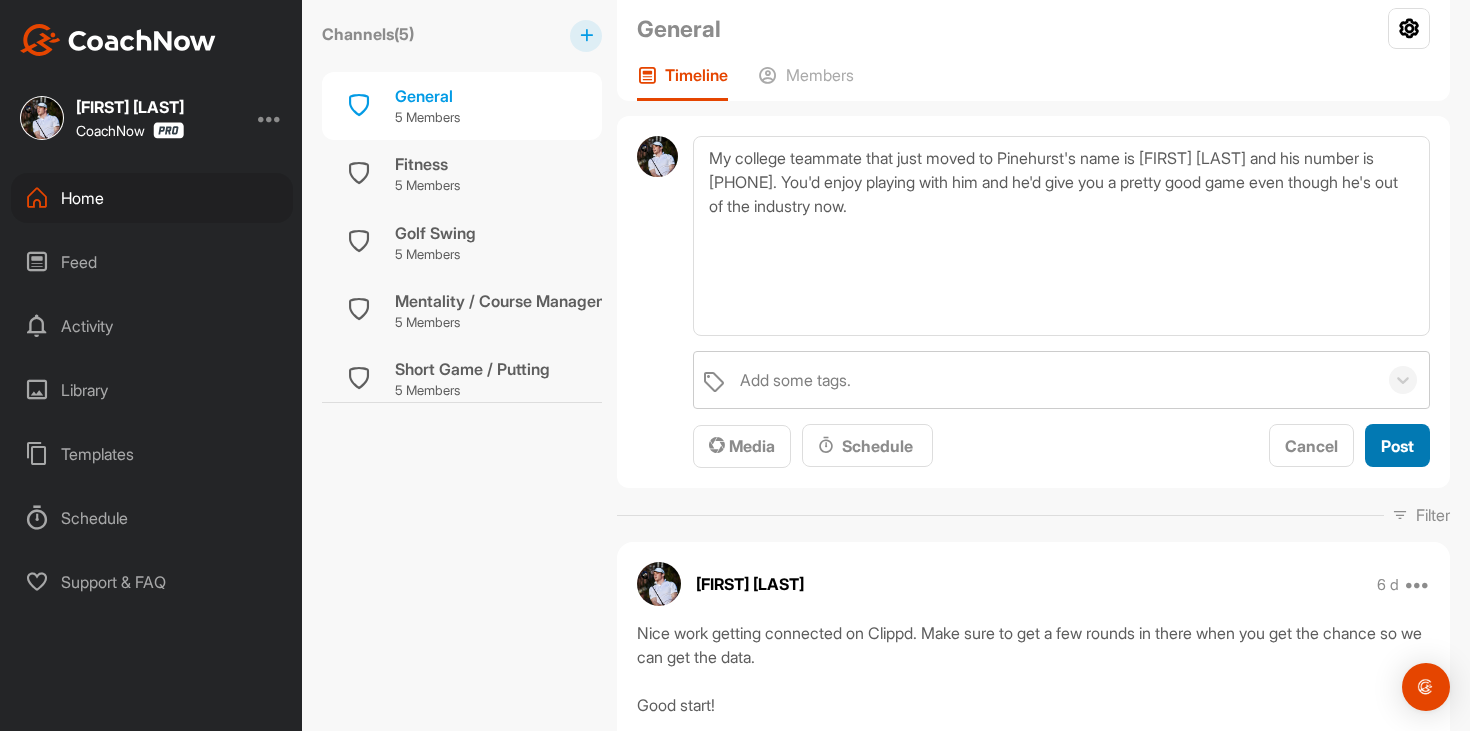 click on "Post" at bounding box center (1397, 446) 